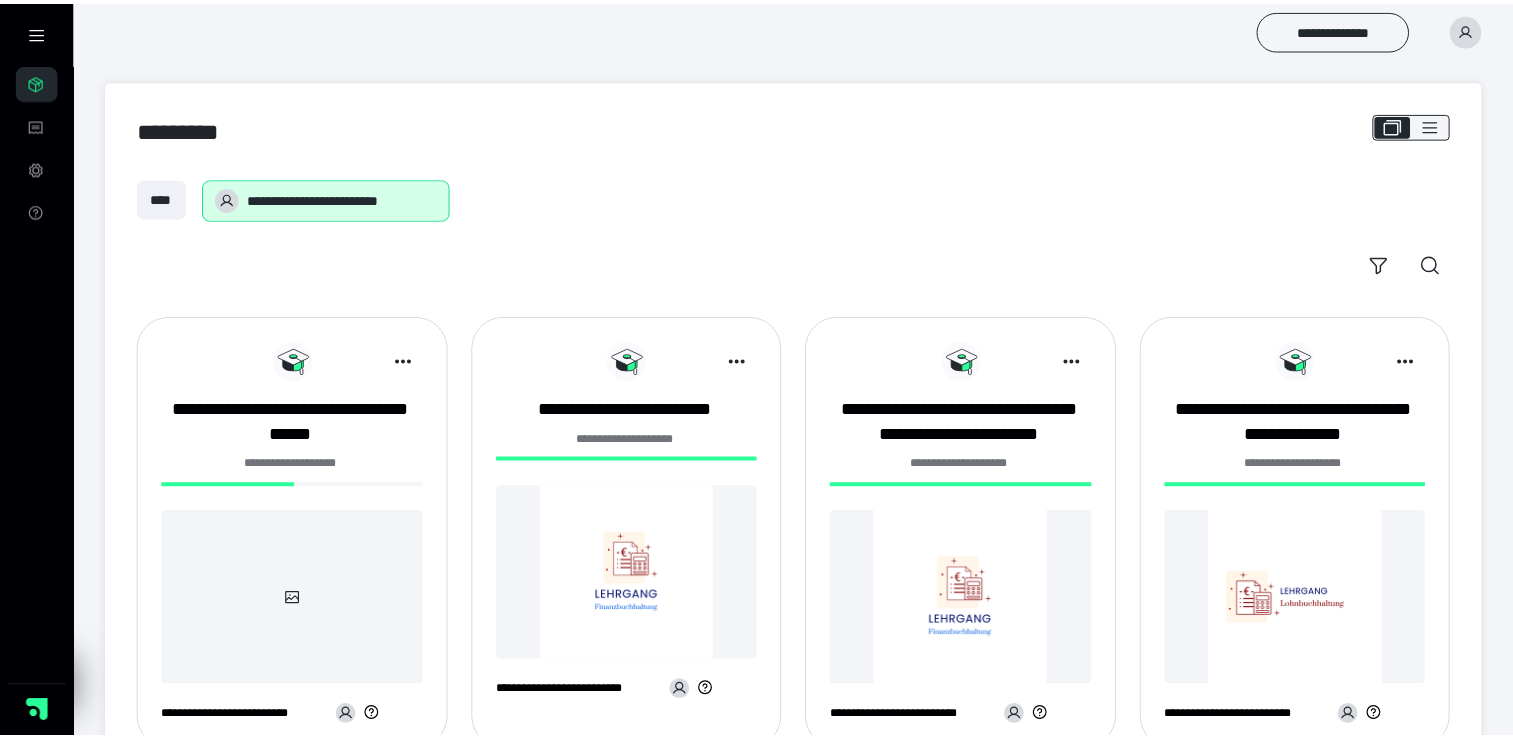 scroll, scrollTop: 0, scrollLeft: 0, axis: both 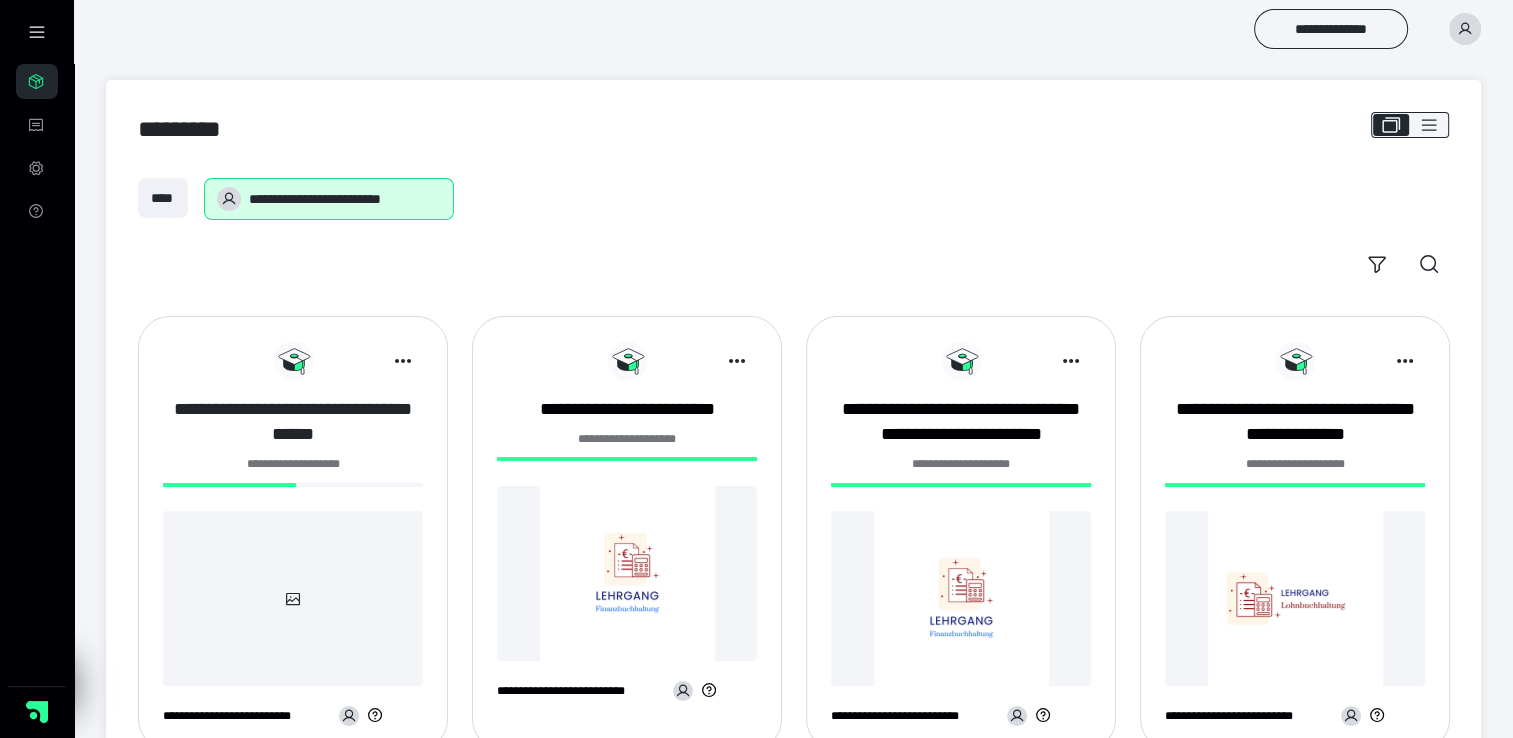 click on "**********" at bounding box center (293, 422) 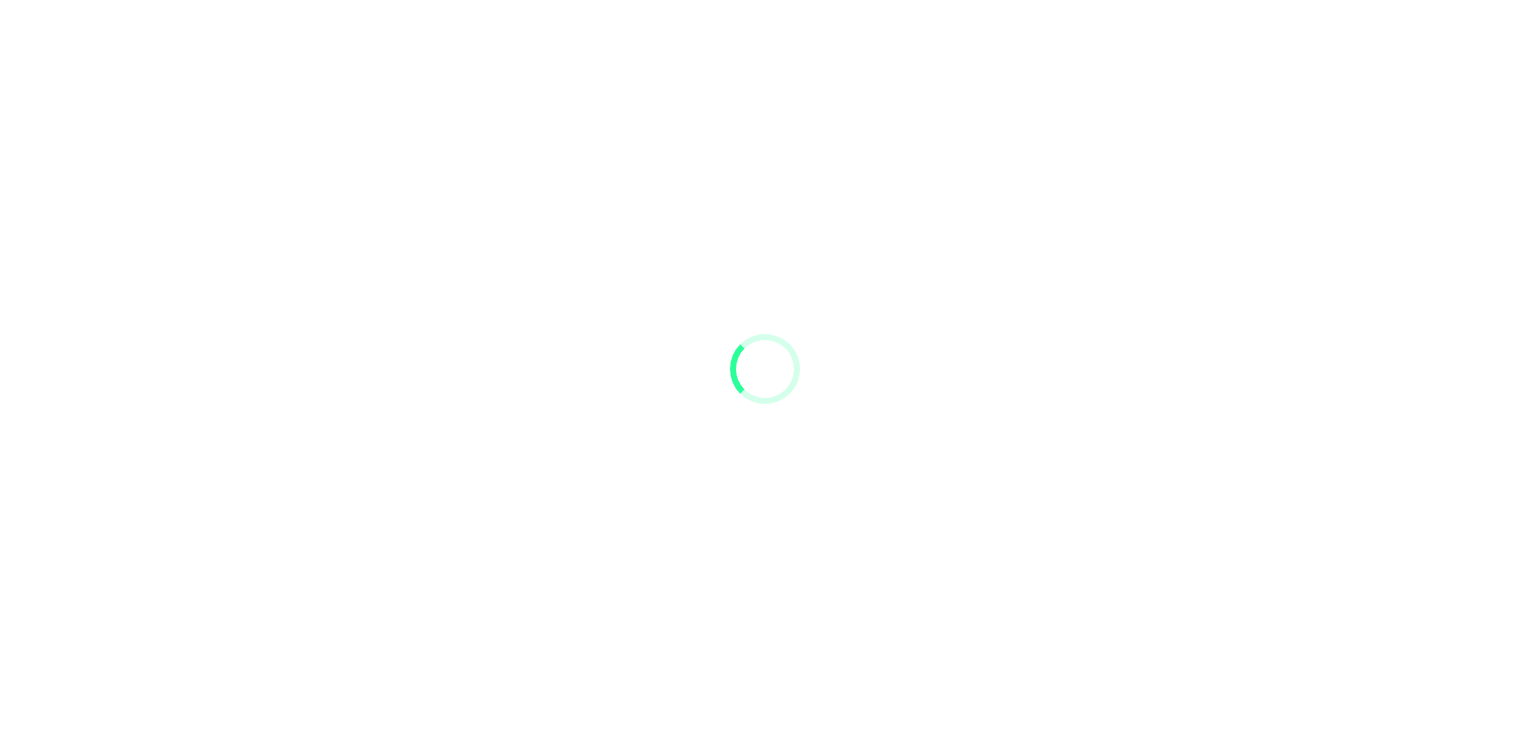scroll, scrollTop: 0, scrollLeft: 0, axis: both 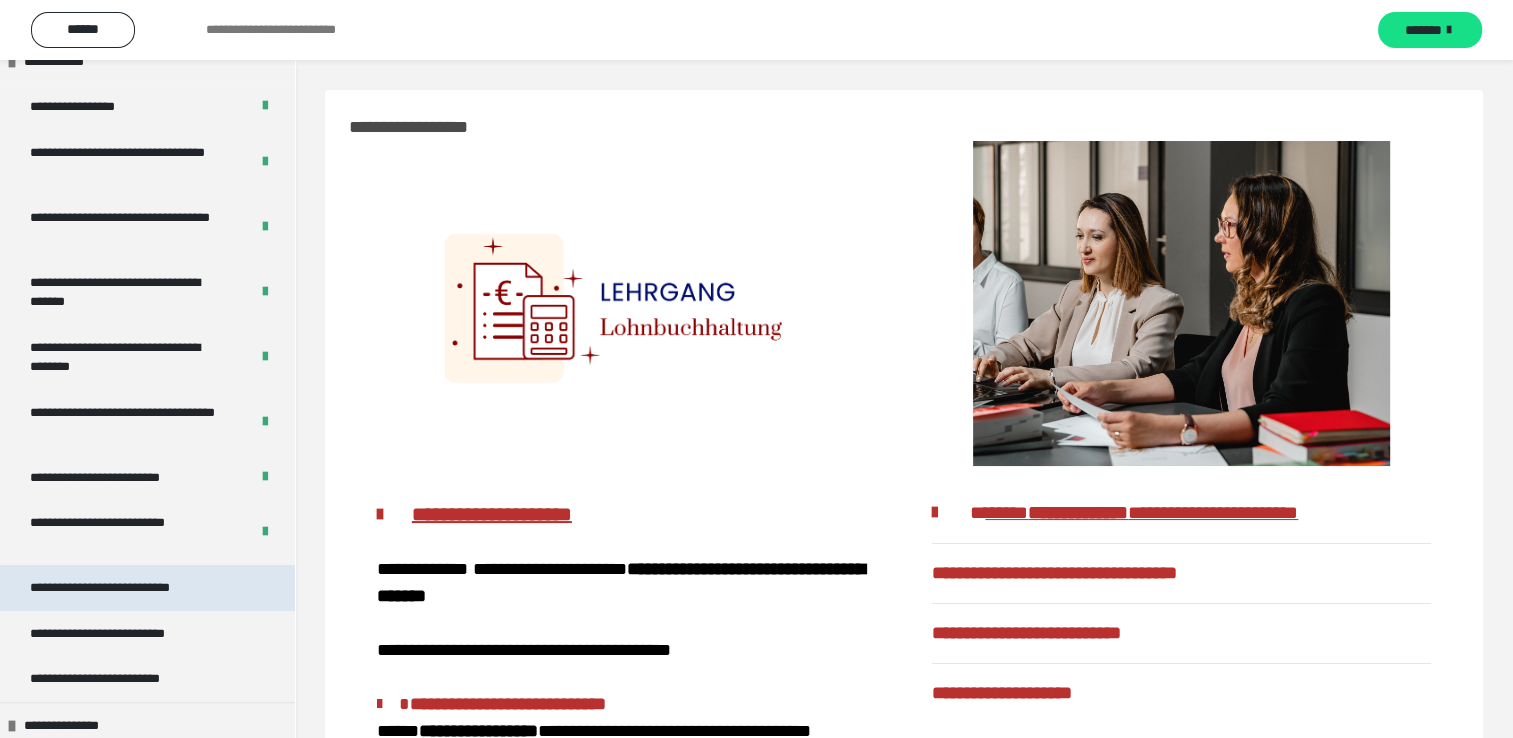 click on "**********" at bounding box center [128, 588] 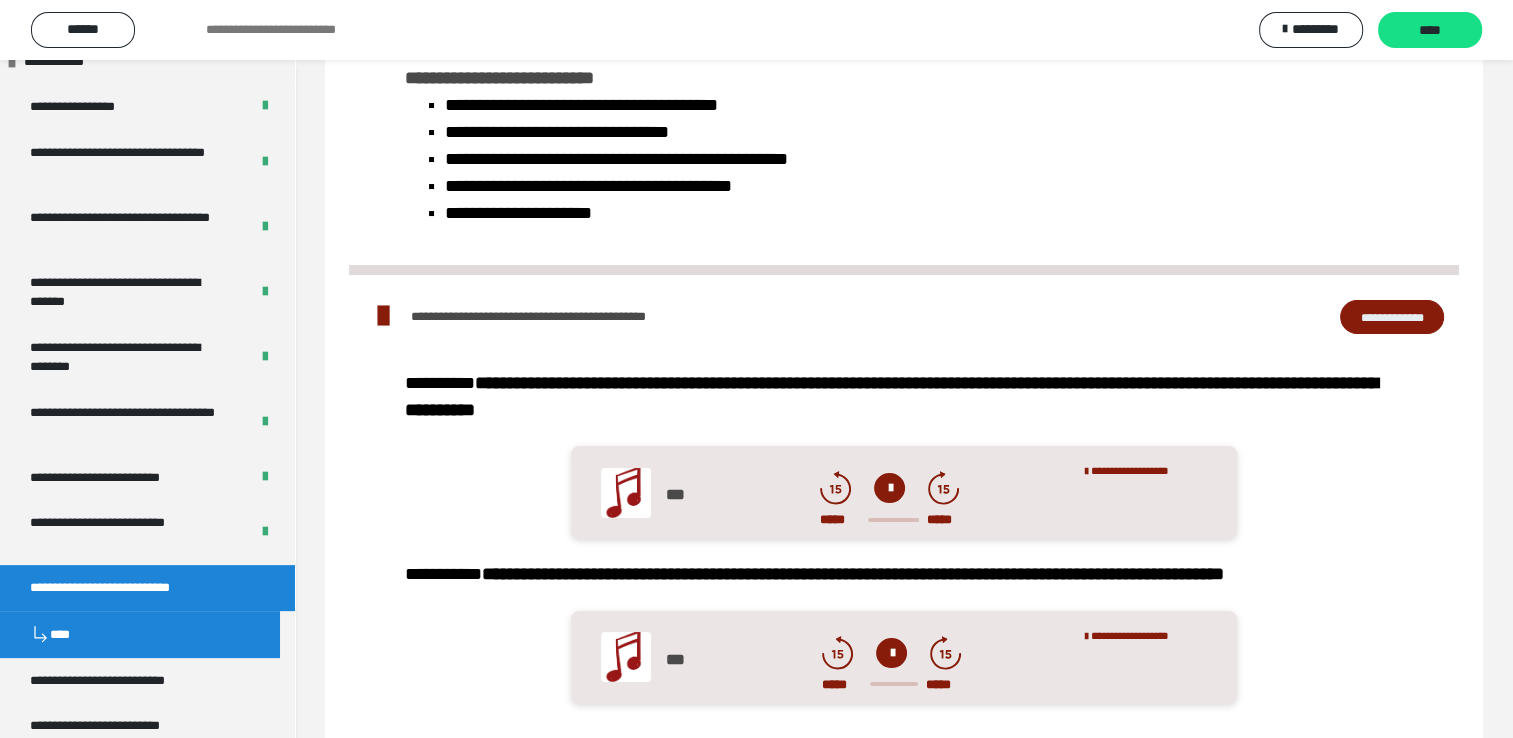 scroll, scrollTop: 200, scrollLeft: 0, axis: vertical 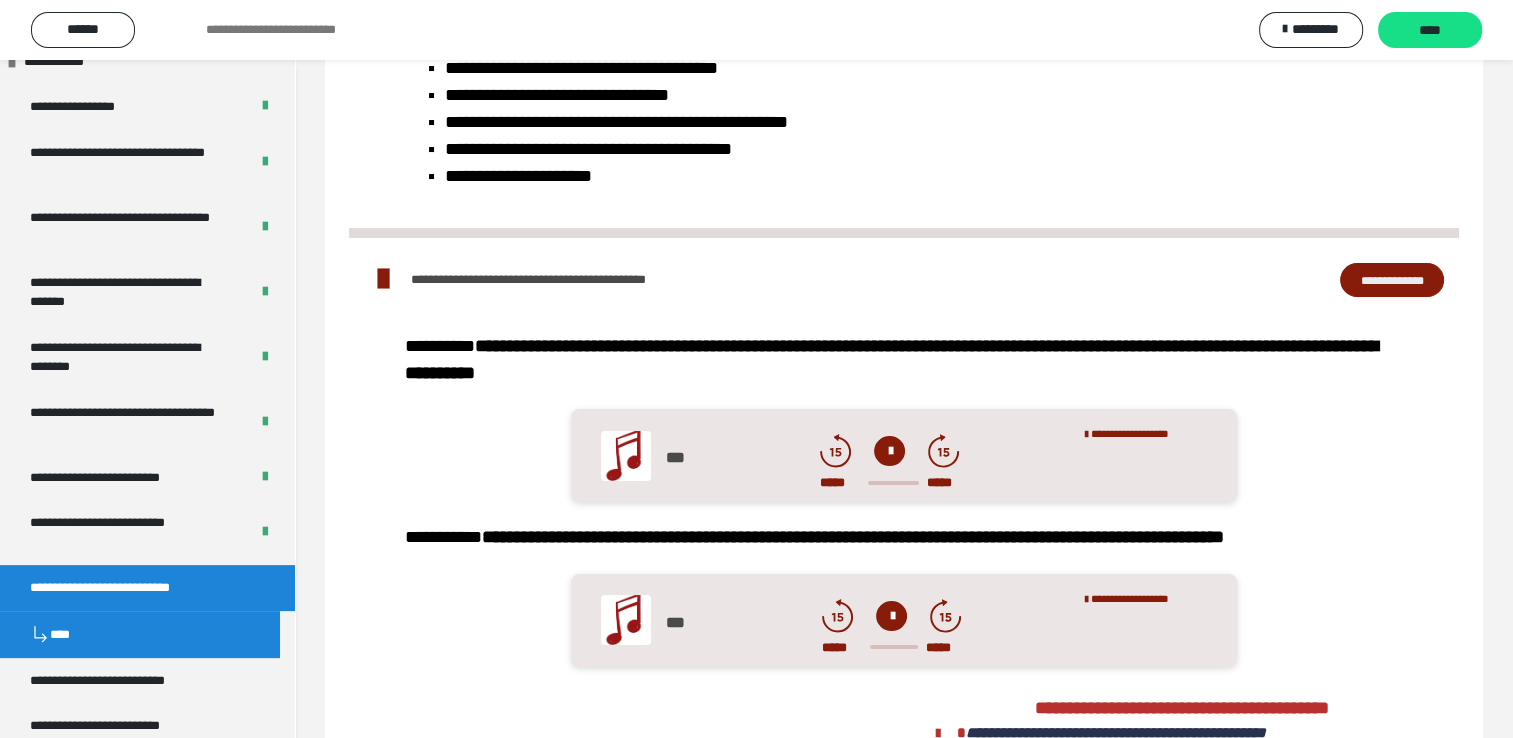 click at bounding box center [889, 451] 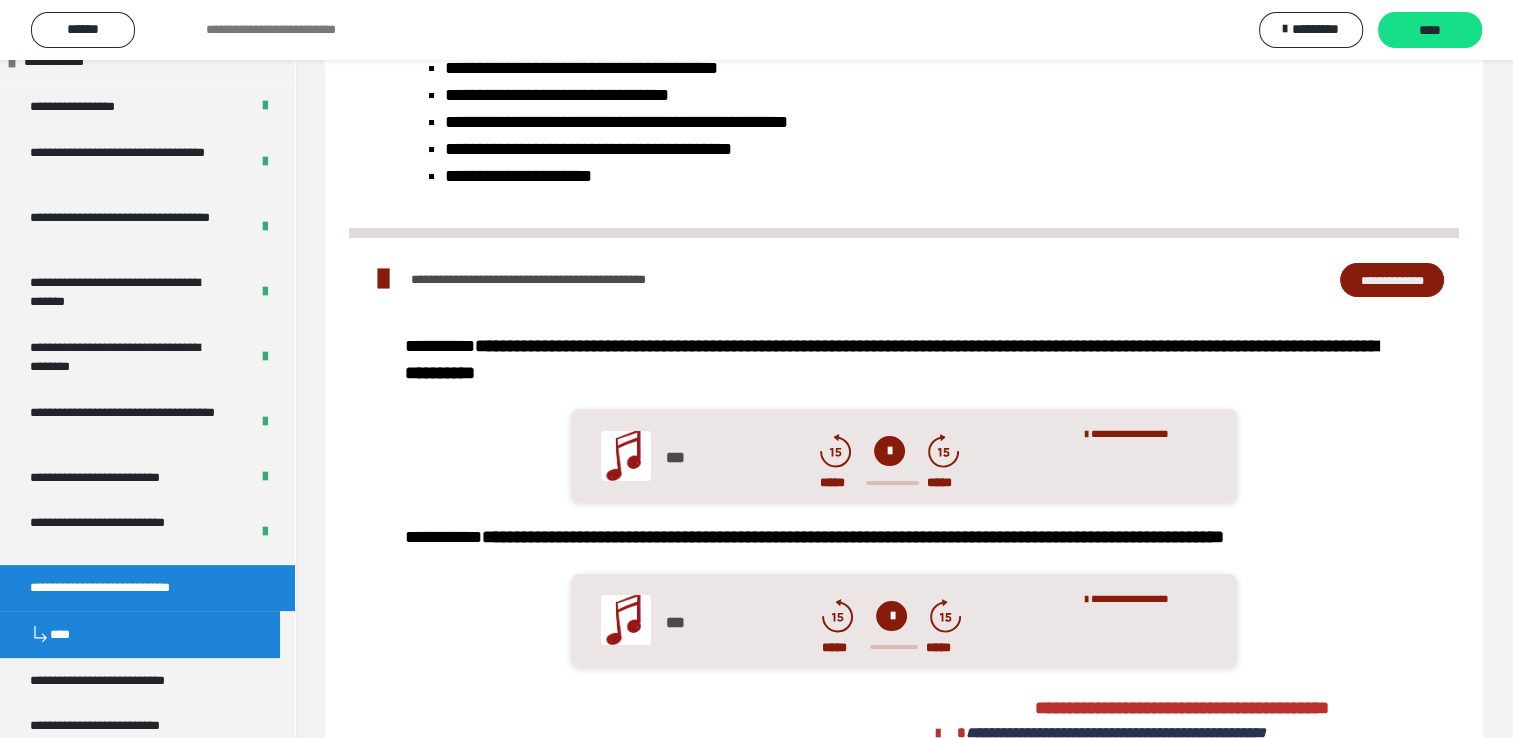 click at bounding box center (889, 451) 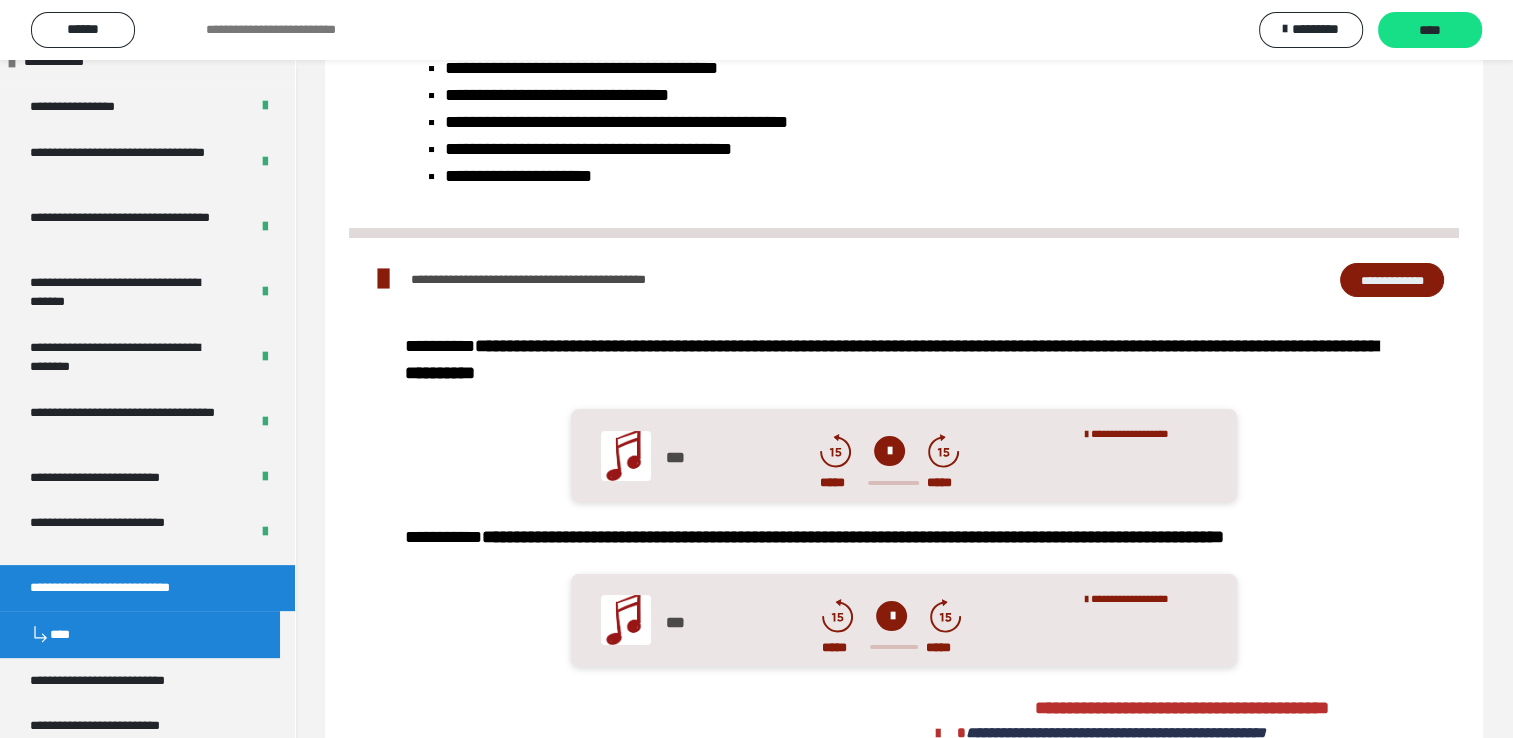 click at bounding box center (889, 451) 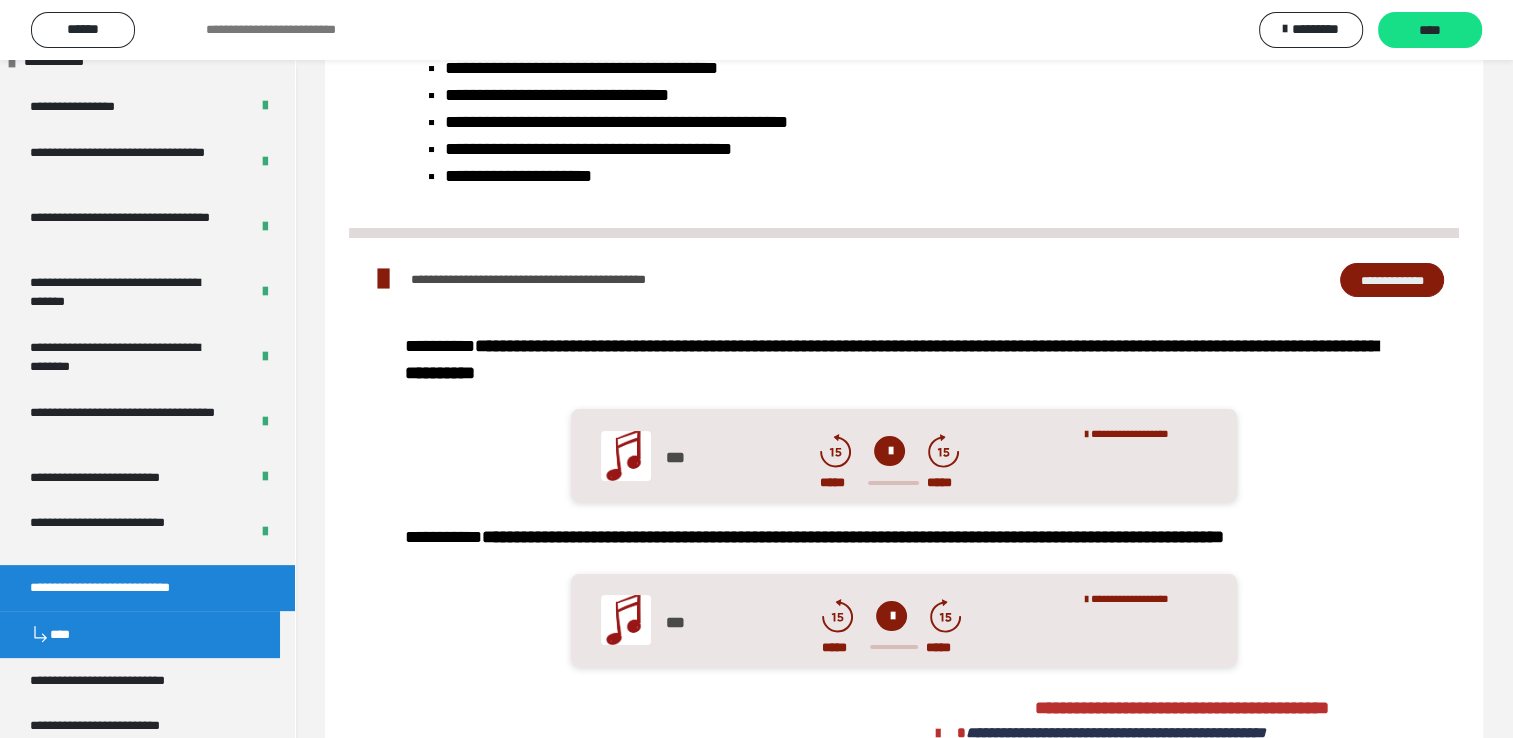 click at bounding box center (889, 451) 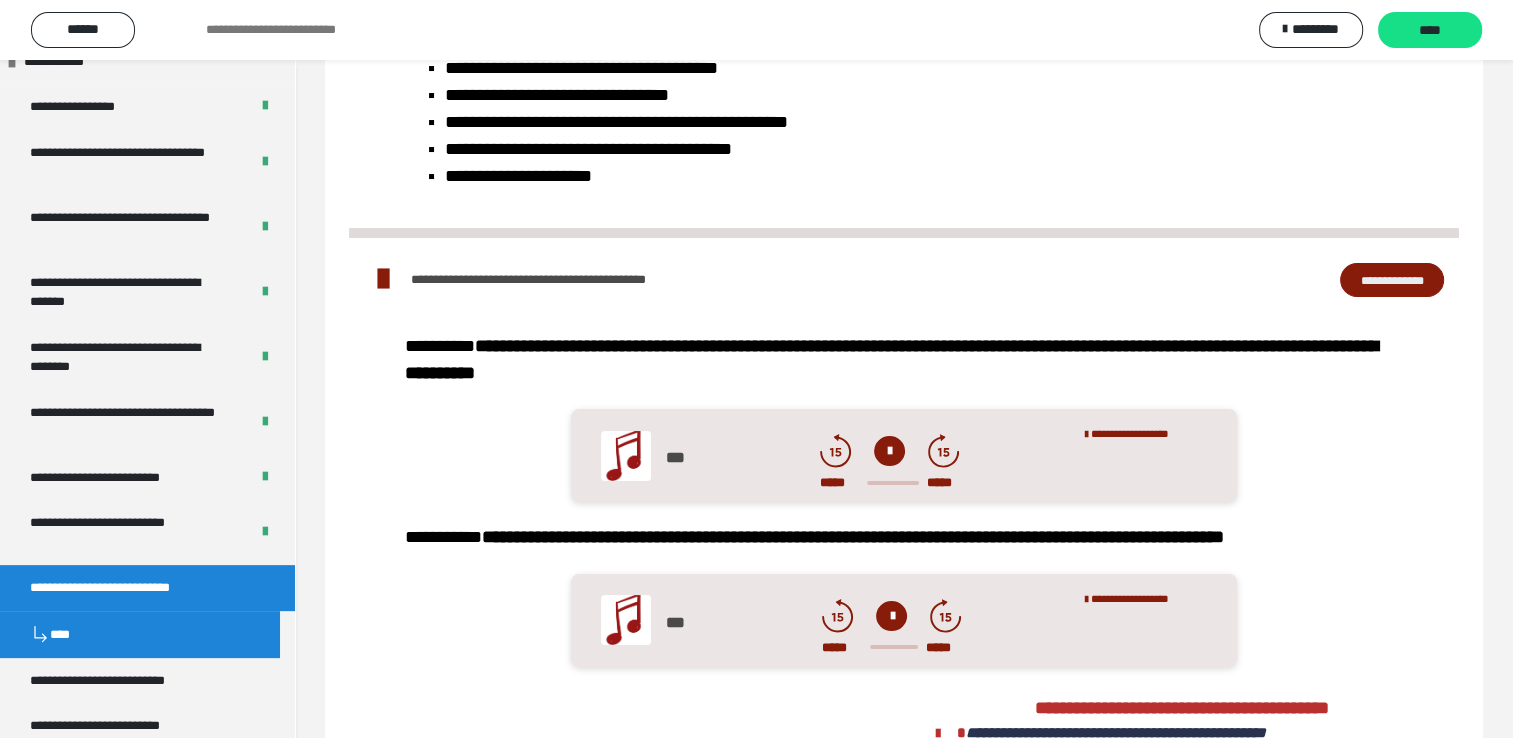 click at bounding box center (889, 451) 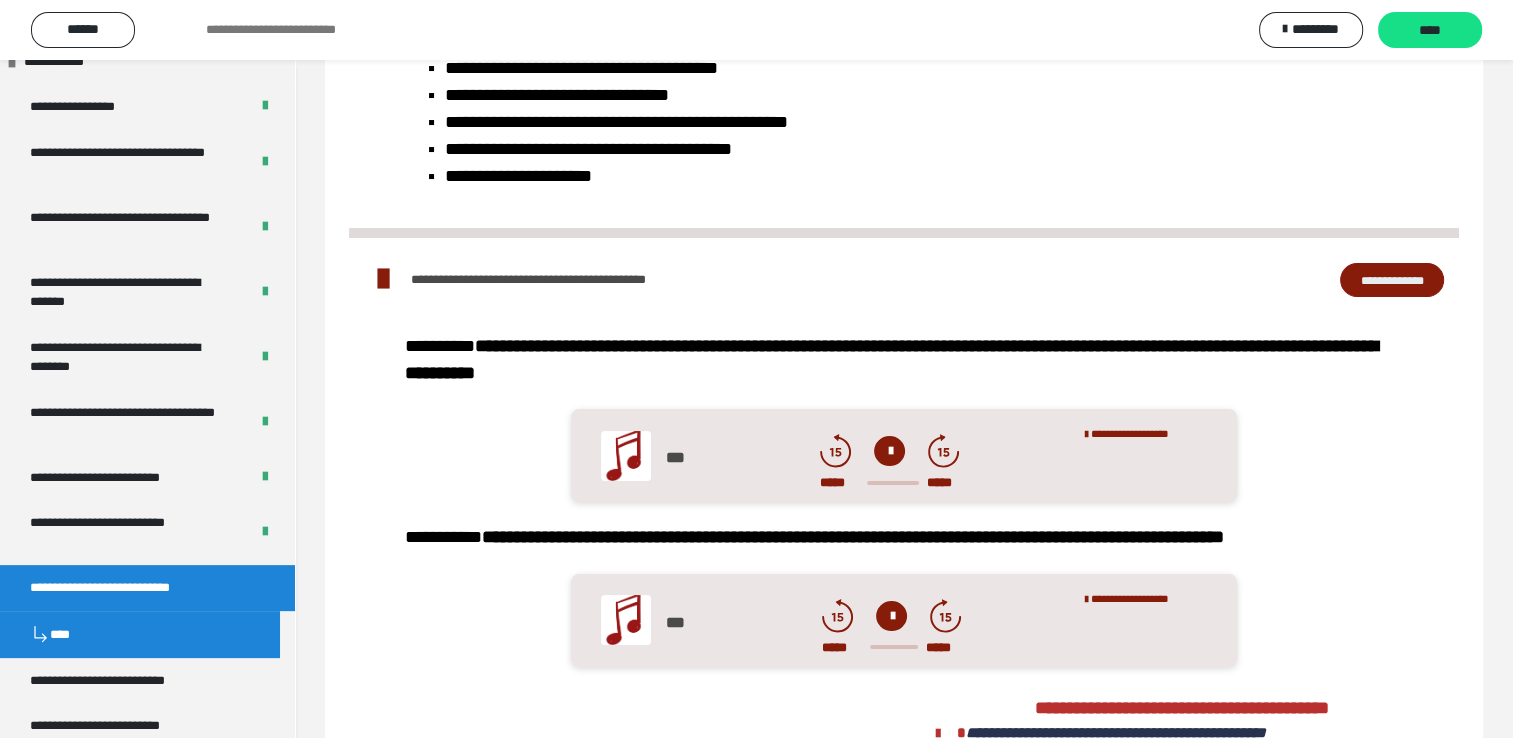 click on "**********" at bounding box center [1392, 280] 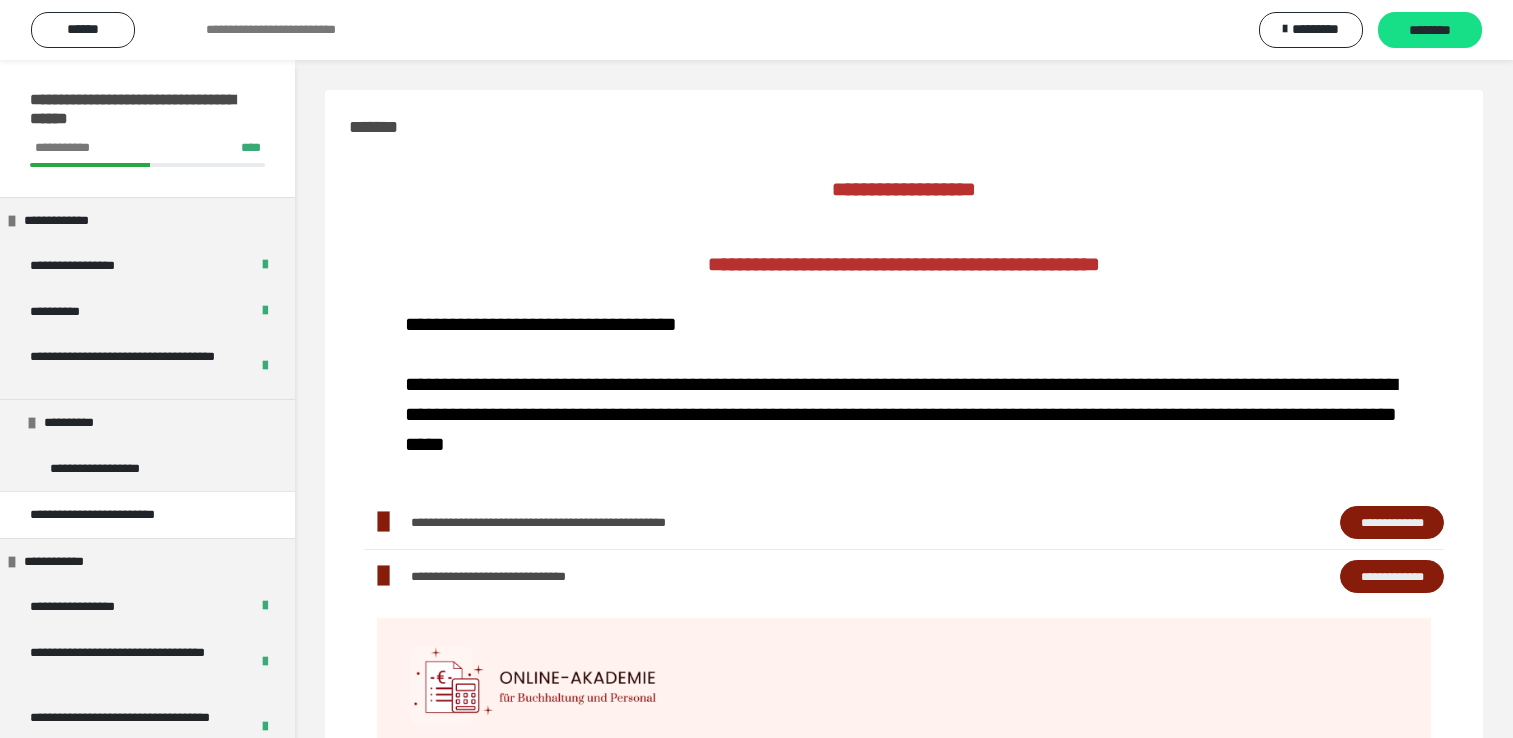 scroll, scrollTop: 0, scrollLeft: 0, axis: both 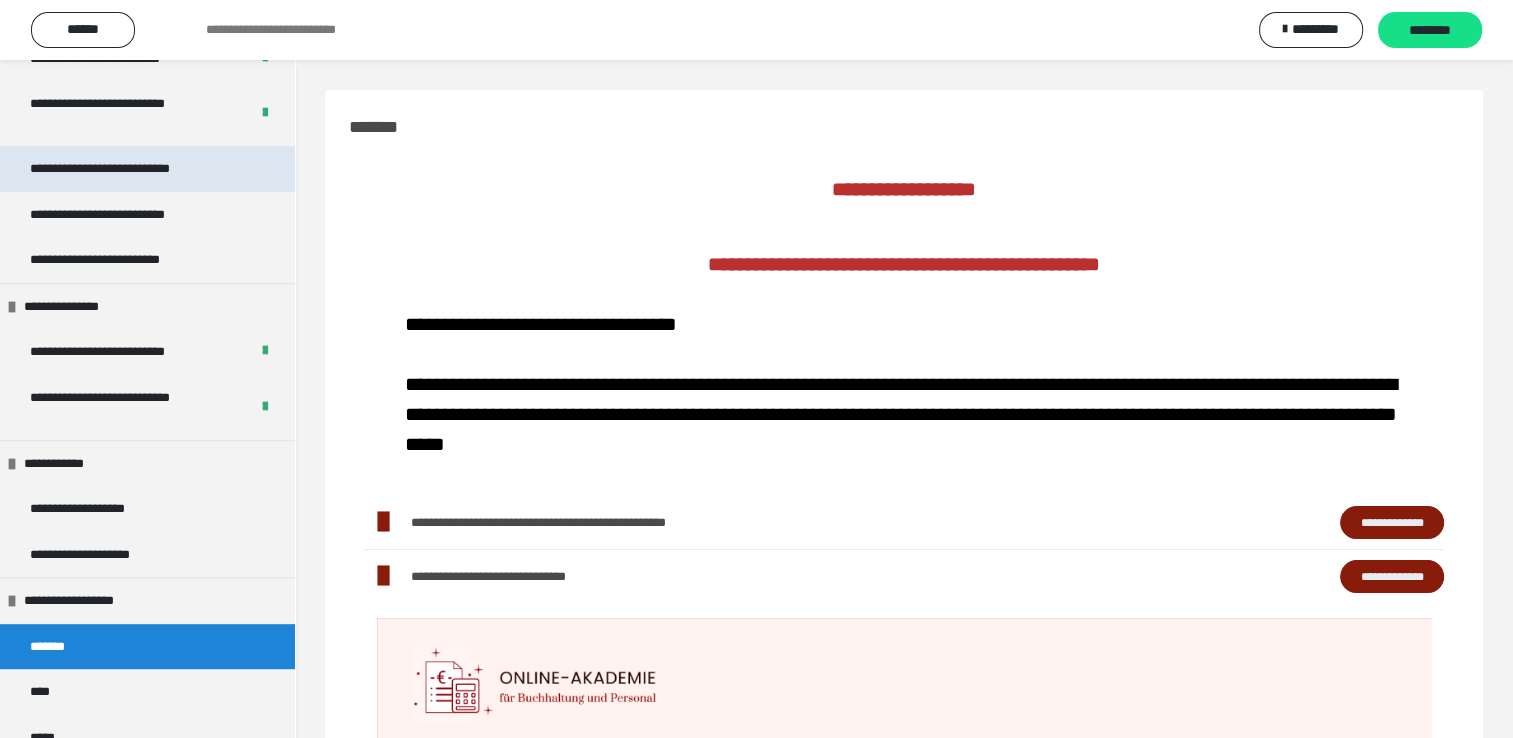 click on "**********" at bounding box center (128, 169) 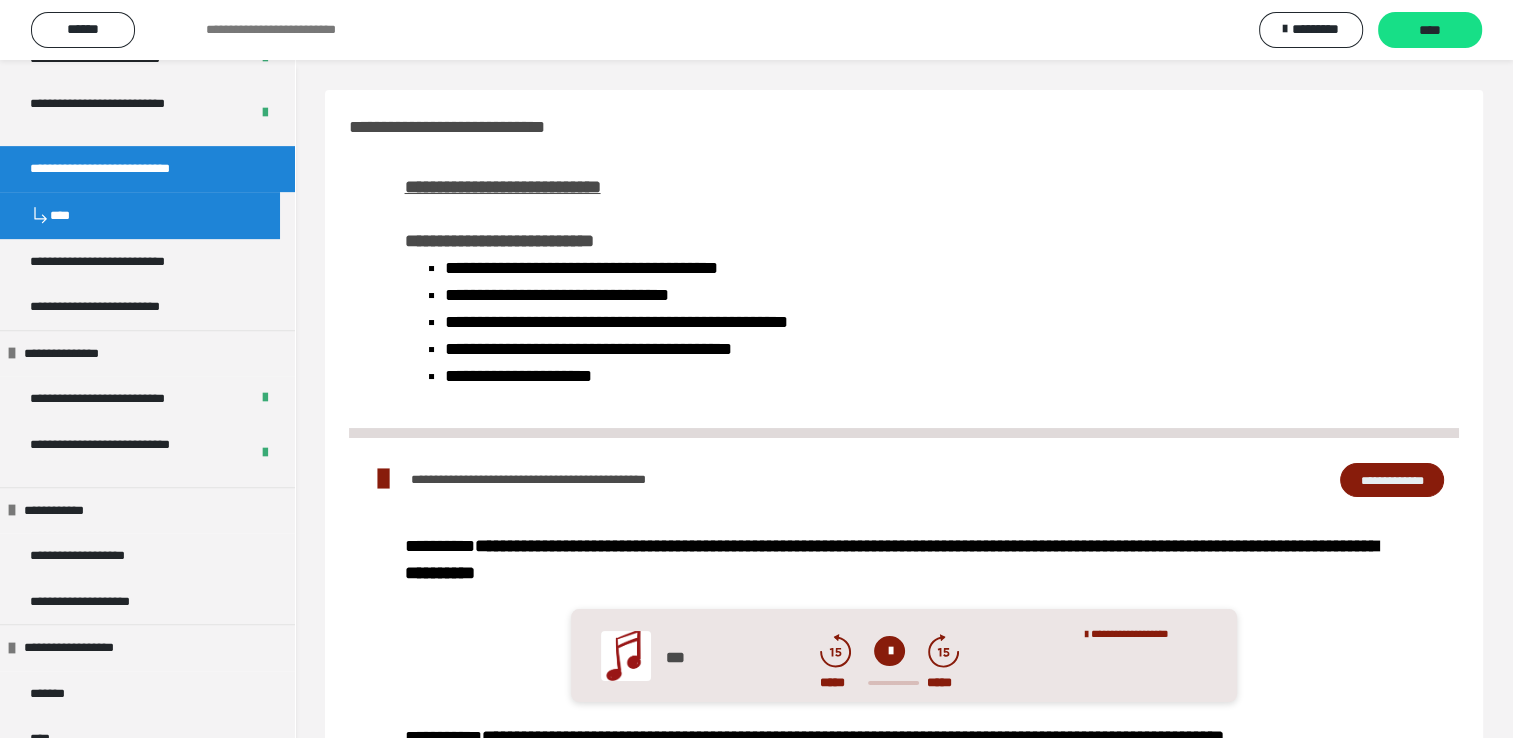 click on "**********" at bounding box center [1392, 480] 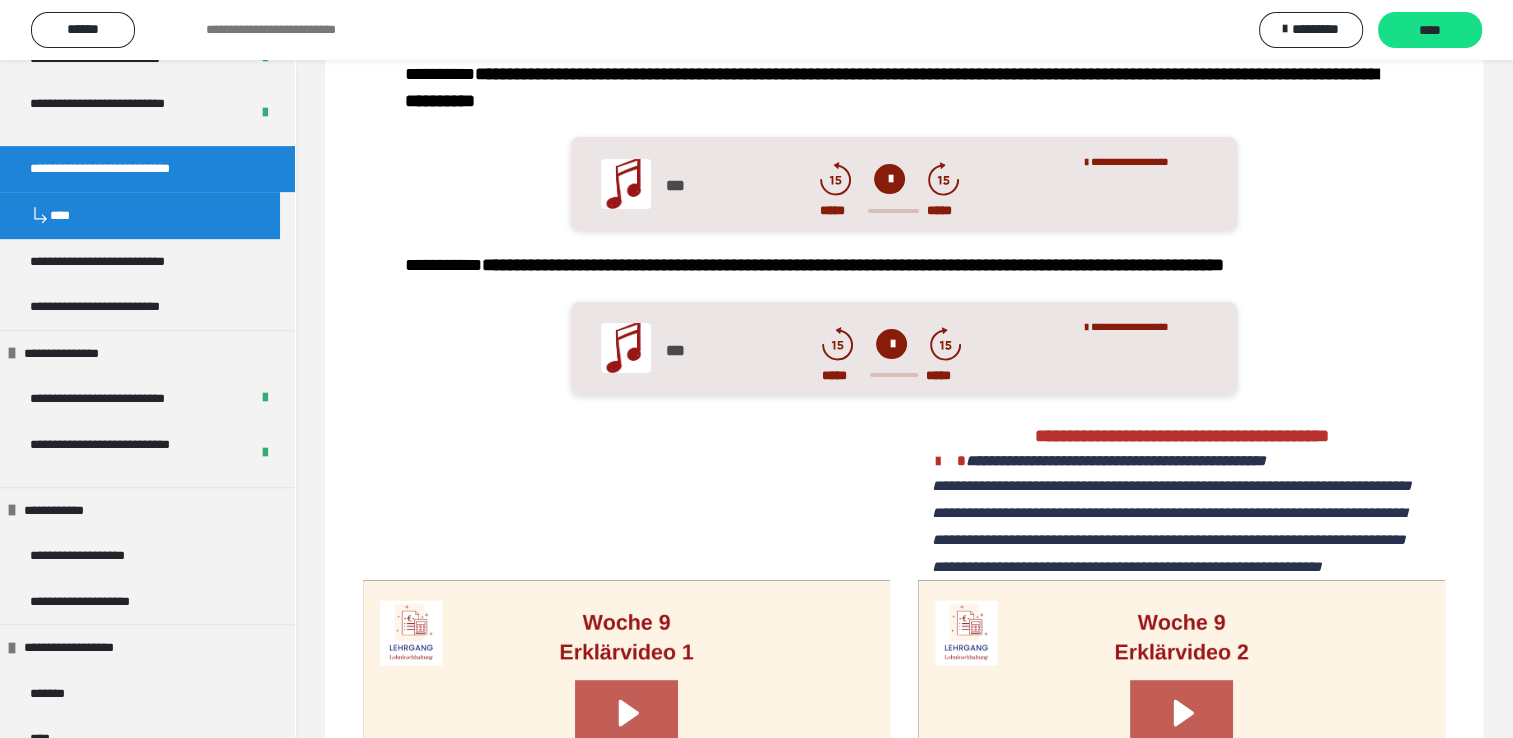 scroll, scrollTop: 500, scrollLeft: 0, axis: vertical 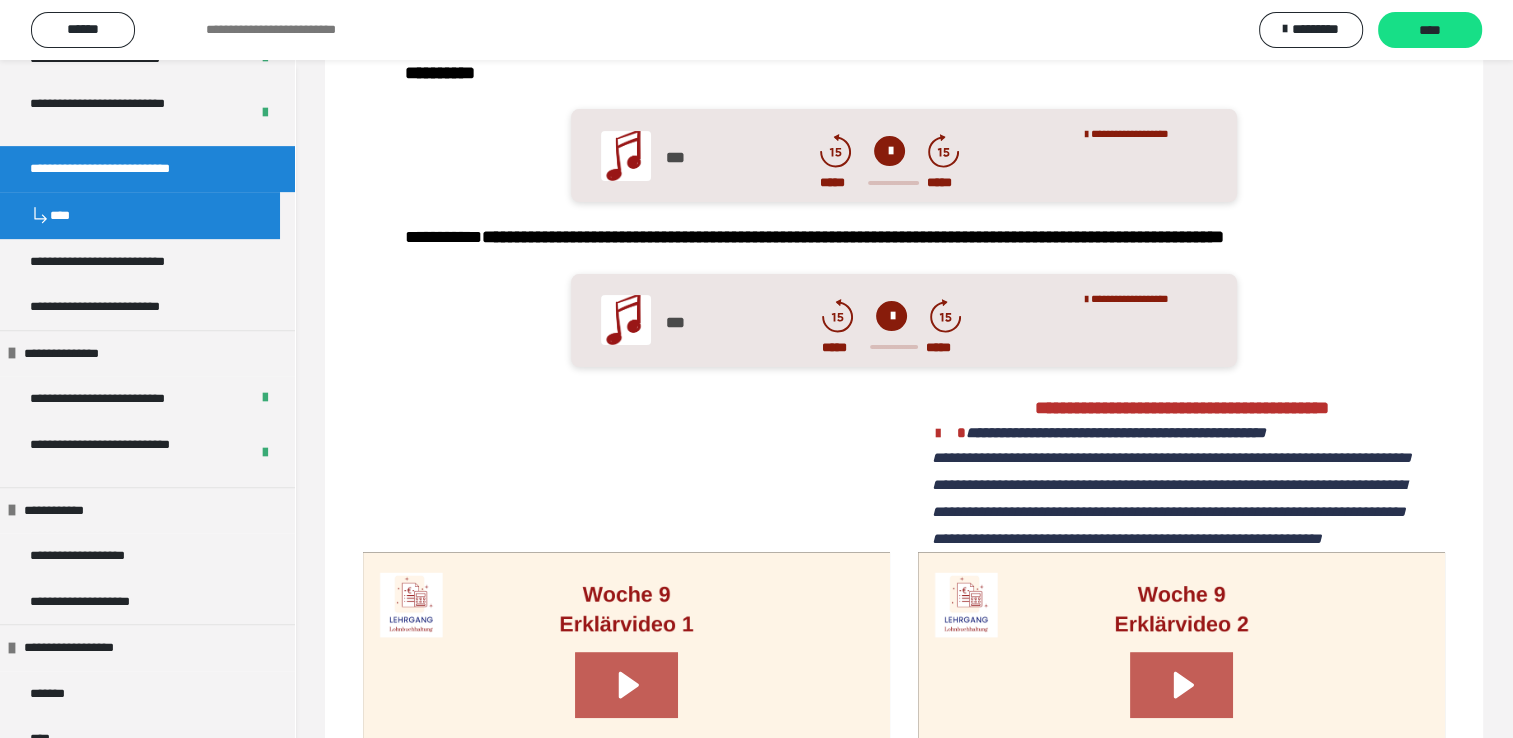 click at bounding box center (891, 316) 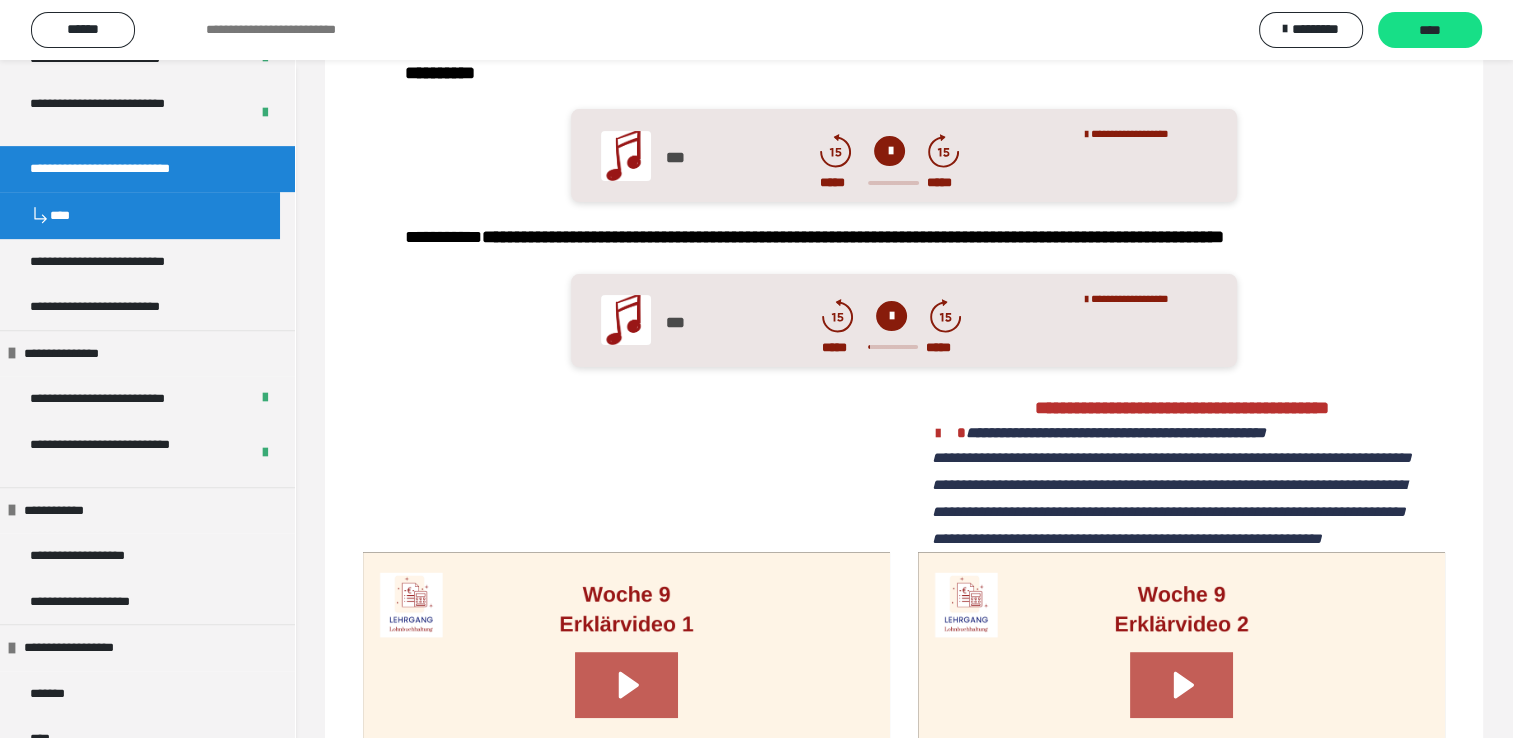 click at bounding box center (891, 316) 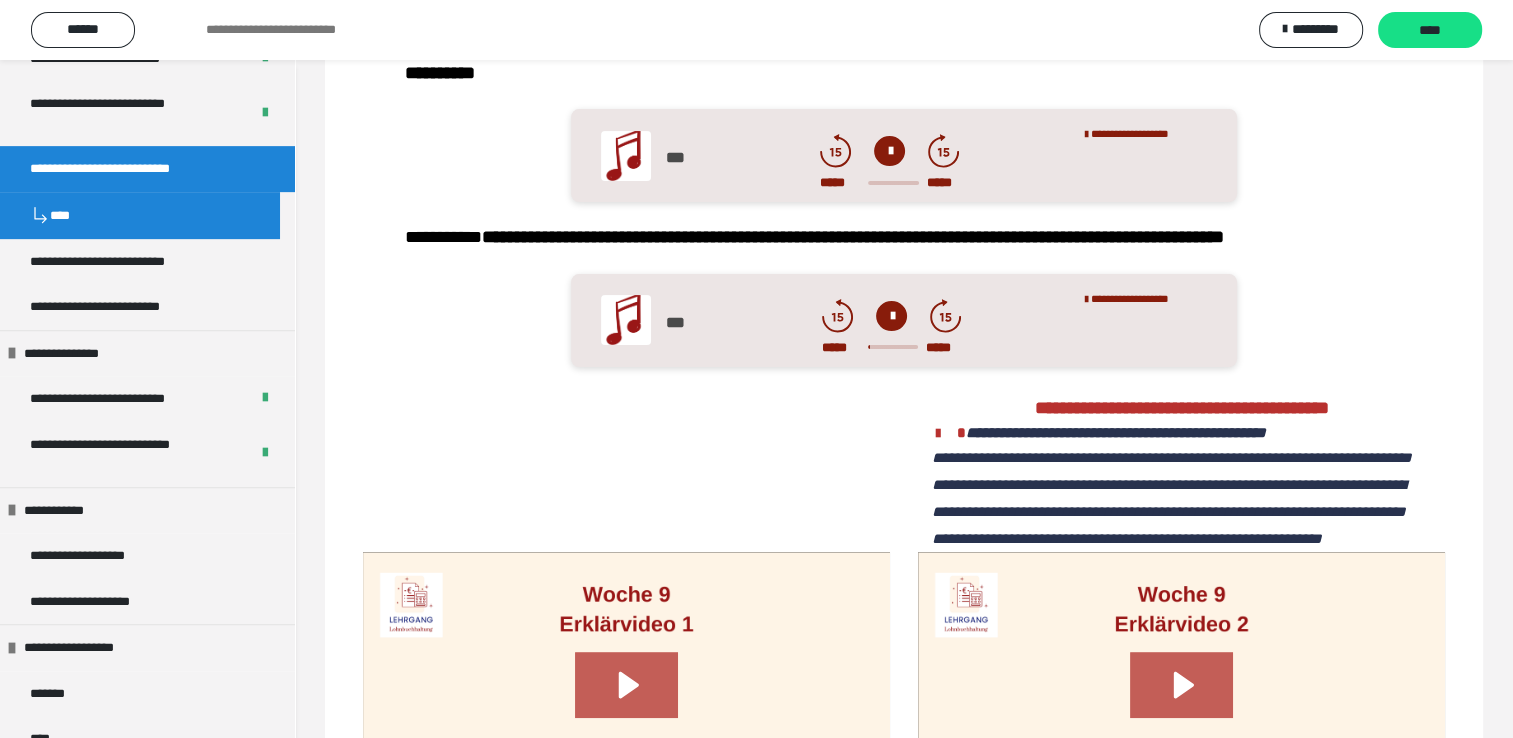click at bounding box center (891, 316) 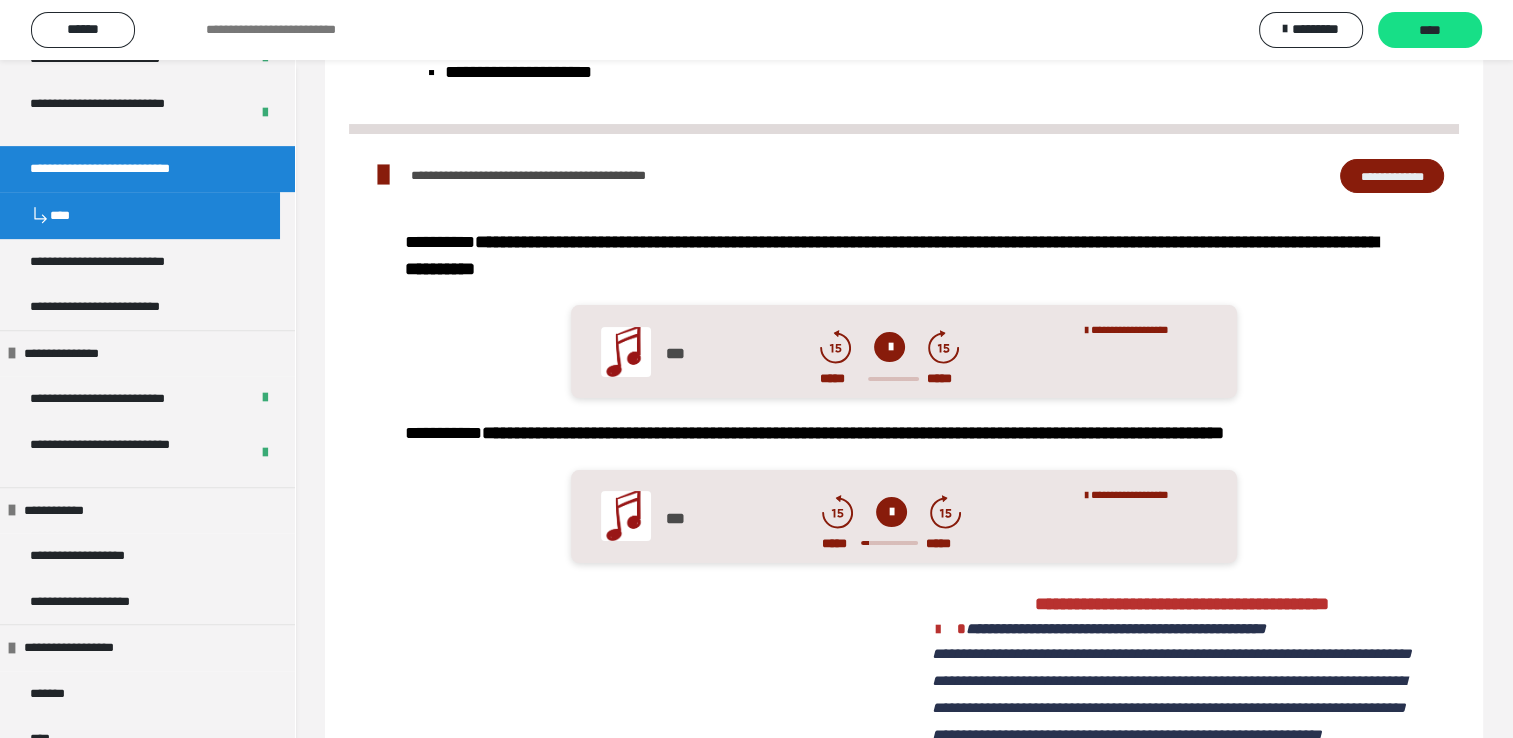 scroll, scrollTop: 300, scrollLeft: 0, axis: vertical 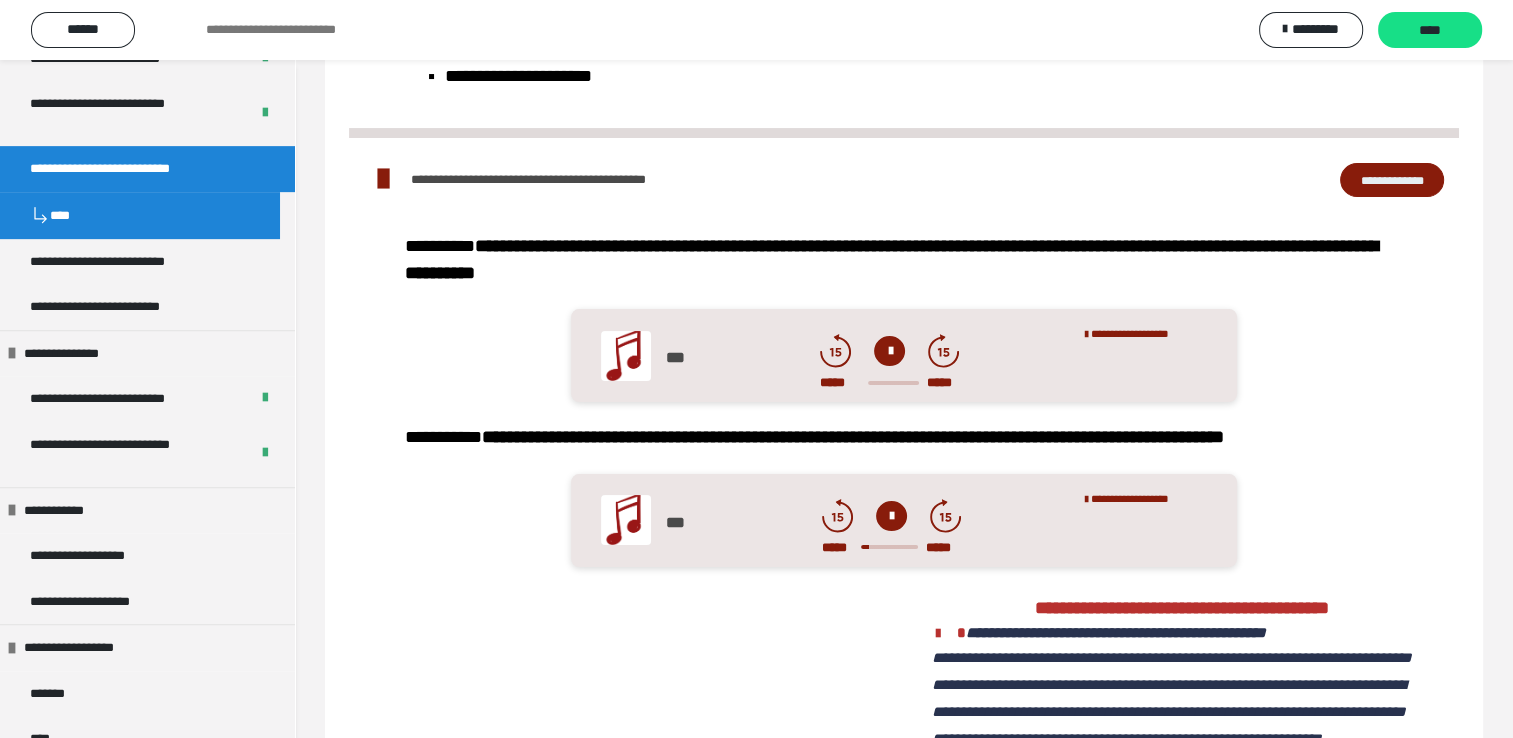 click on "**********" at bounding box center [1392, 180] 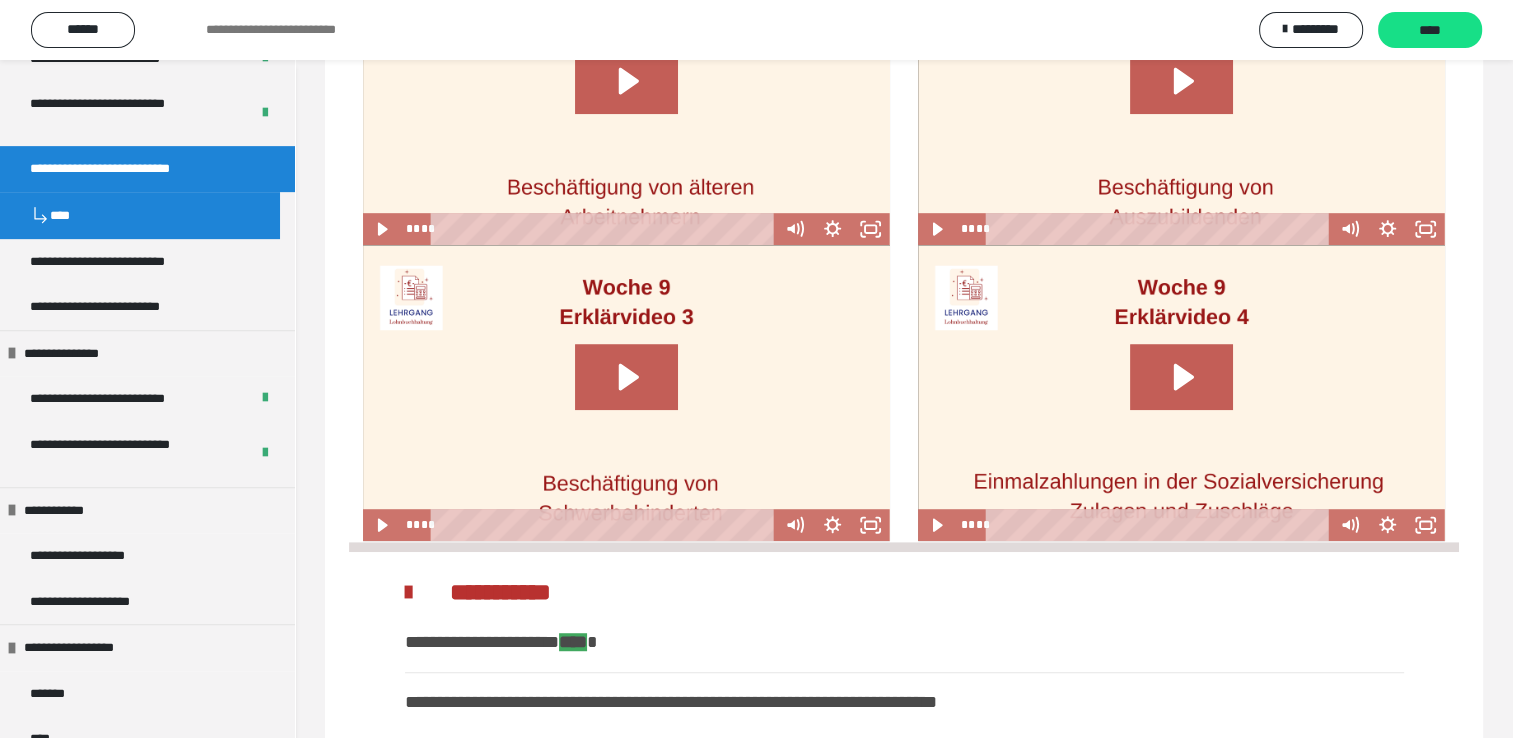 scroll, scrollTop: 1000, scrollLeft: 0, axis: vertical 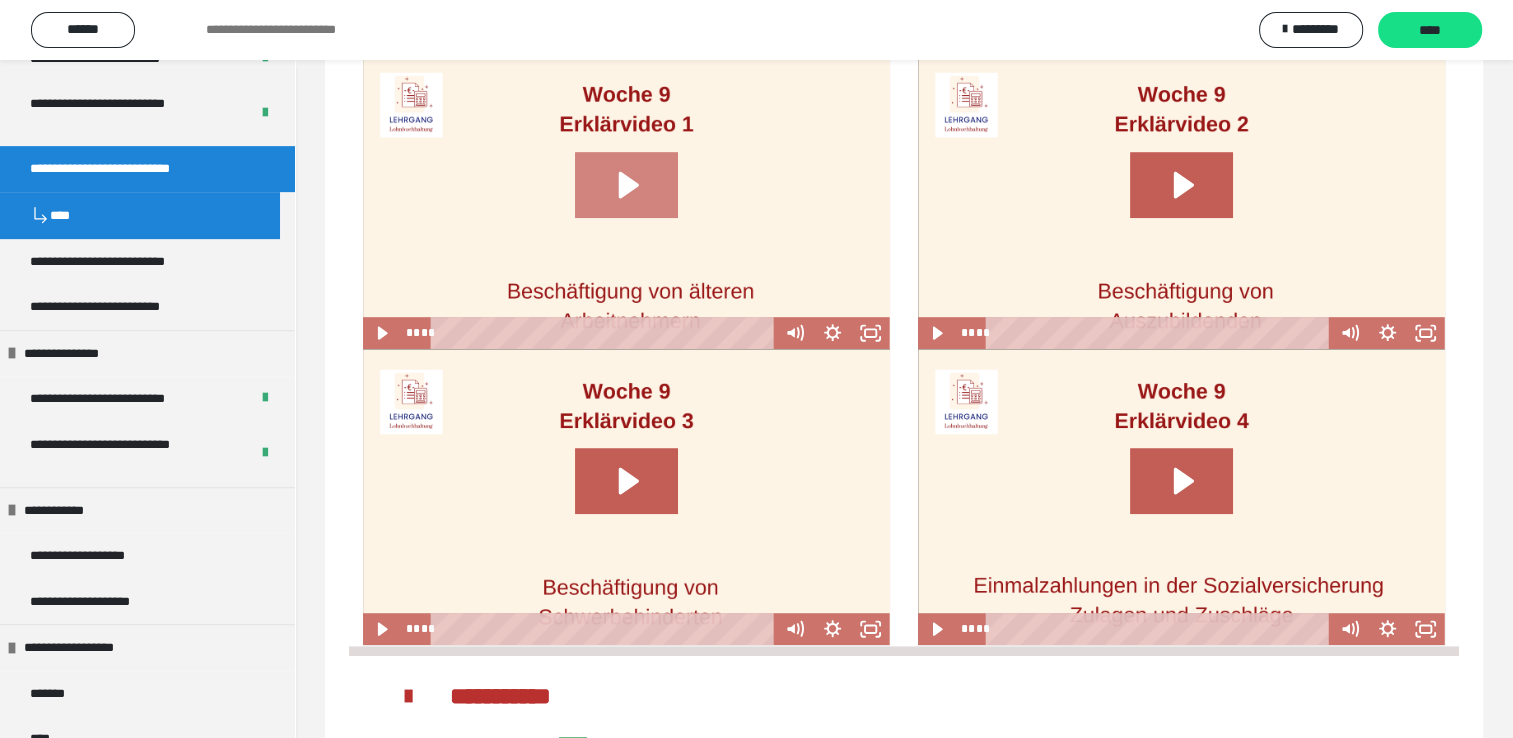 click 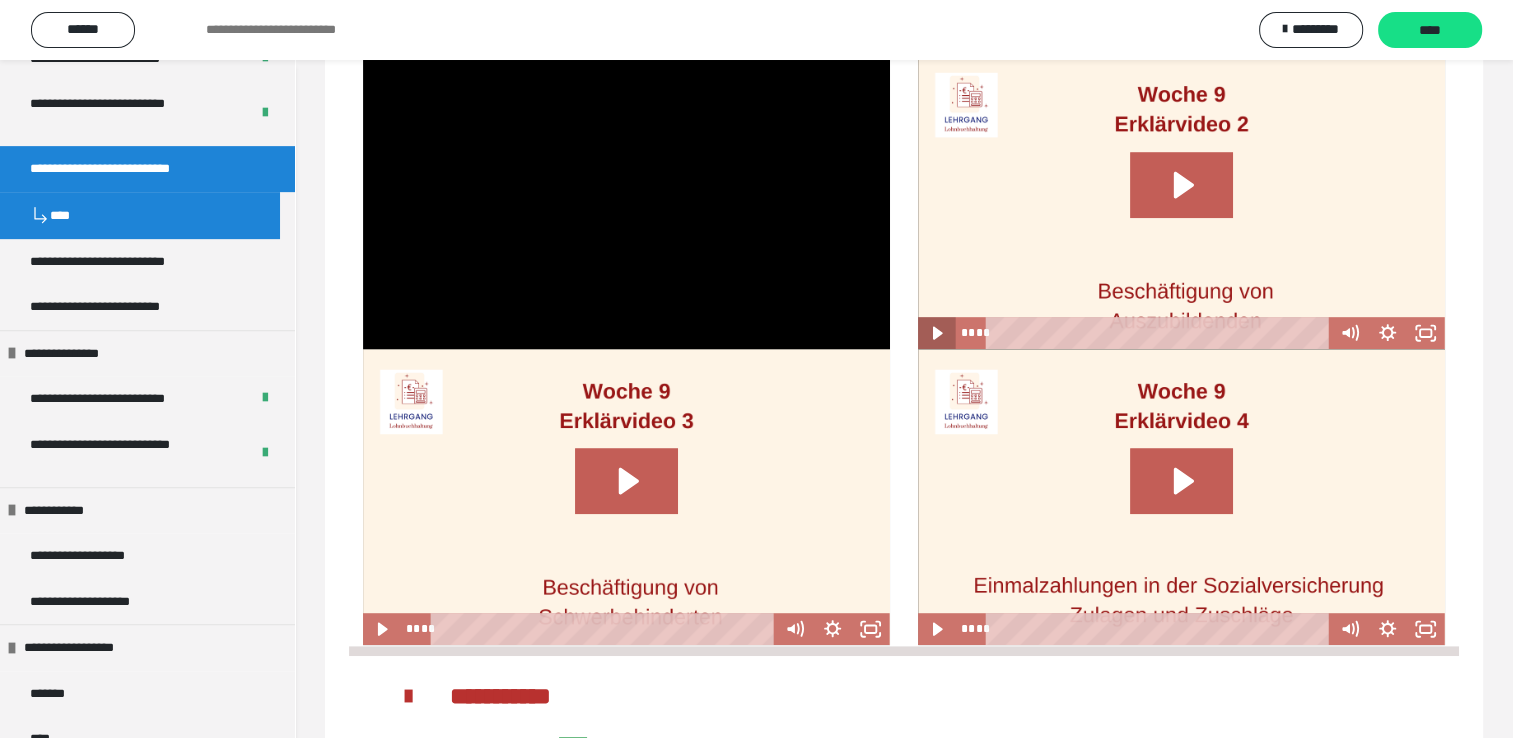click 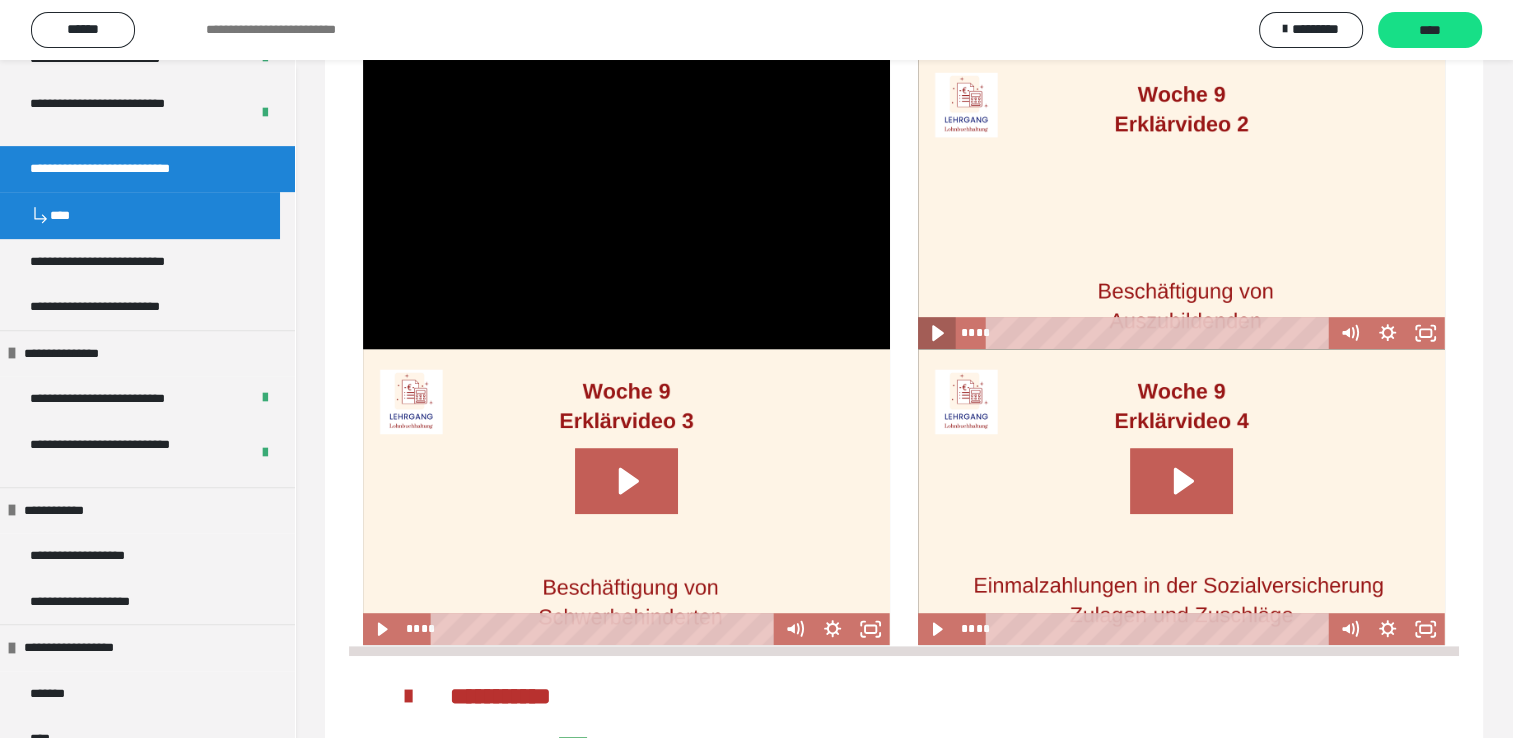 click 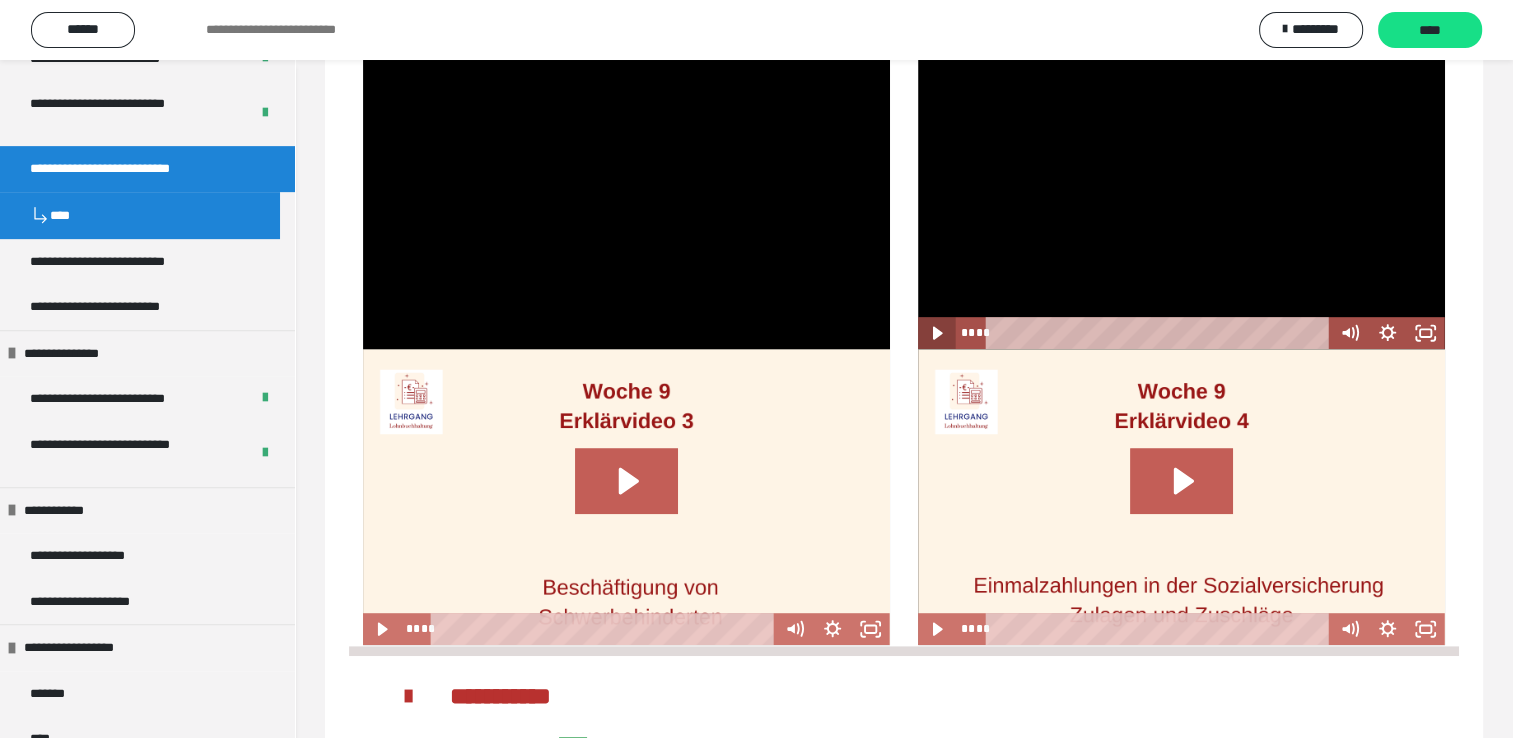click 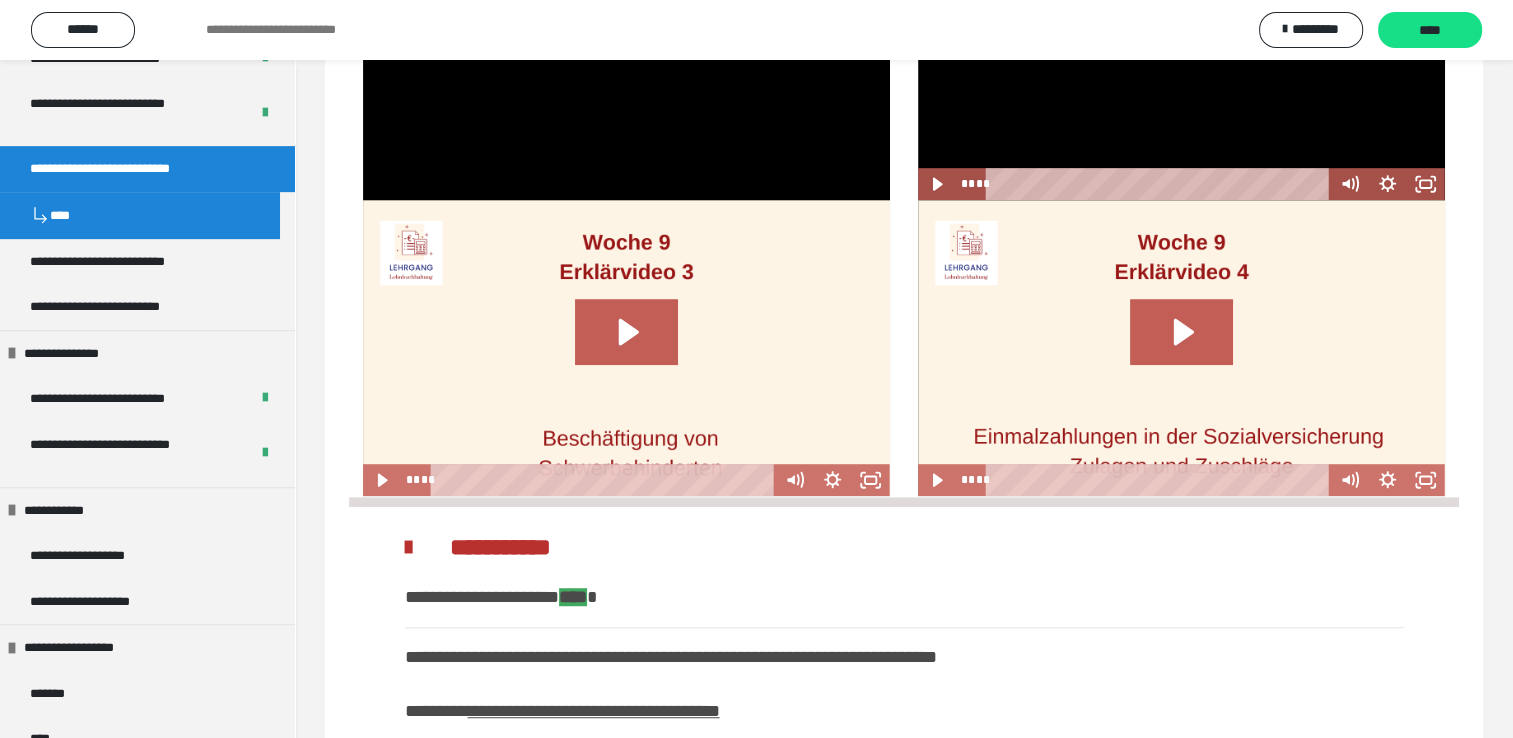scroll, scrollTop: 1200, scrollLeft: 0, axis: vertical 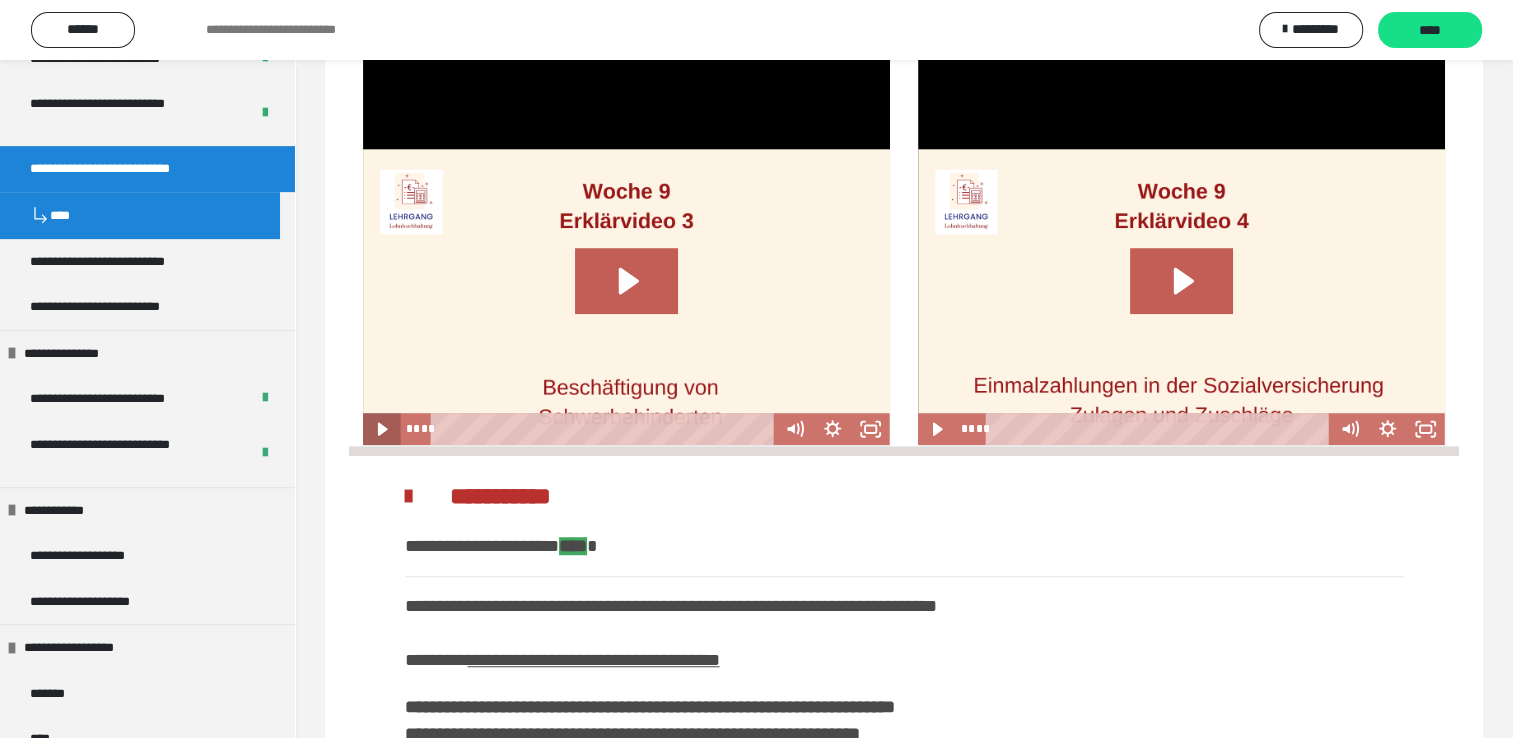 click 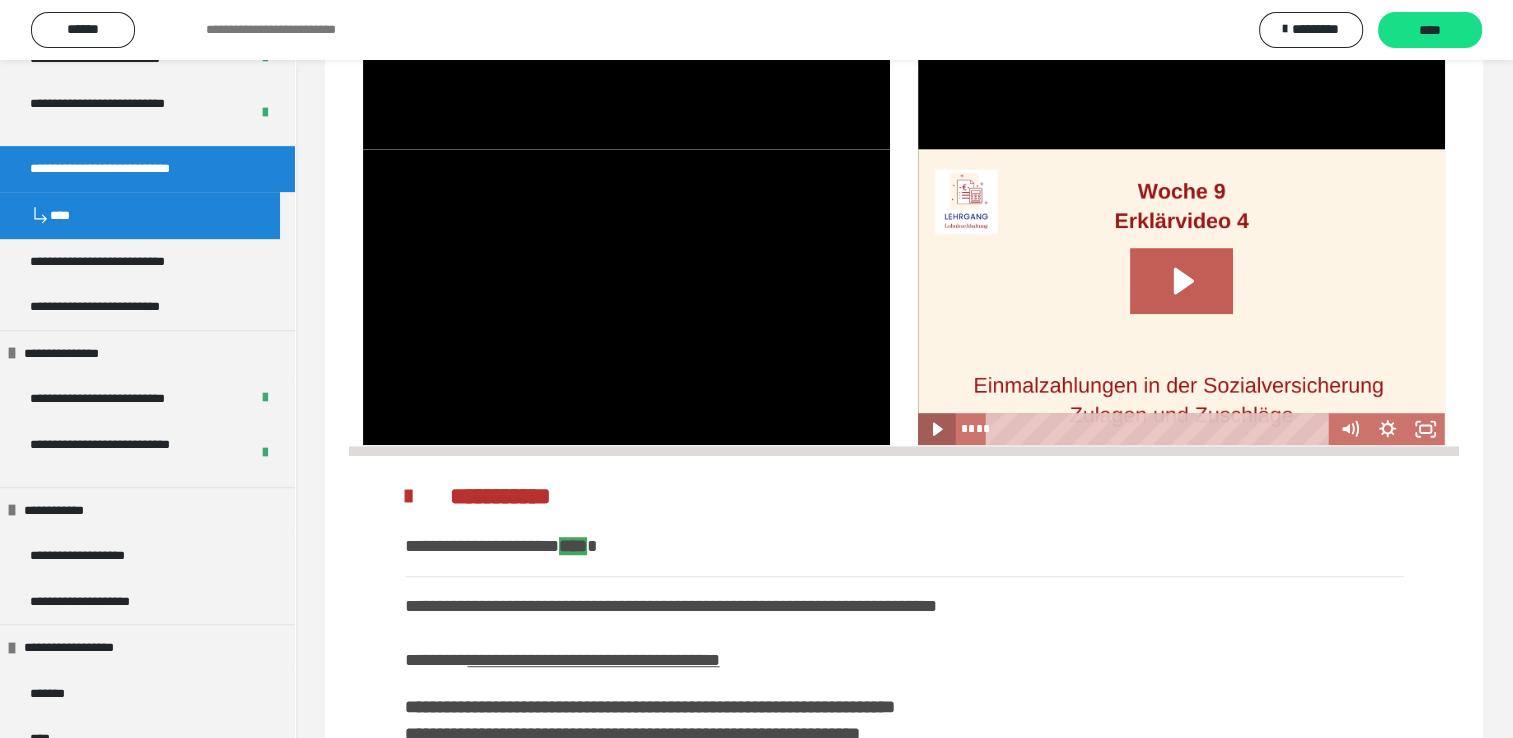 click 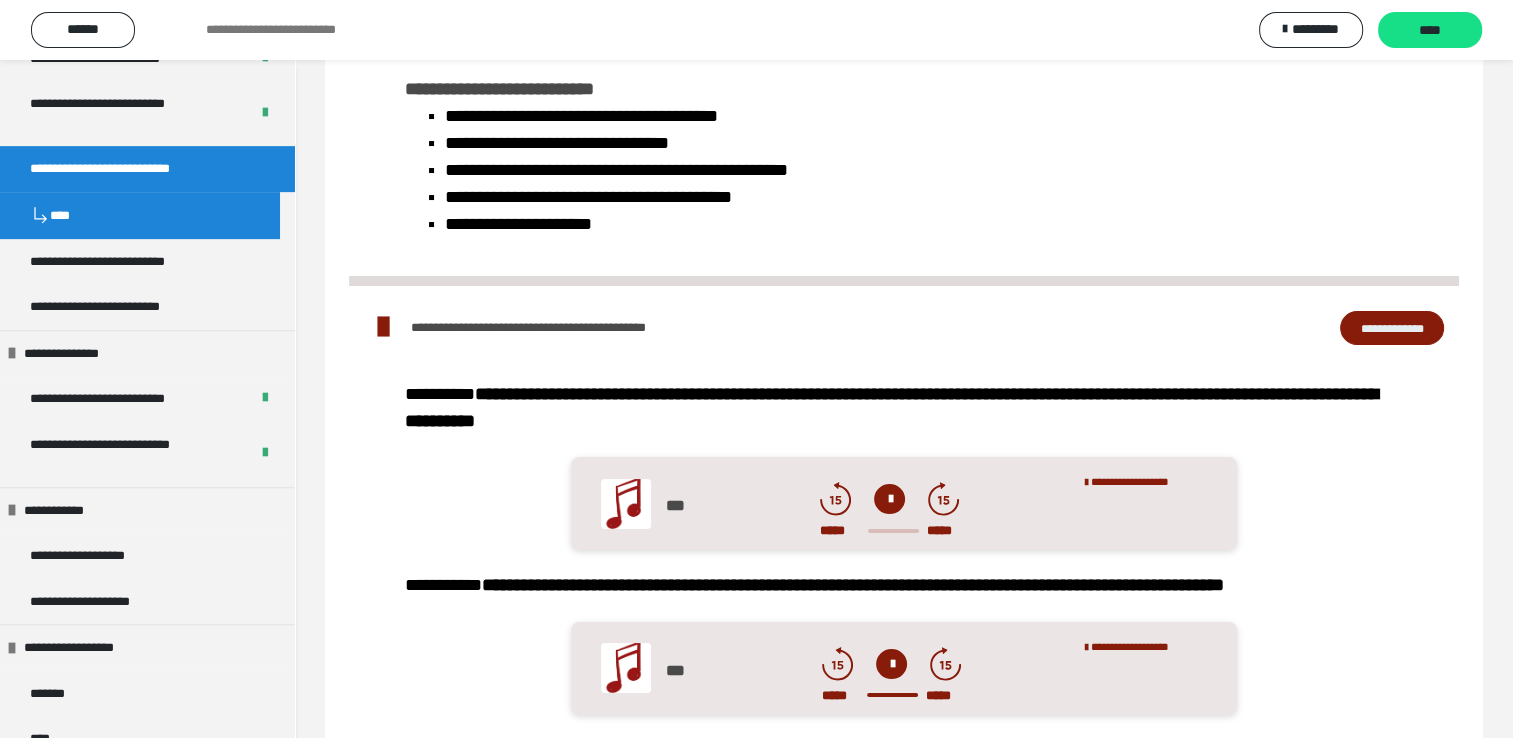 scroll, scrollTop: 0, scrollLeft: 0, axis: both 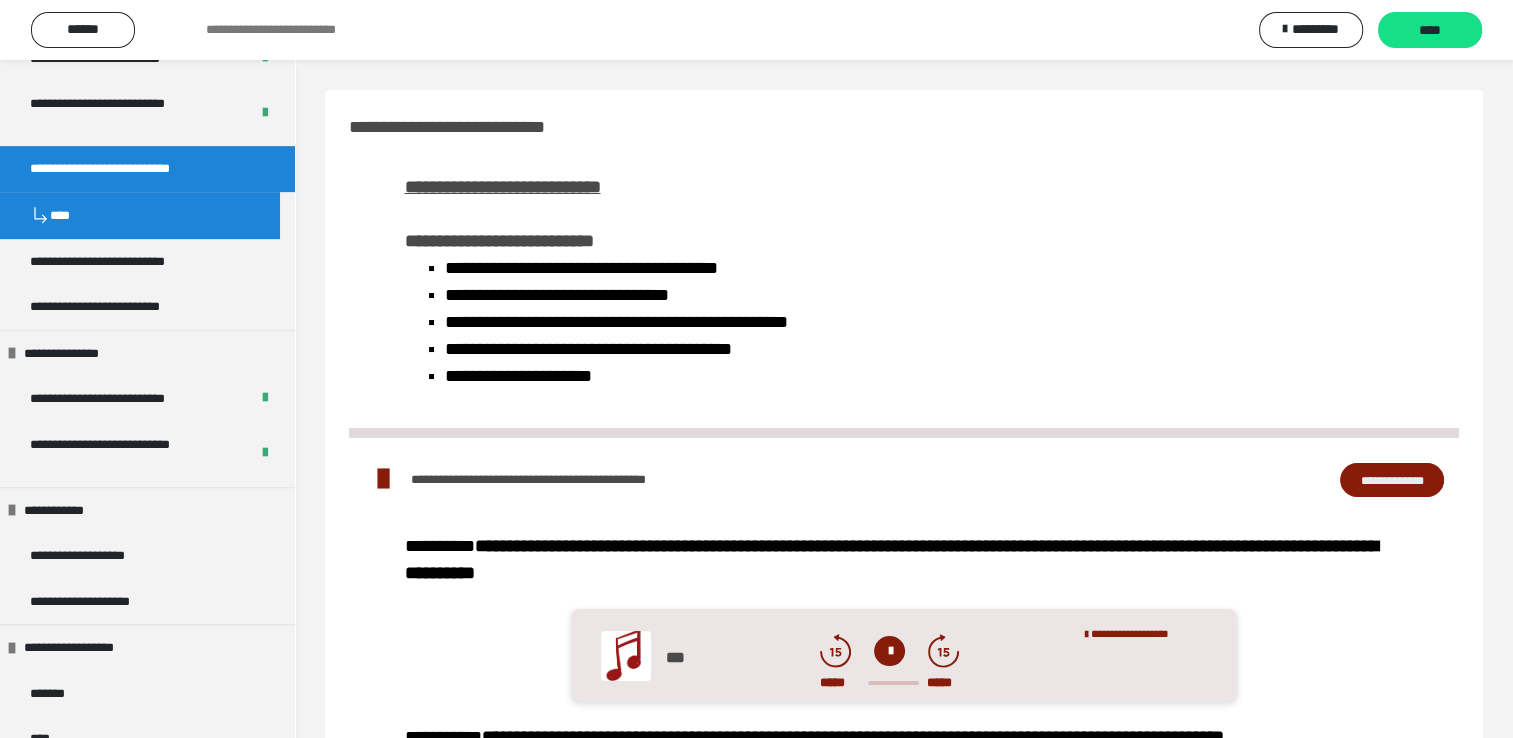 click on "**********" at bounding box center [1392, 480] 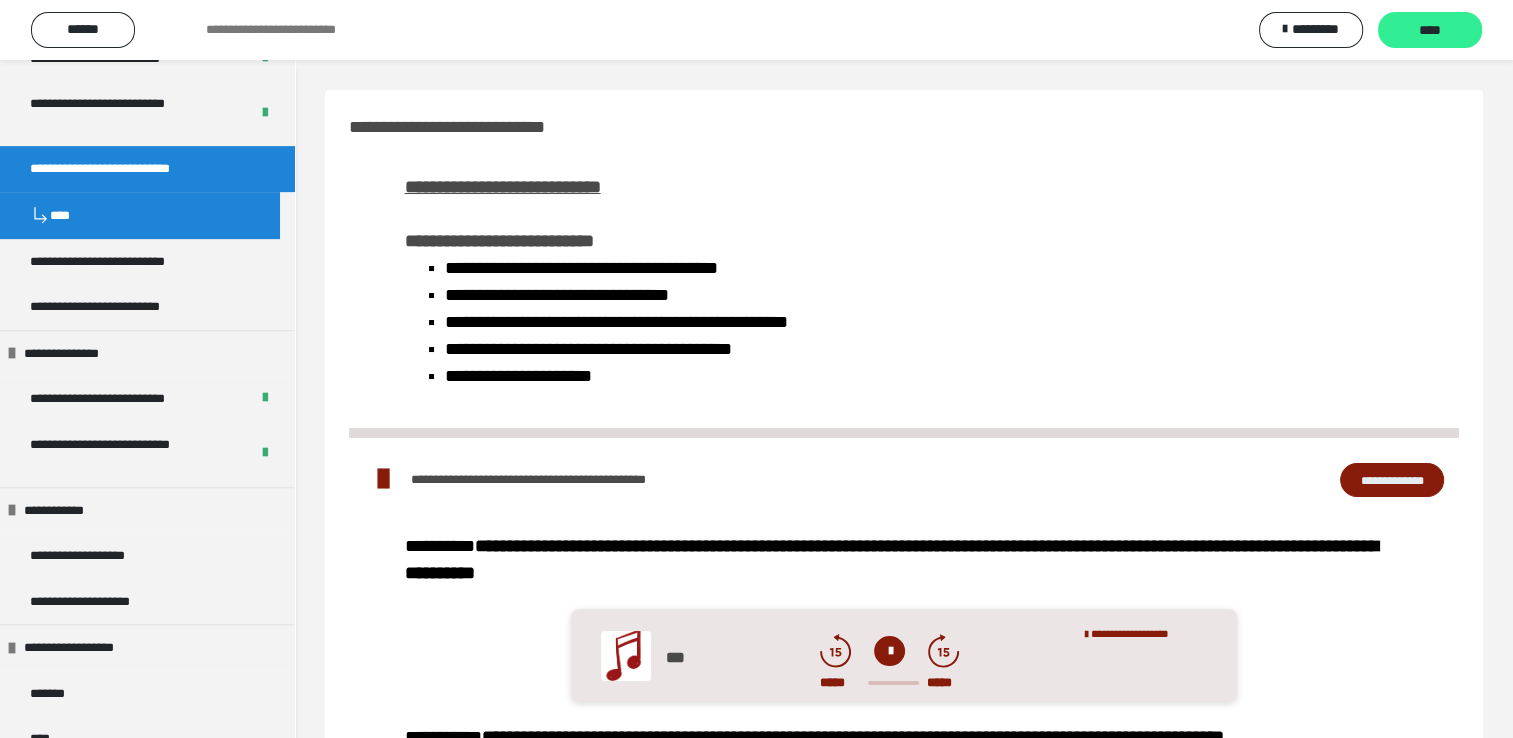 click on "****" at bounding box center (1430, 31) 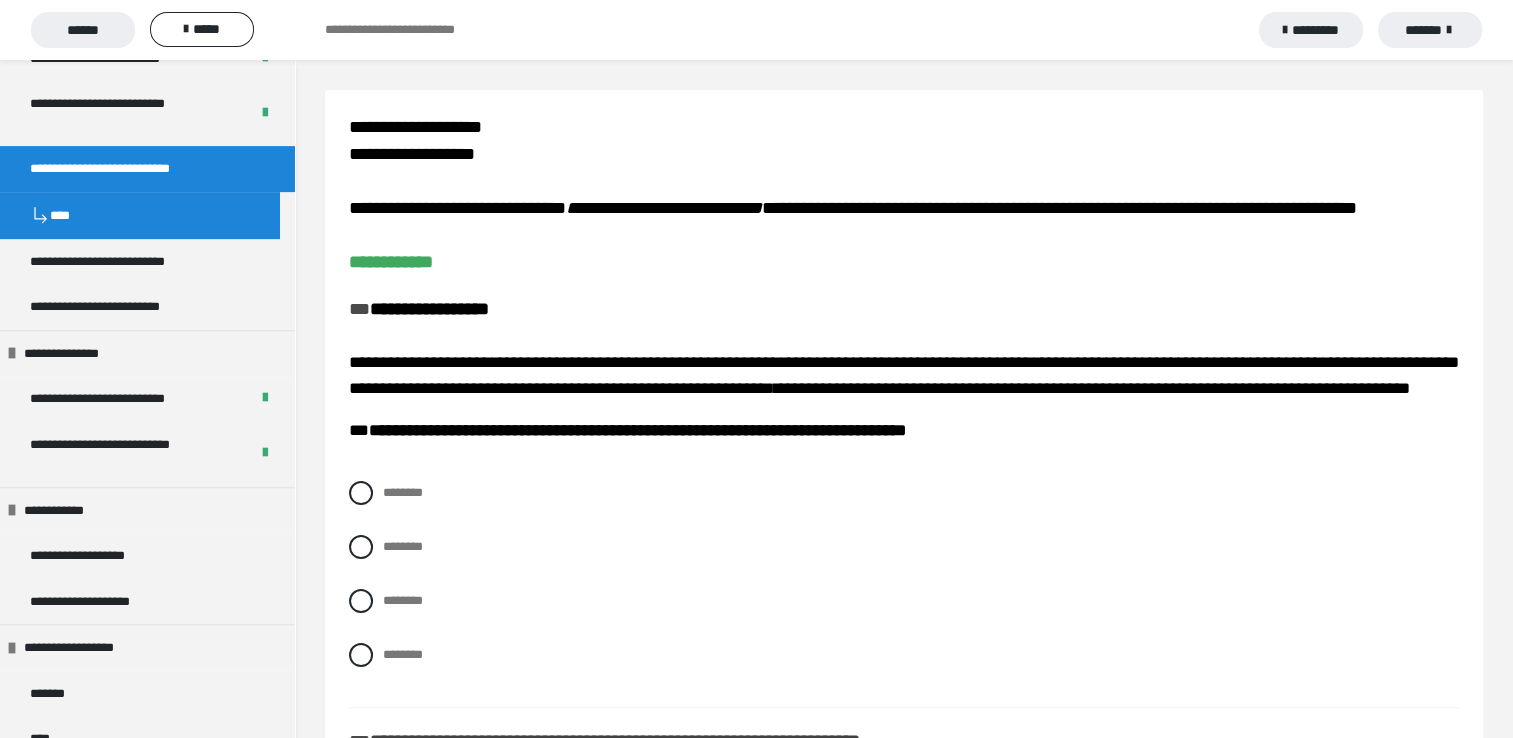 scroll, scrollTop: 100, scrollLeft: 0, axis: vertical 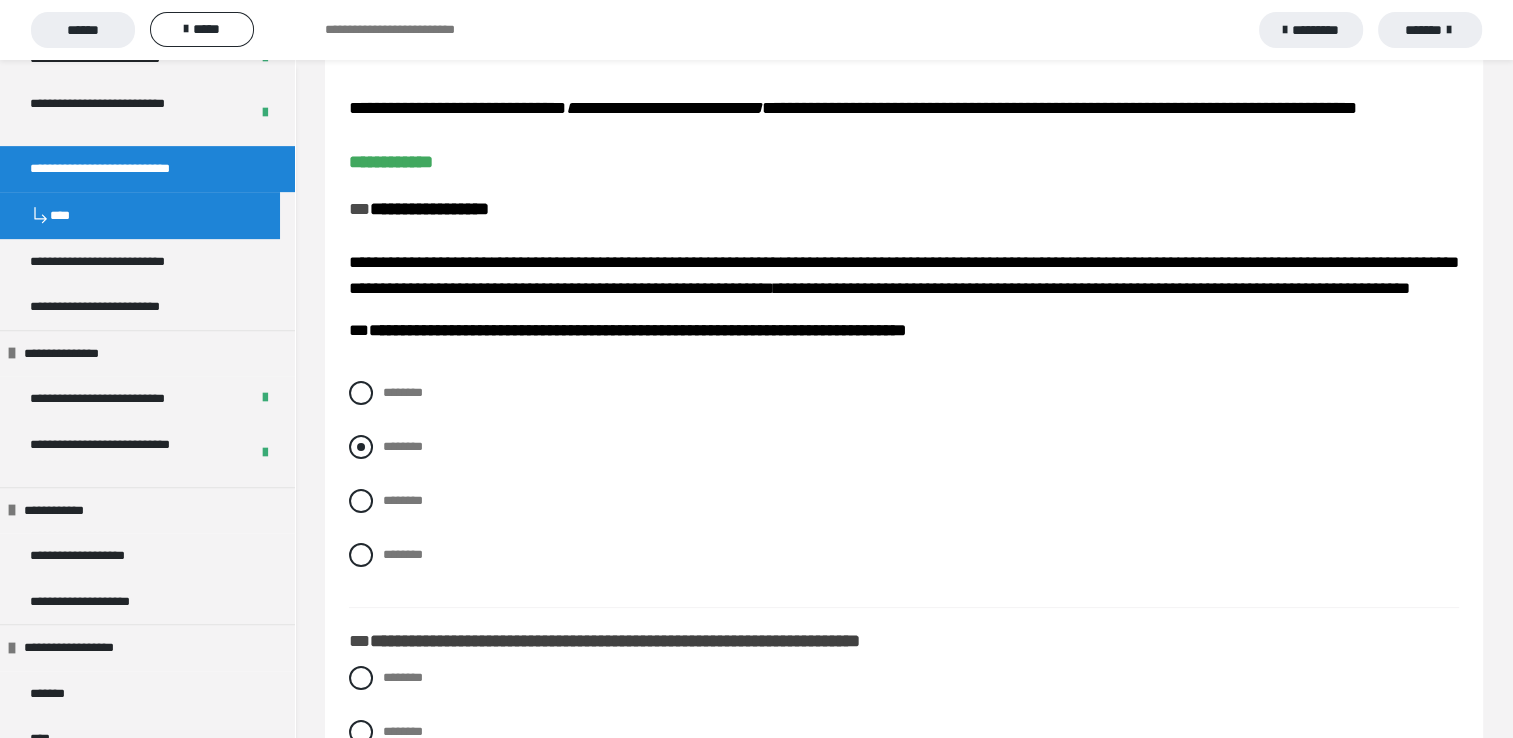 click at bounding box center [361, 447] 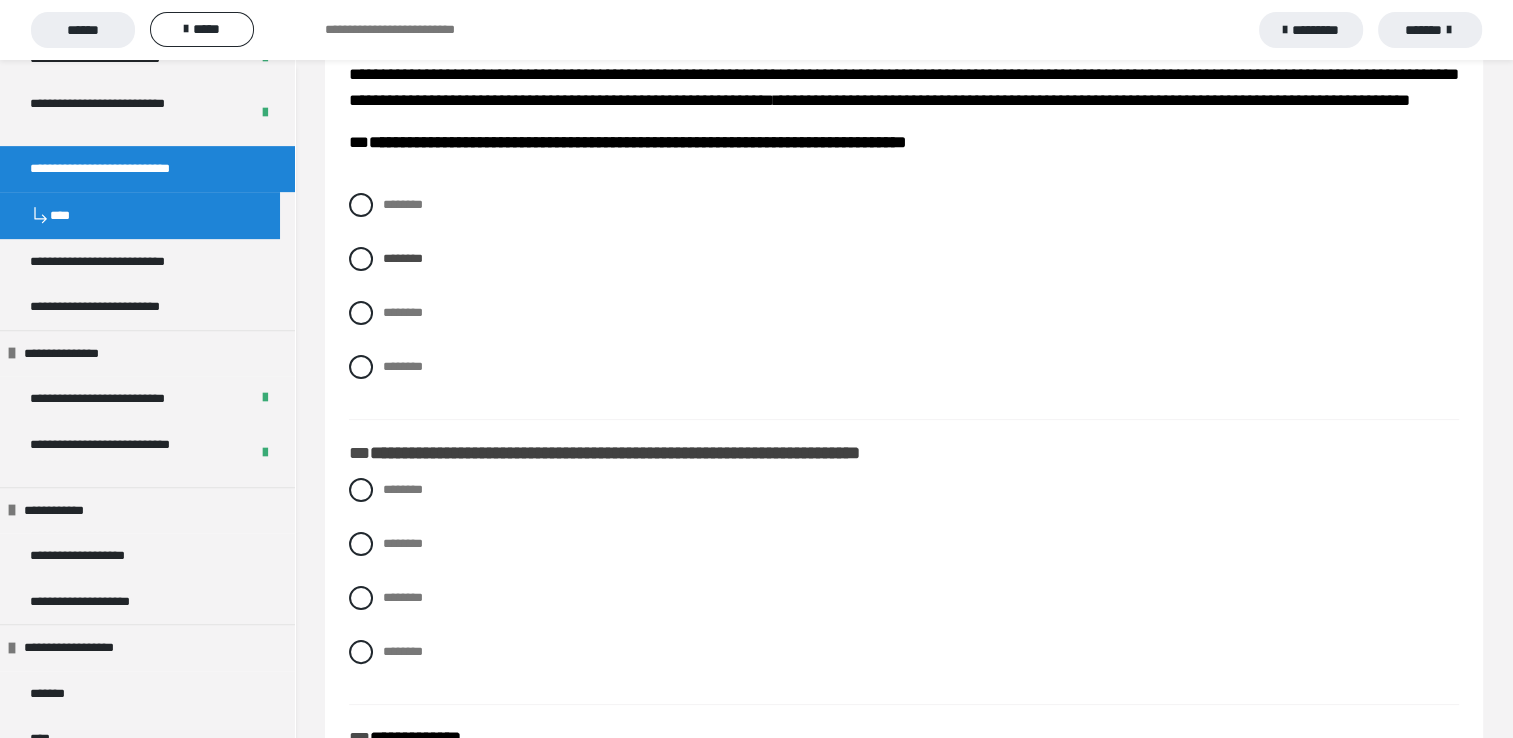 scroll, scrollTop: 300, scrollLeft: 0, axis: vertical 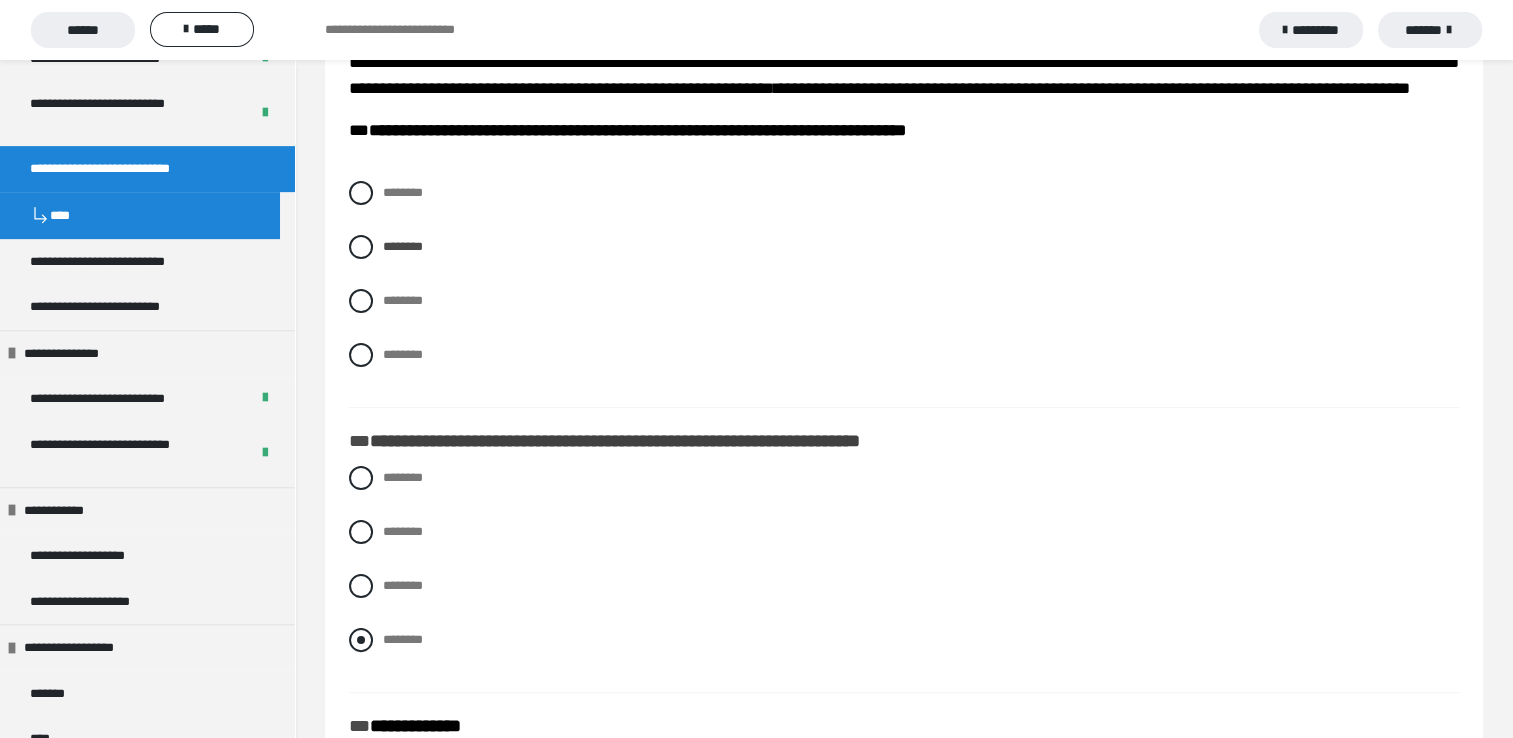 click at bounding box center [361, 640] 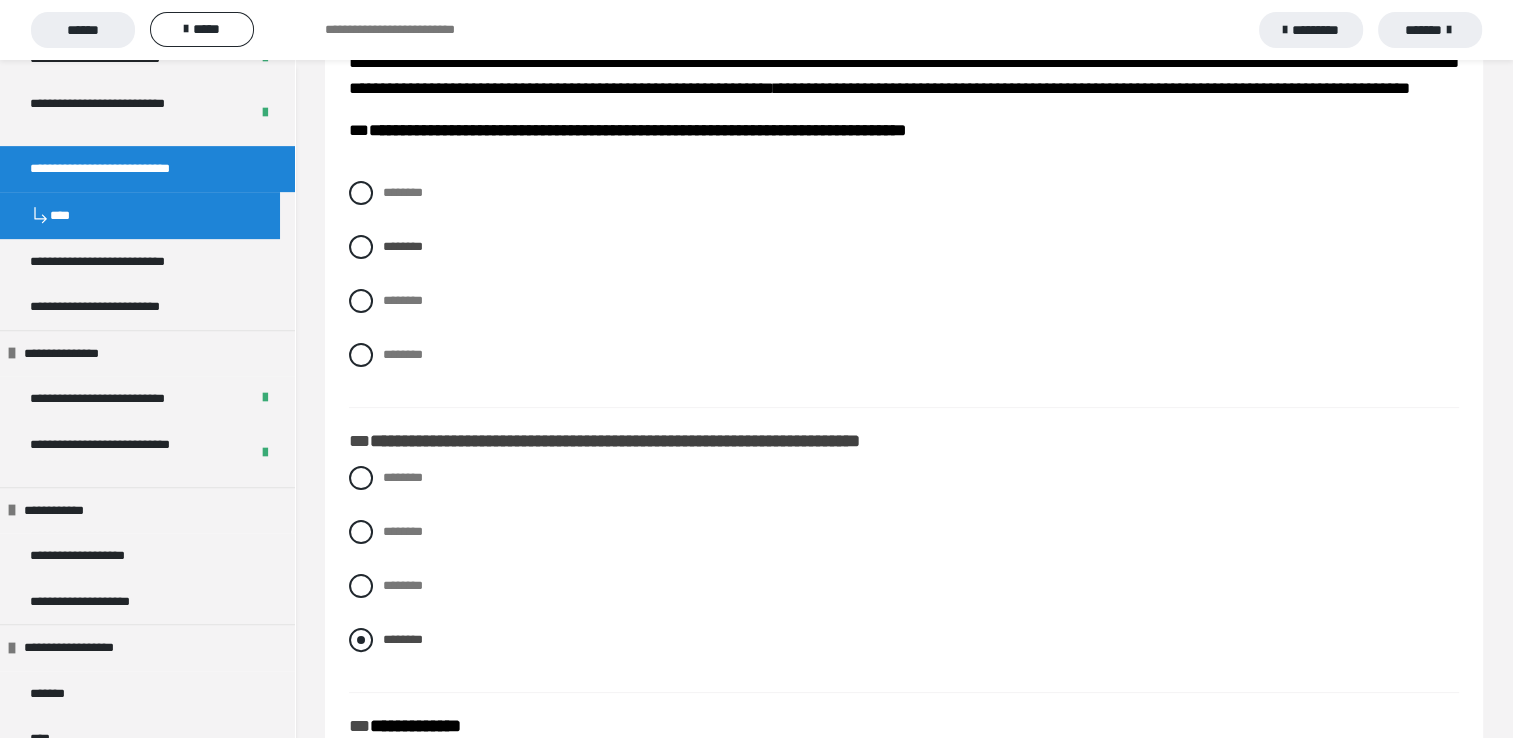 click at bounding box center (361, 640) 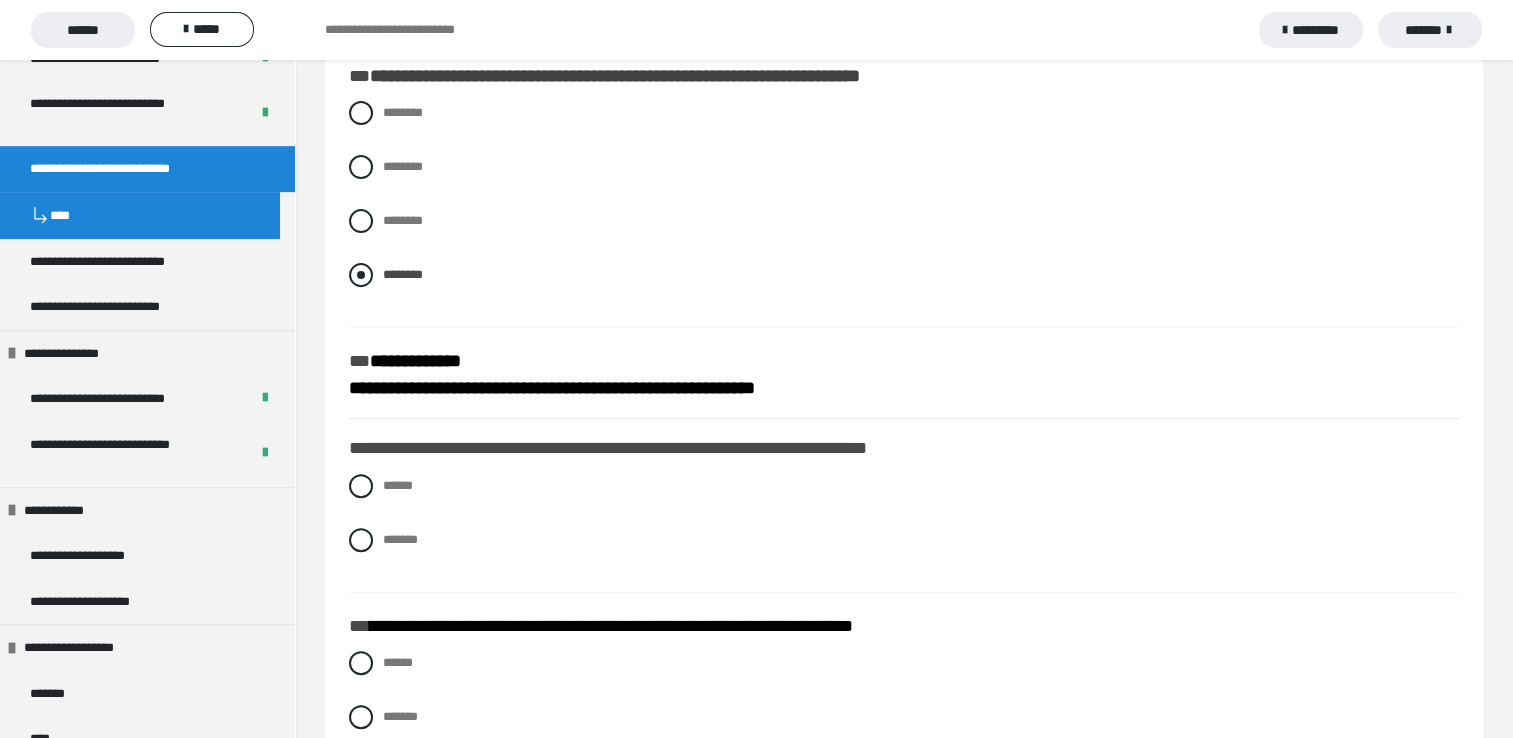 scroll, scrollTop: 800, scrollLeft: 0, axis: vertical 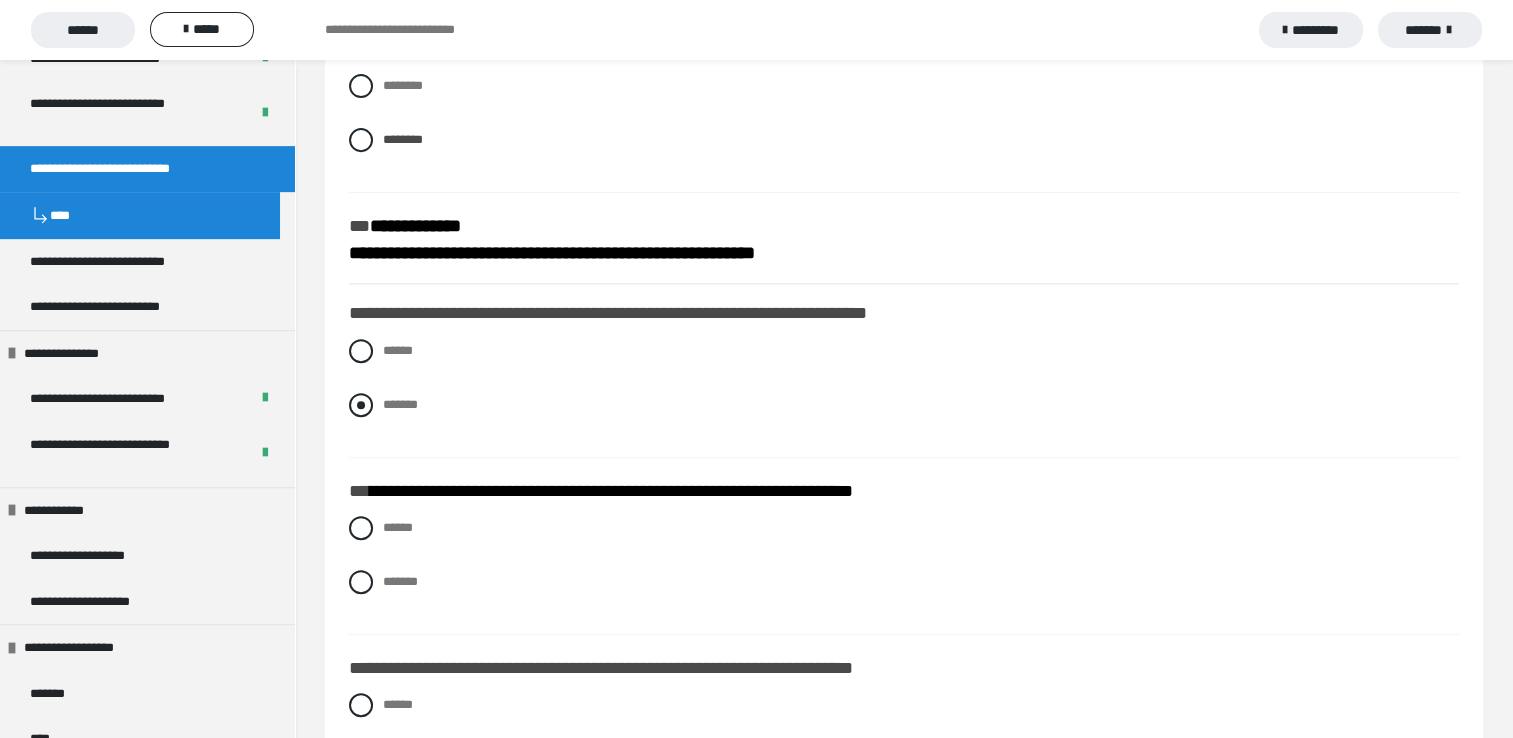 click at bounding box center [361, 405] 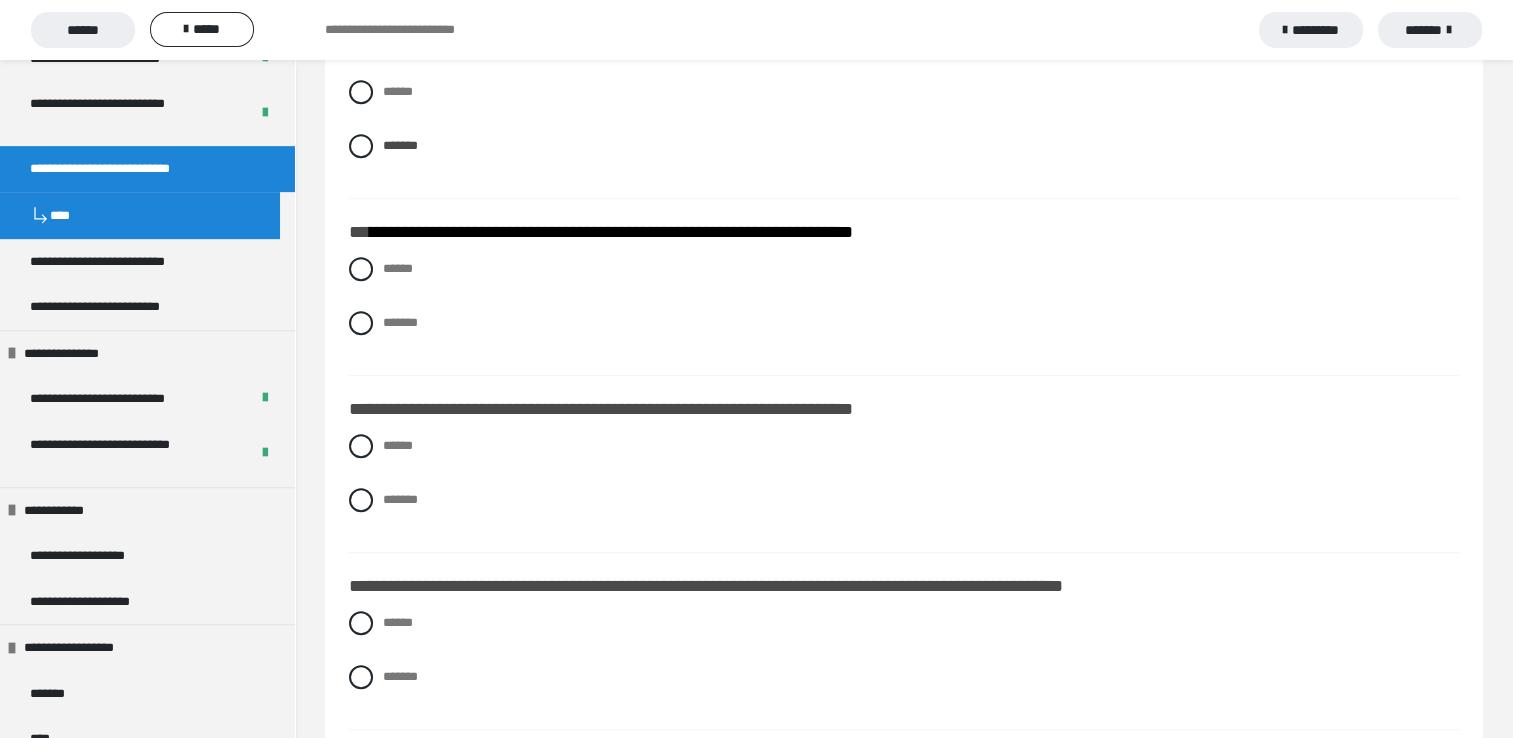 scroll, scrollTop: 1100, scrollLeft: 0, axis: vertical 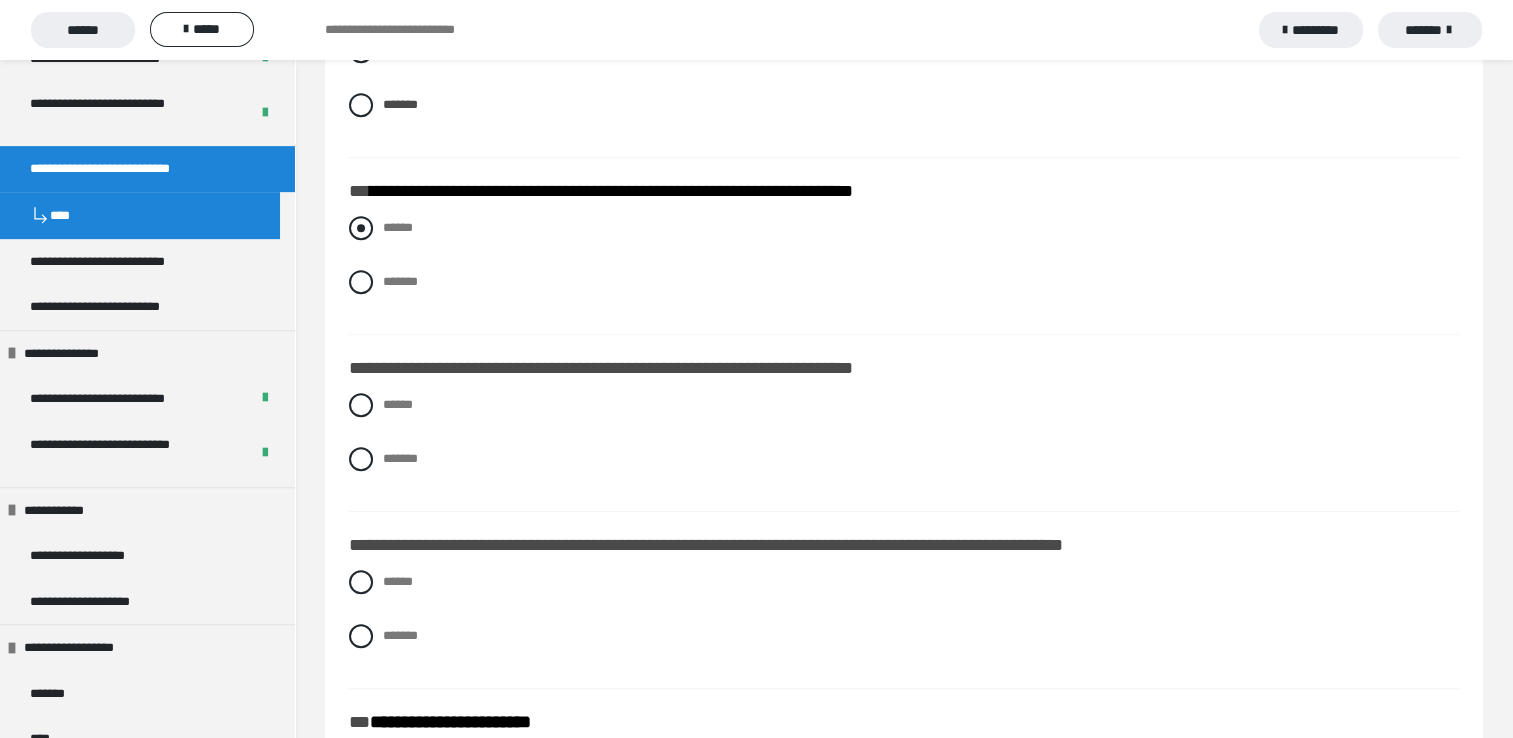 click at bounding box center [361, 228] 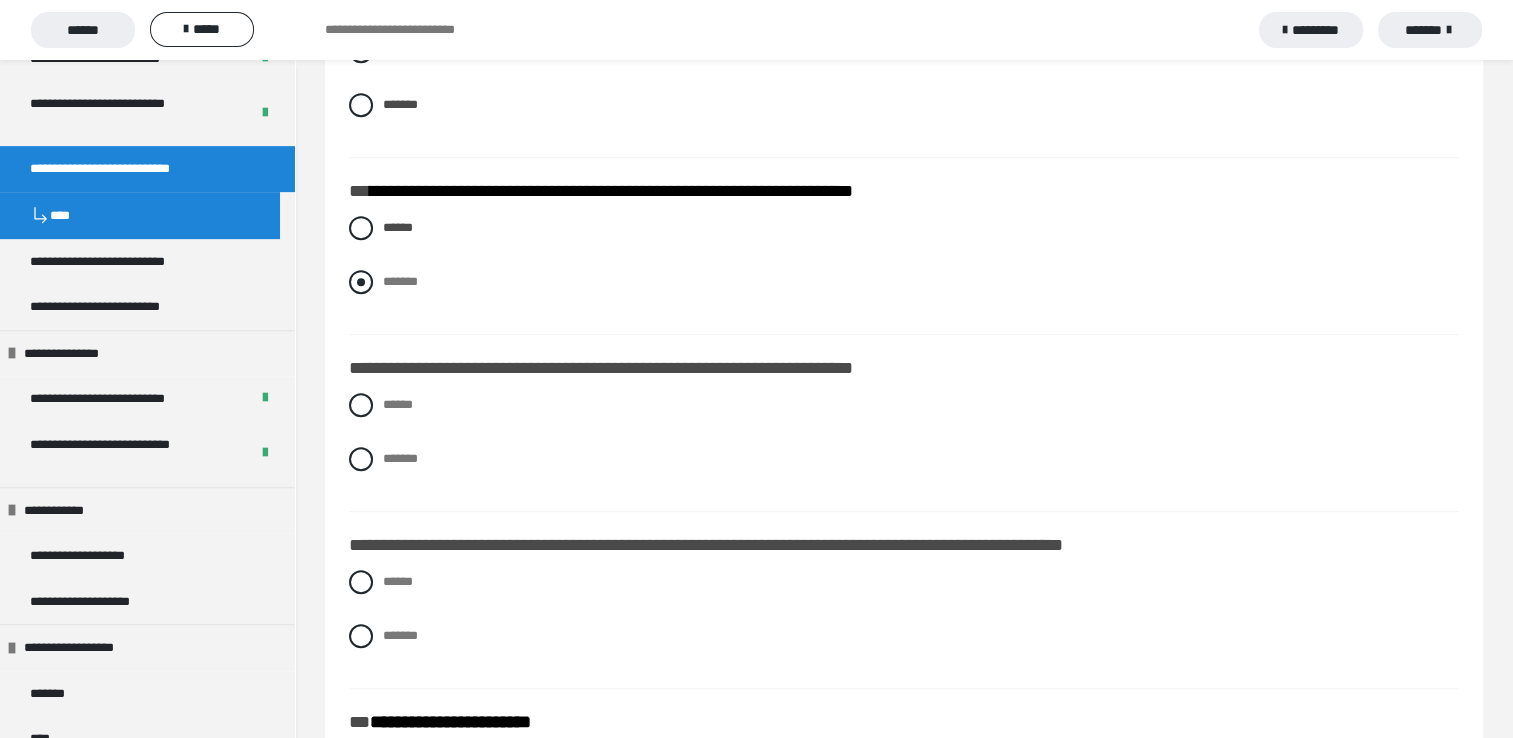 scroll, scrollTop: 1200, scrollLeft: 0, axis: vertical 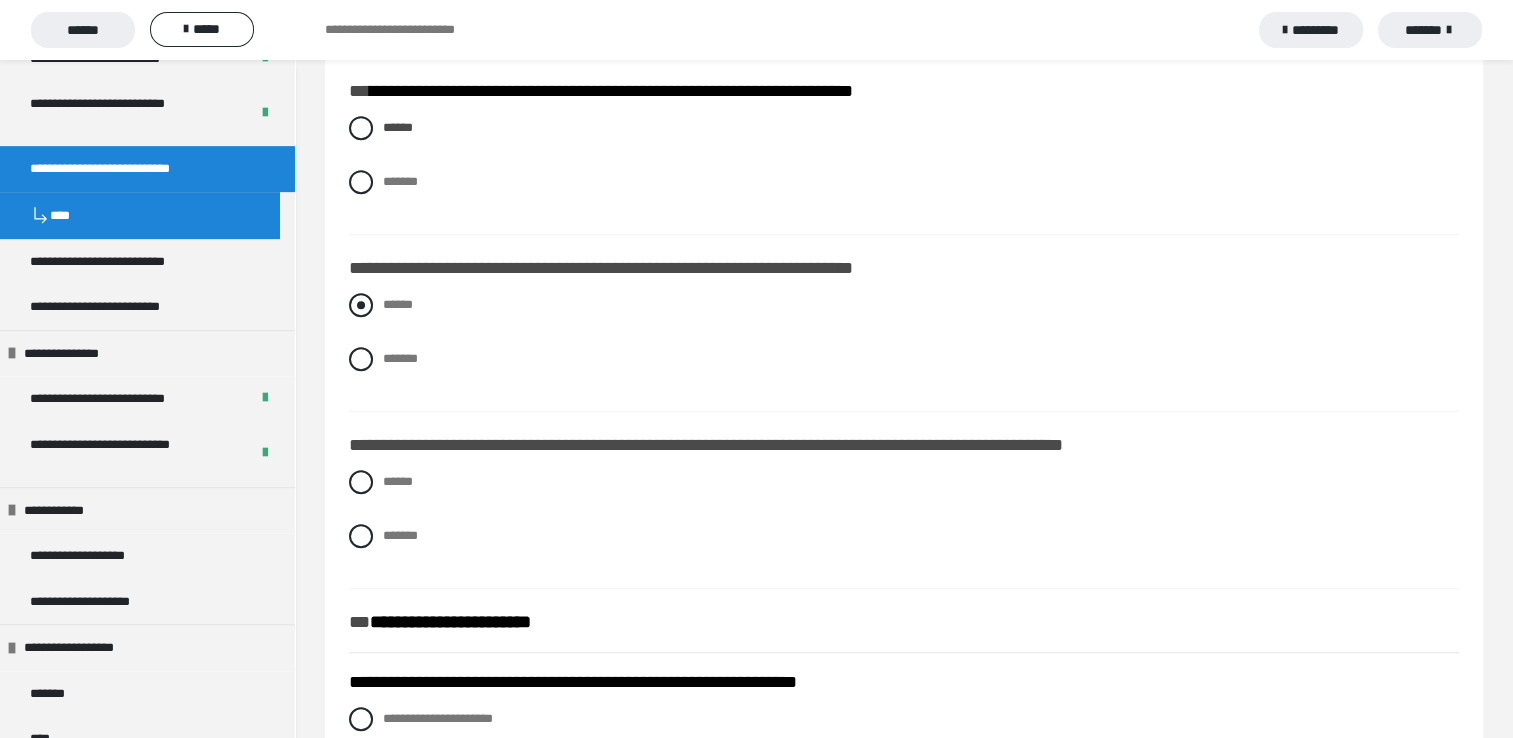 click at bounding box center [361, 305] 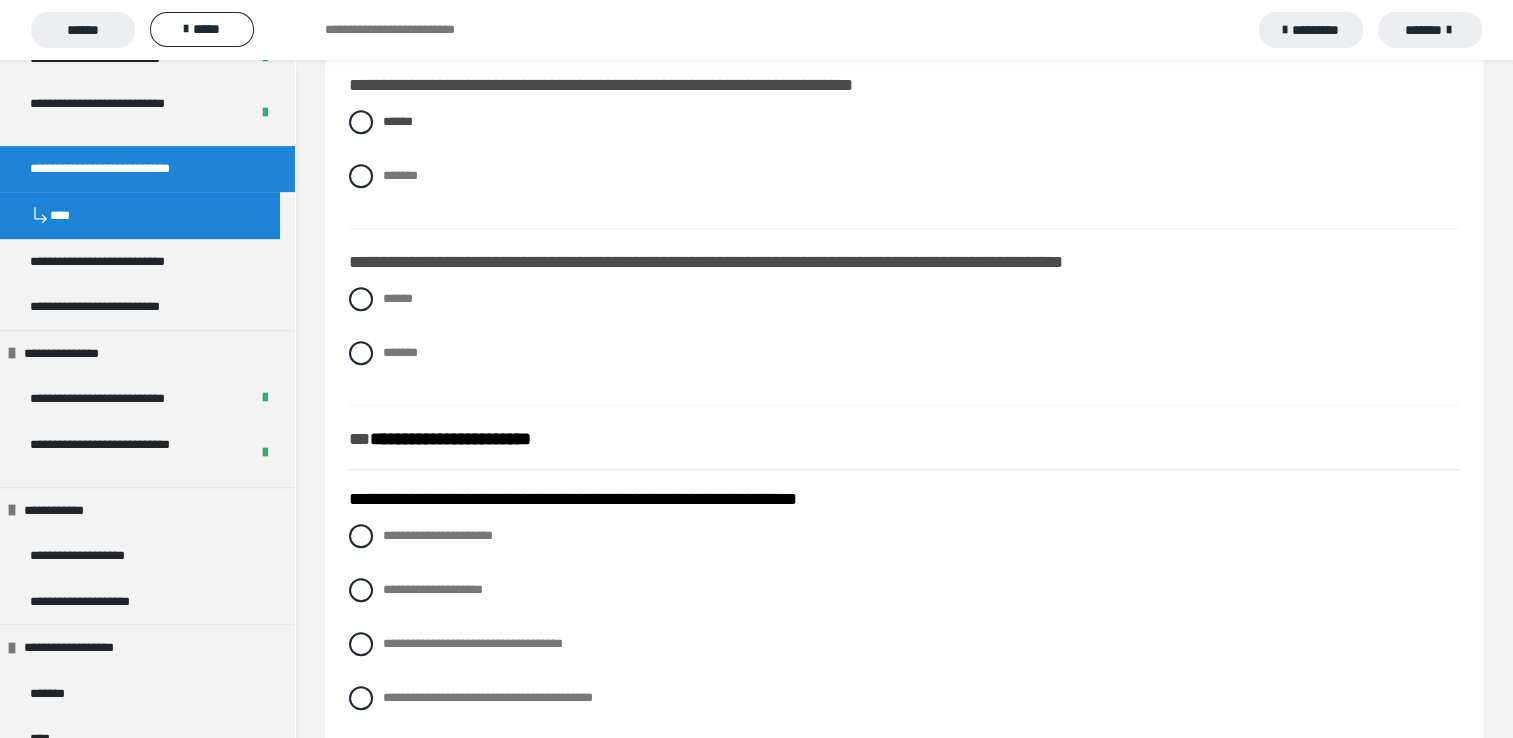 scroll, scrollTop: 1400, scrollLeft: 0, axis: vertical 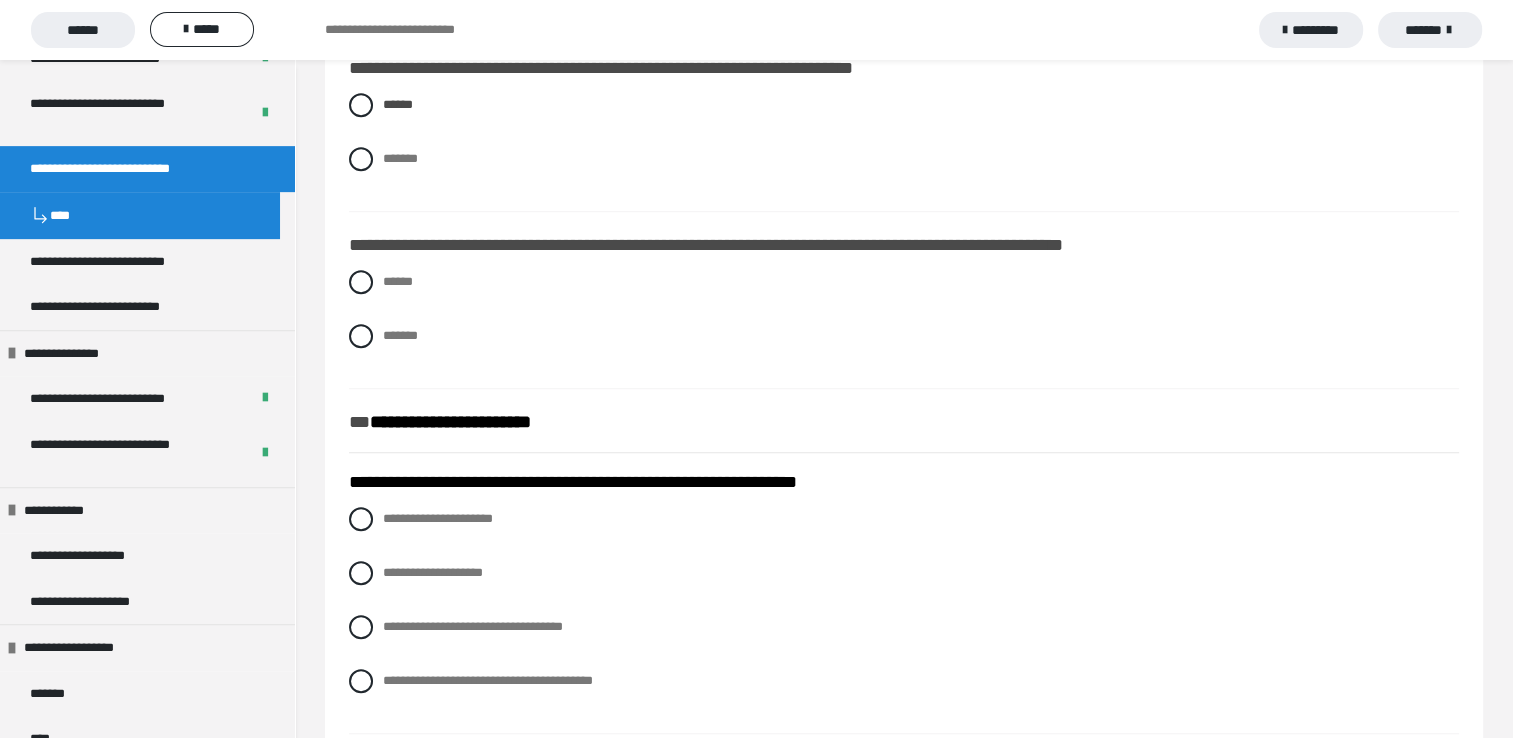 click on "**********" at bounding box center (429, -1091) 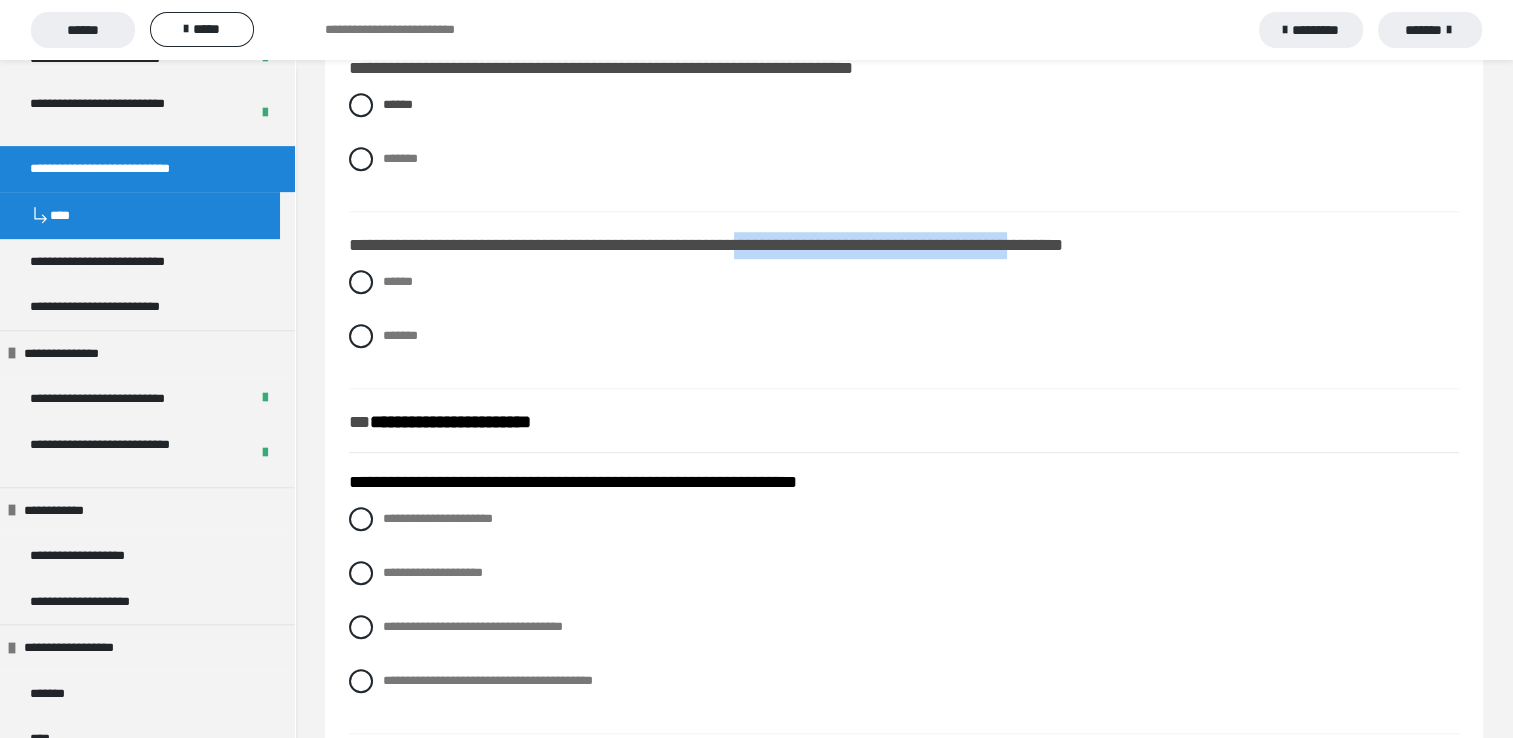drag, startPoint x: 797, startPoint y: 282, endPoint x: 1120, endPoint y: 265, distance: 323.44705 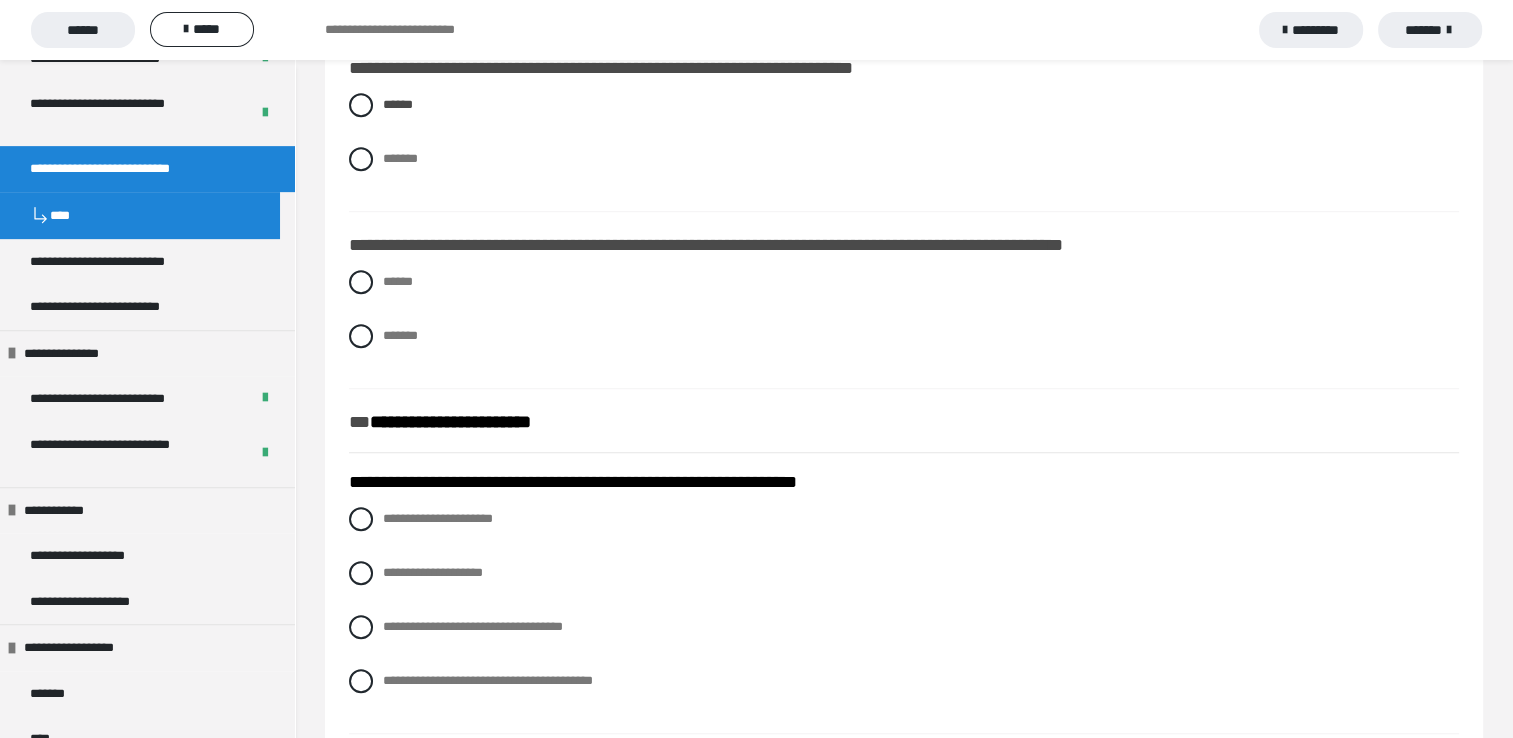 click on "****** *******" at bounding box center (904, 147) 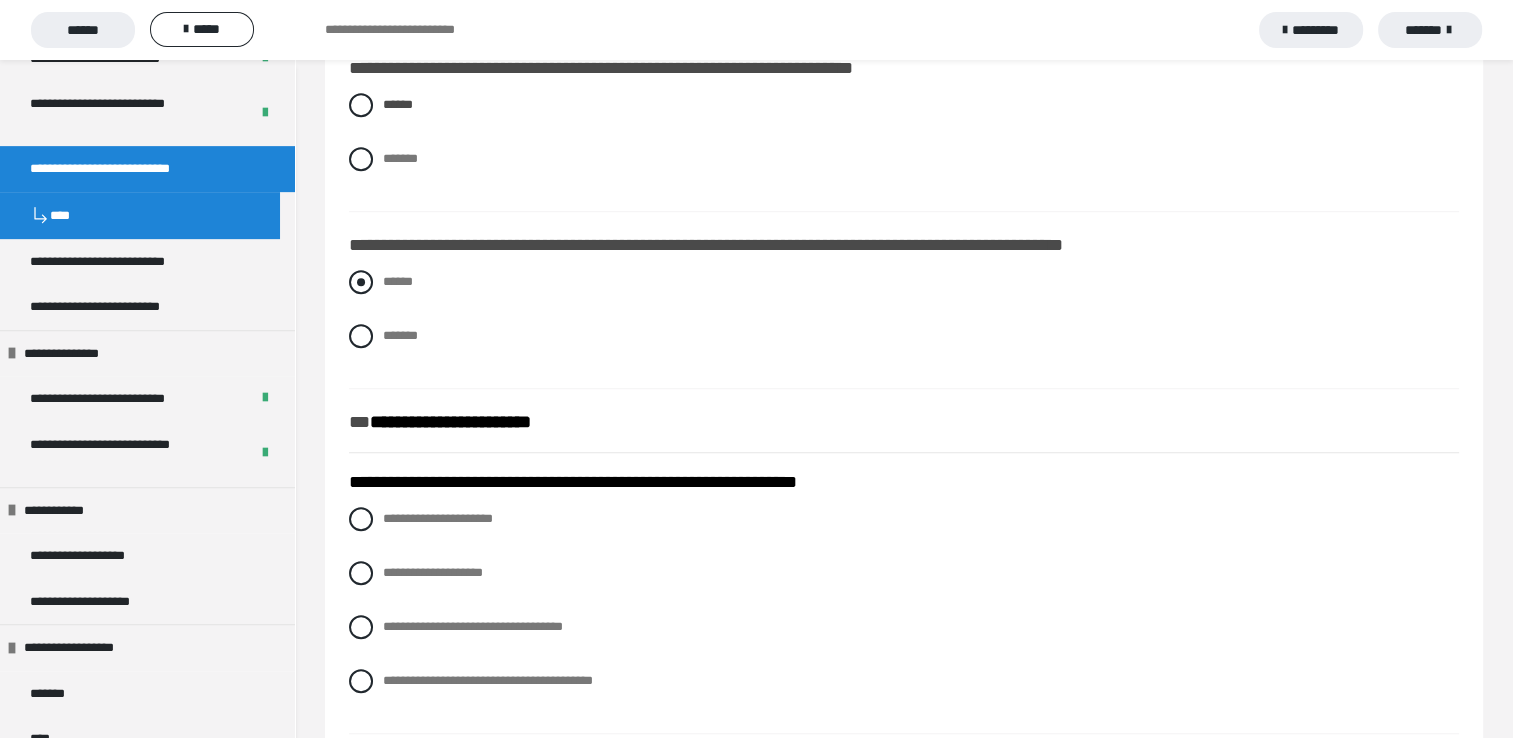 click at bounding box center (361, 282) 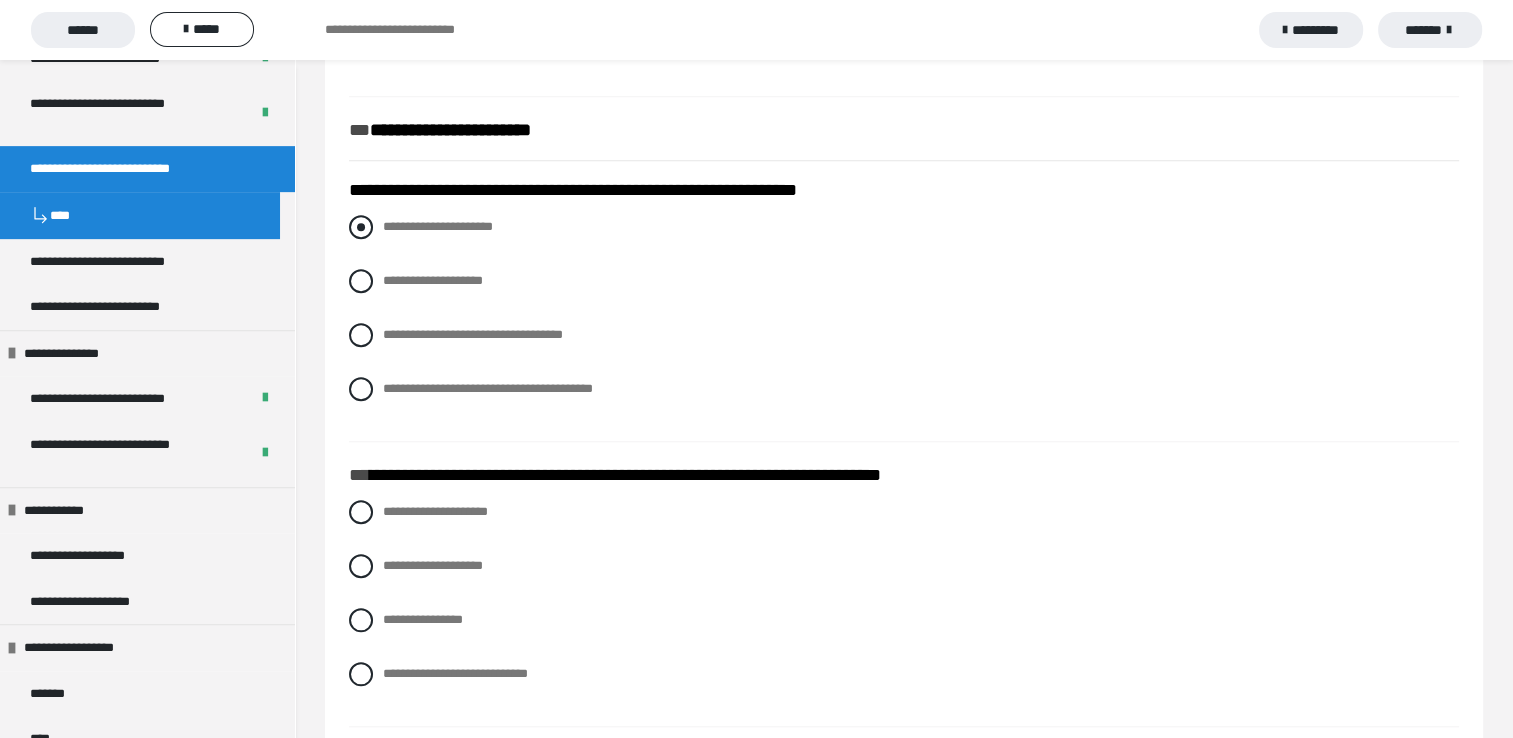 scroll, scrollTop: 1700, scrollLeft: 0, axis: vertical 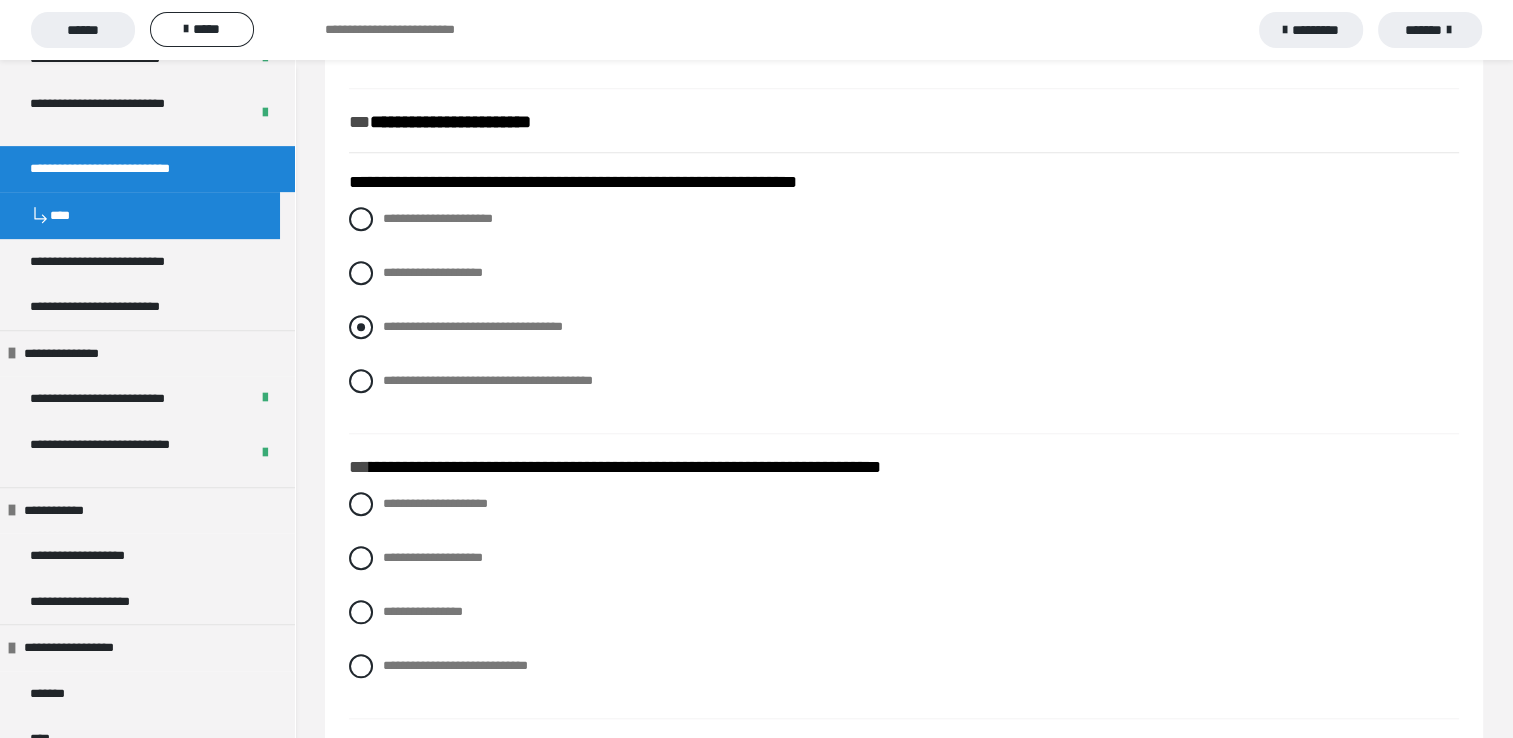 click at bounding box center [361, 327] 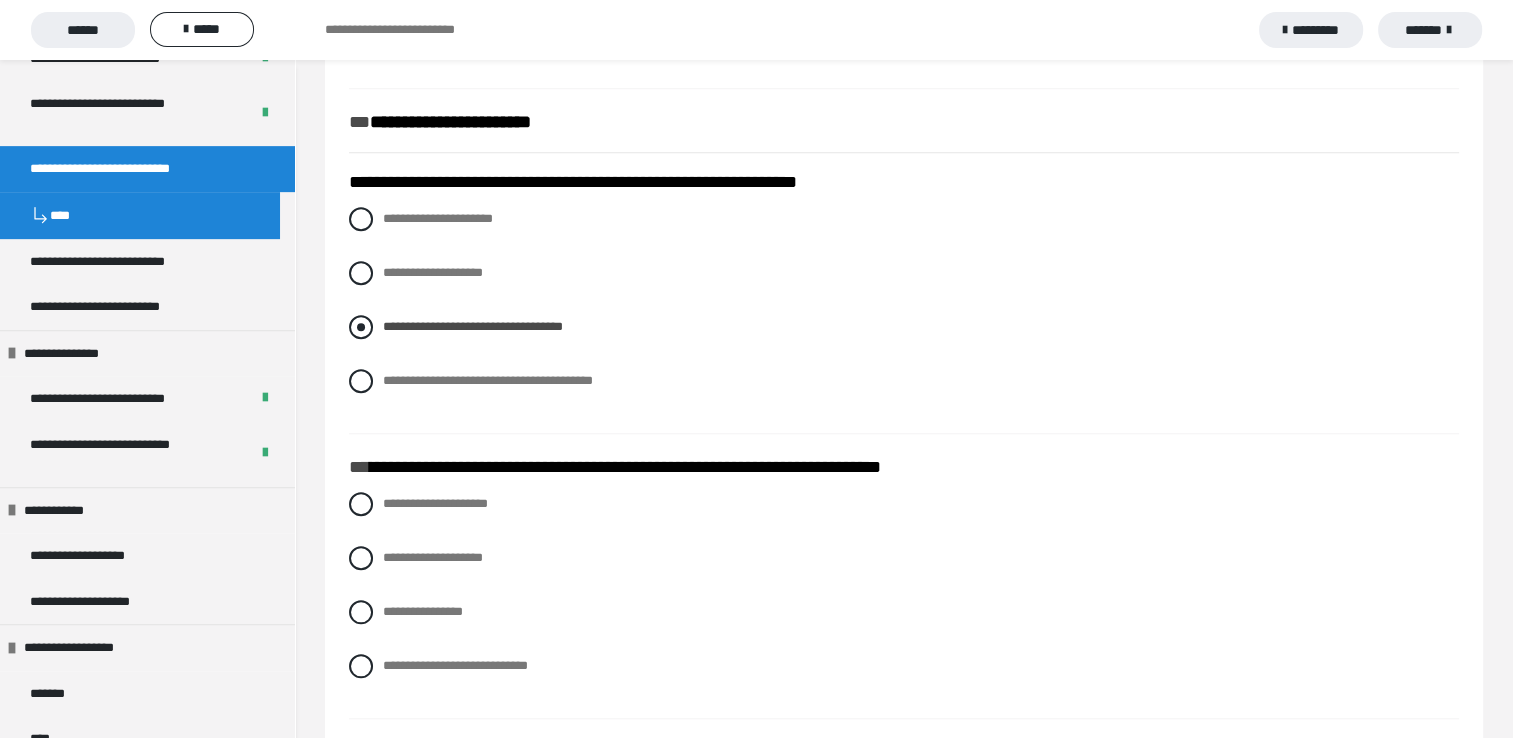 click at bounding box center [361, 327] 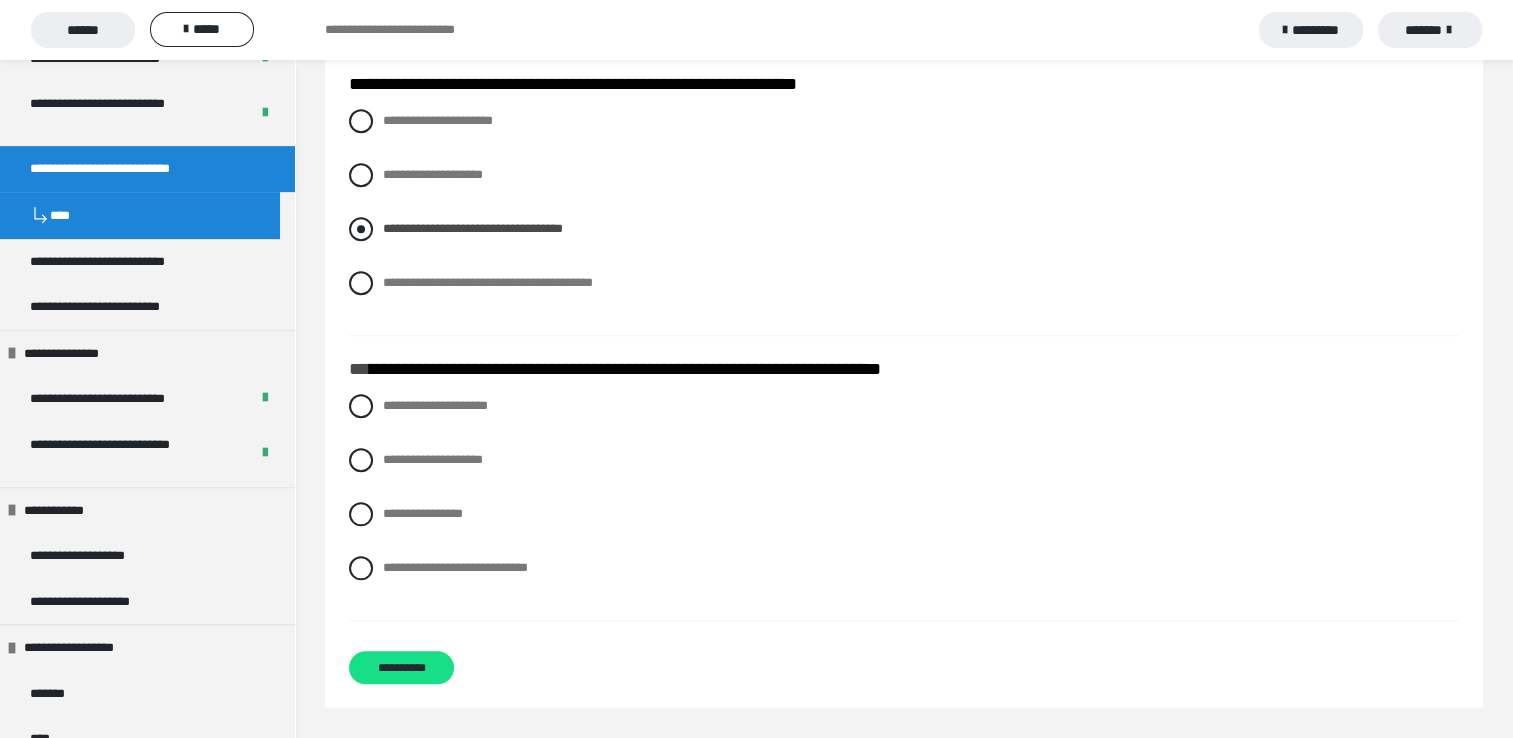 scroll, scrollTop: 1828, scrollLeft: 0, axis: vertical 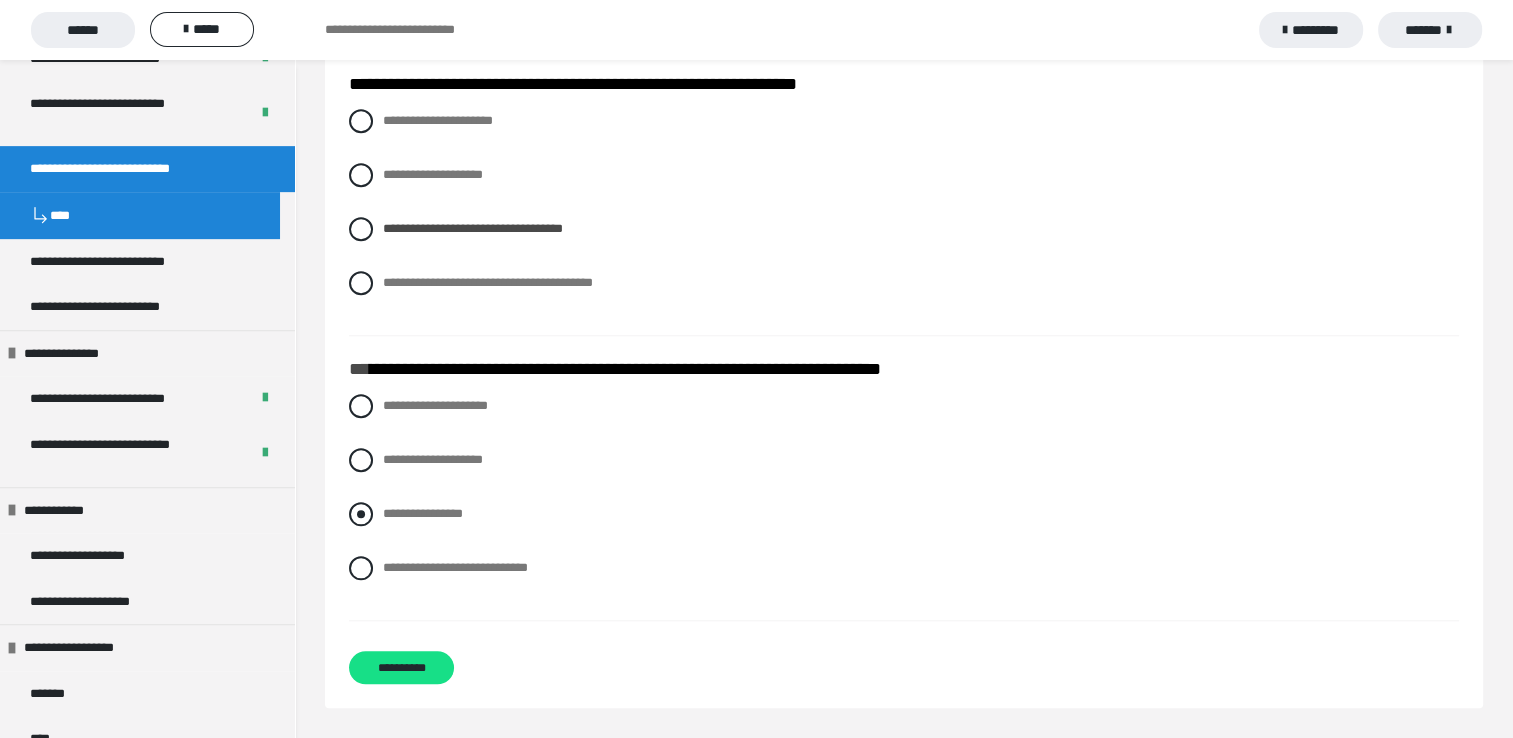 click at bounding box center (361, 514) 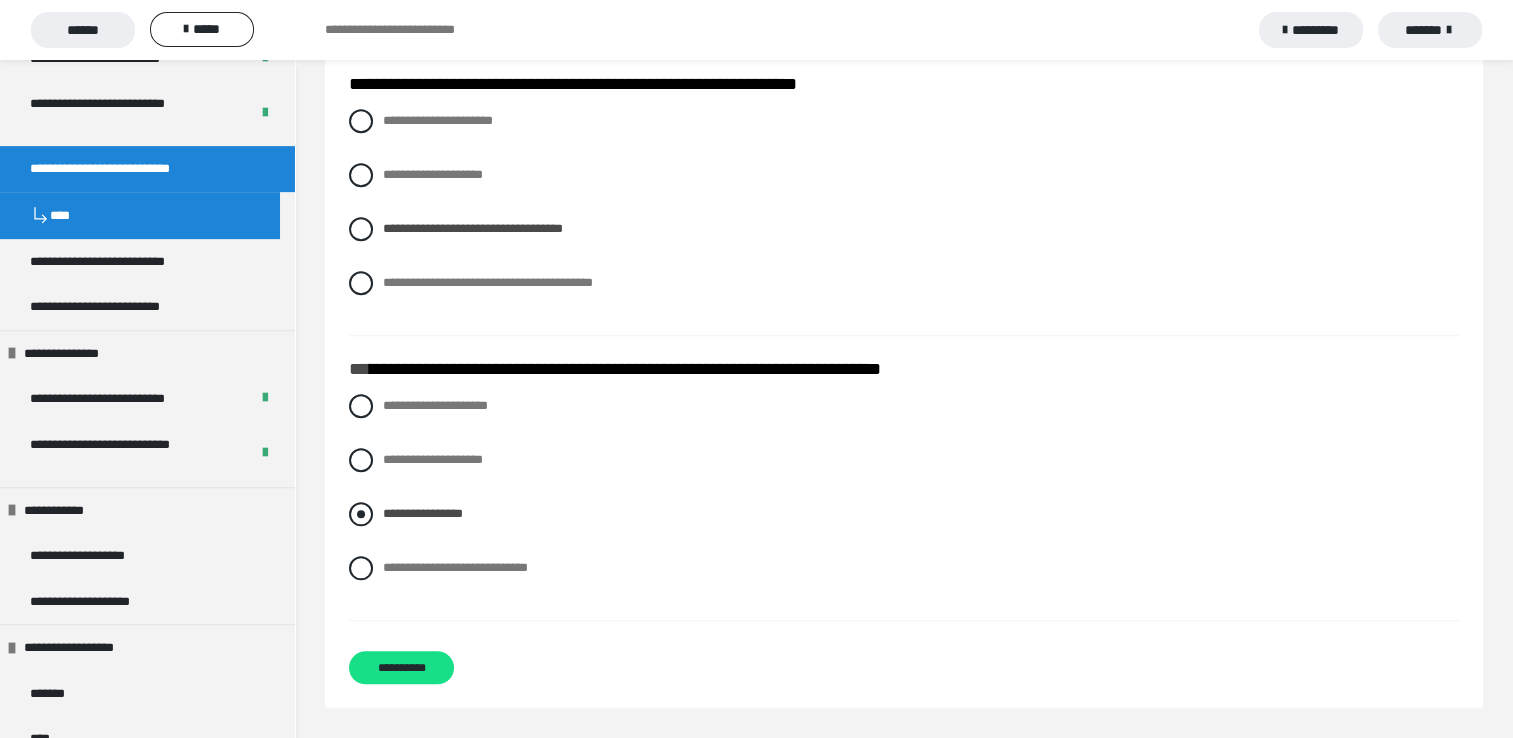 click at bounding box center [361, 514] 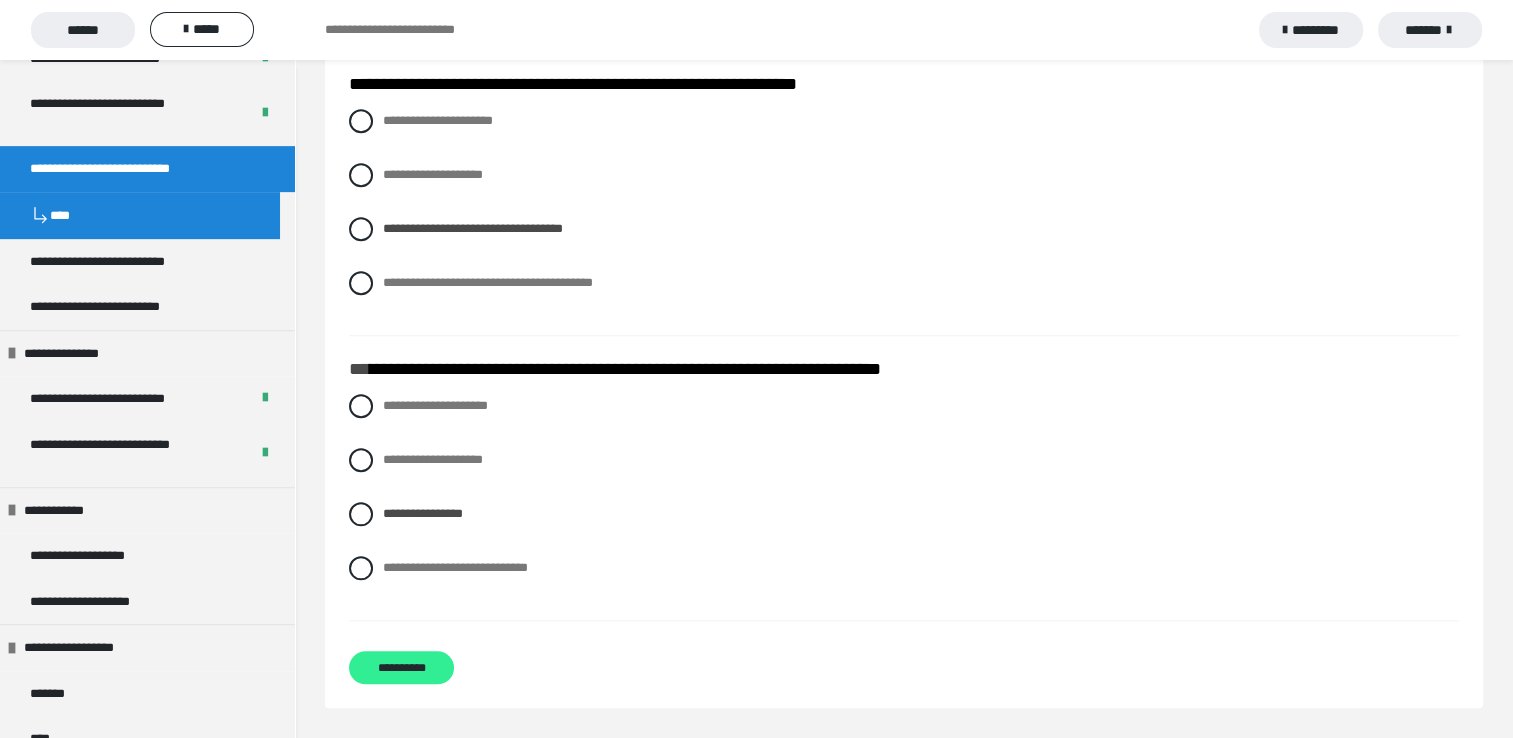 click on "**********" at bounding box center [401, 667] 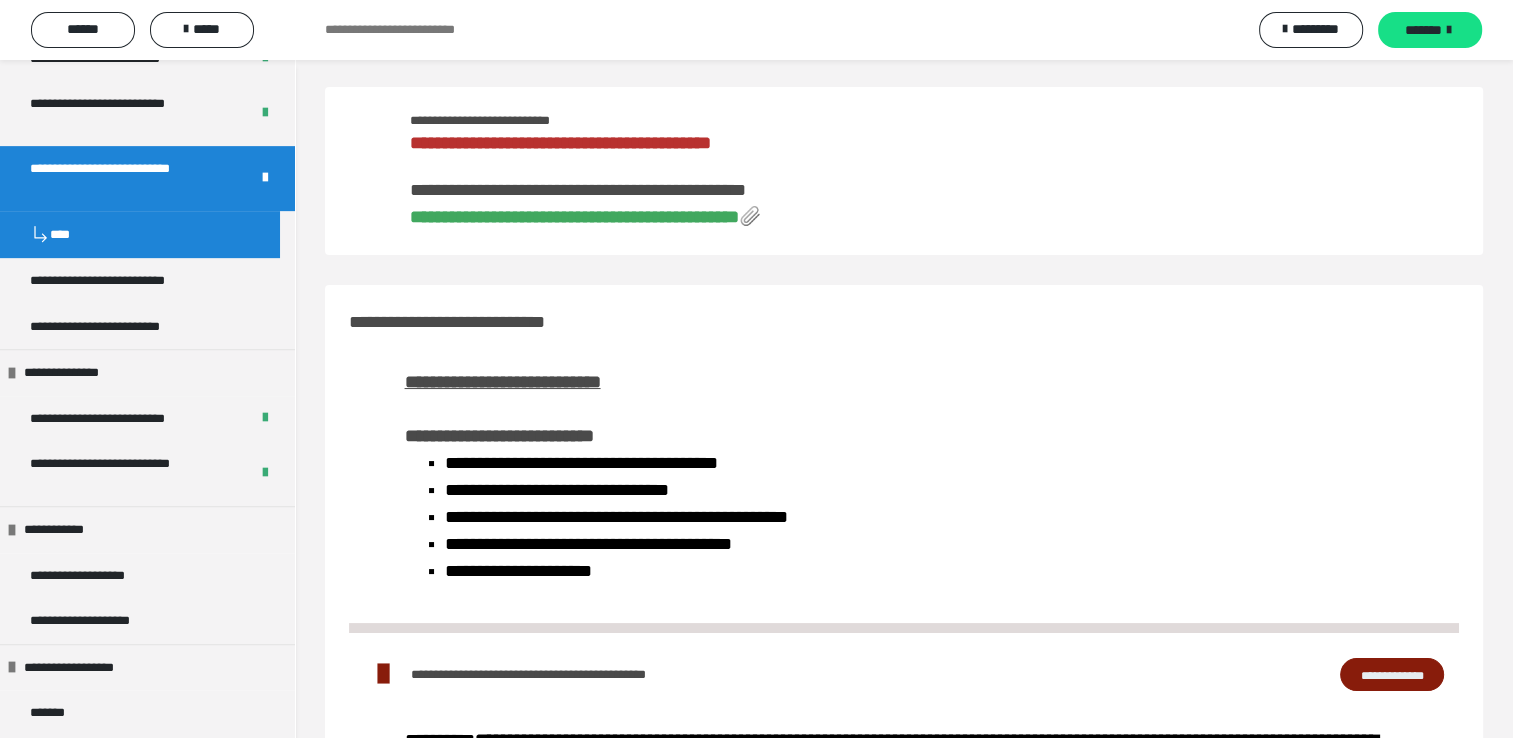 scroll, scrollTop: 0, scrollLeft: 0, axis: both 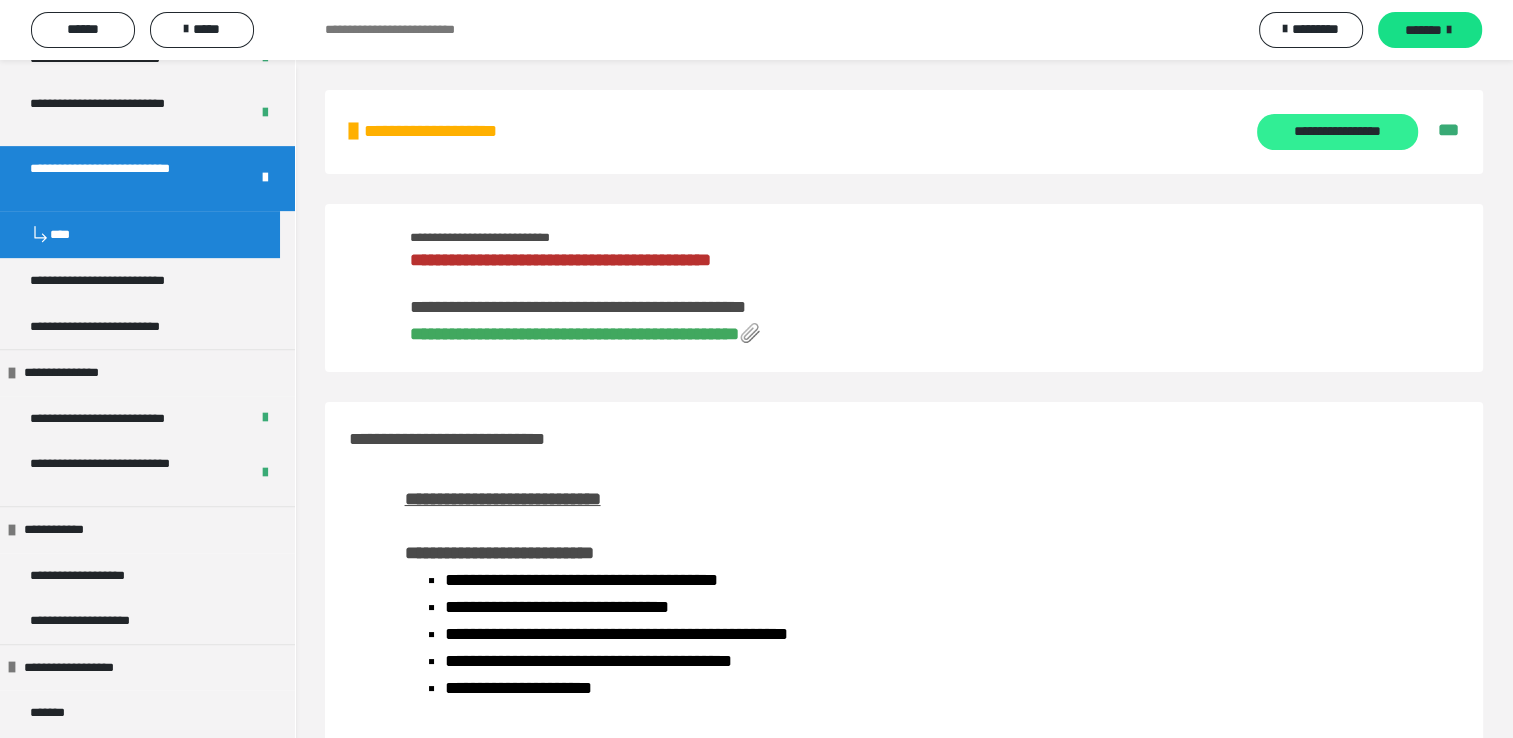 click on "**********" at bounding box center [1337, 132] 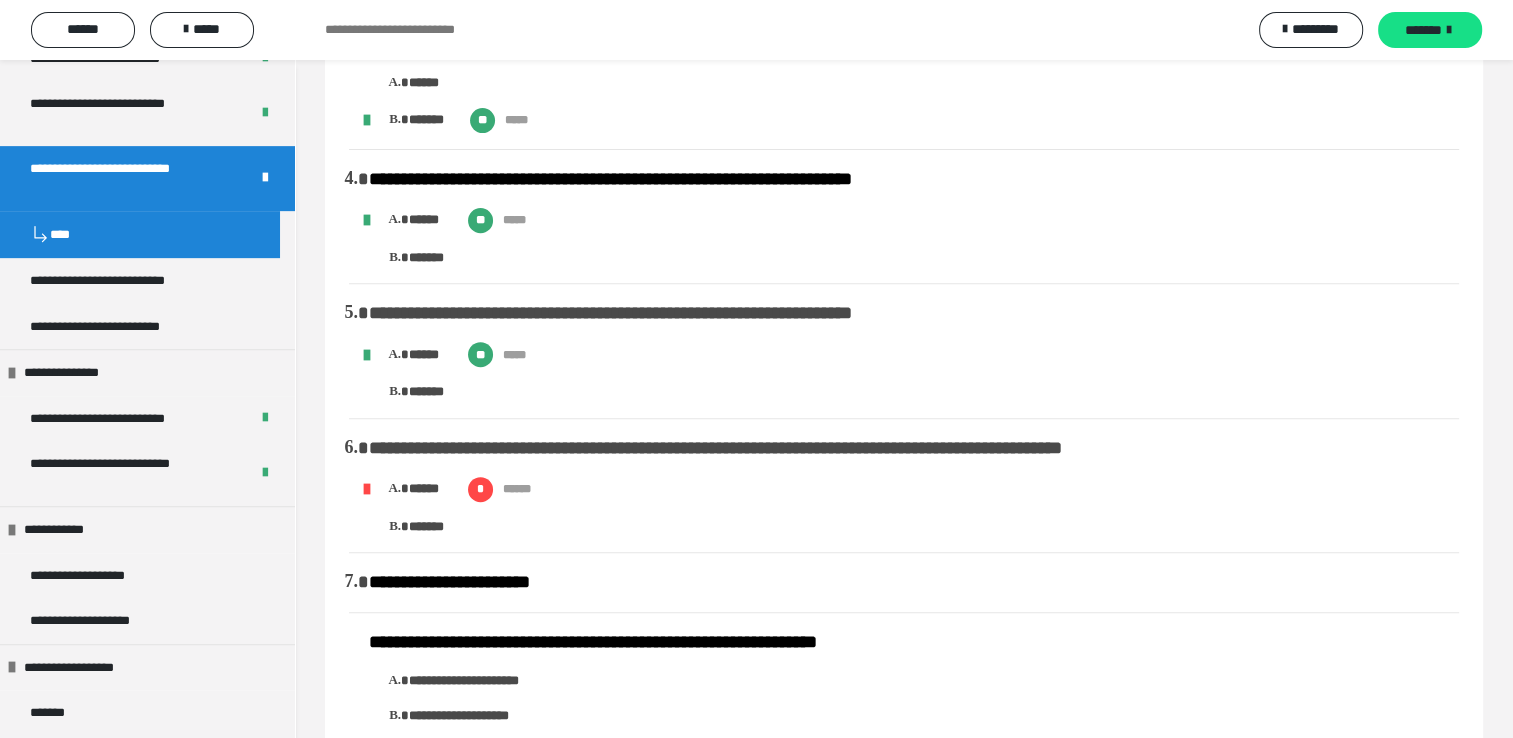 scroll, scrollTop: 800, scrollLeft: 0, axis: vertical 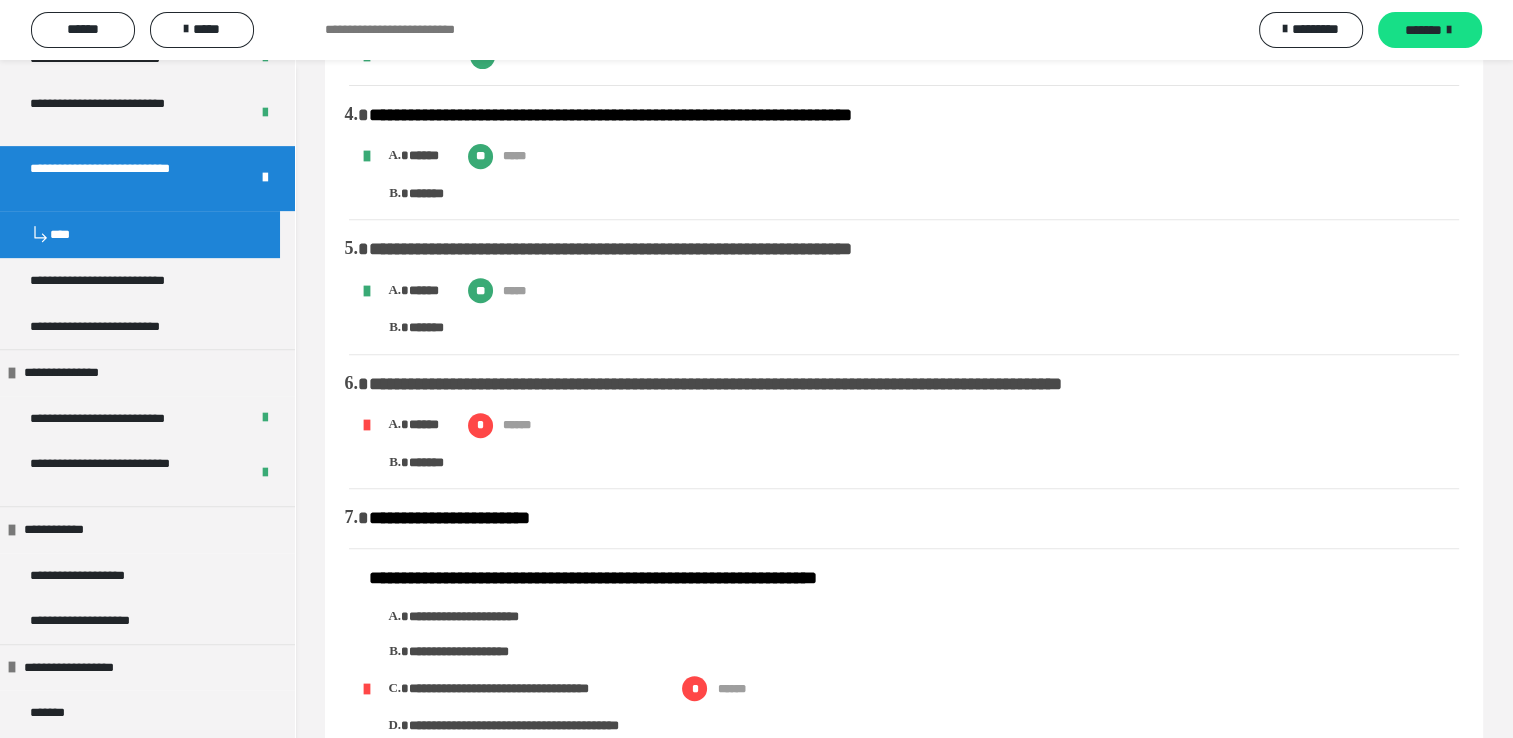 click on "**********" at bounding box center [914, 422] 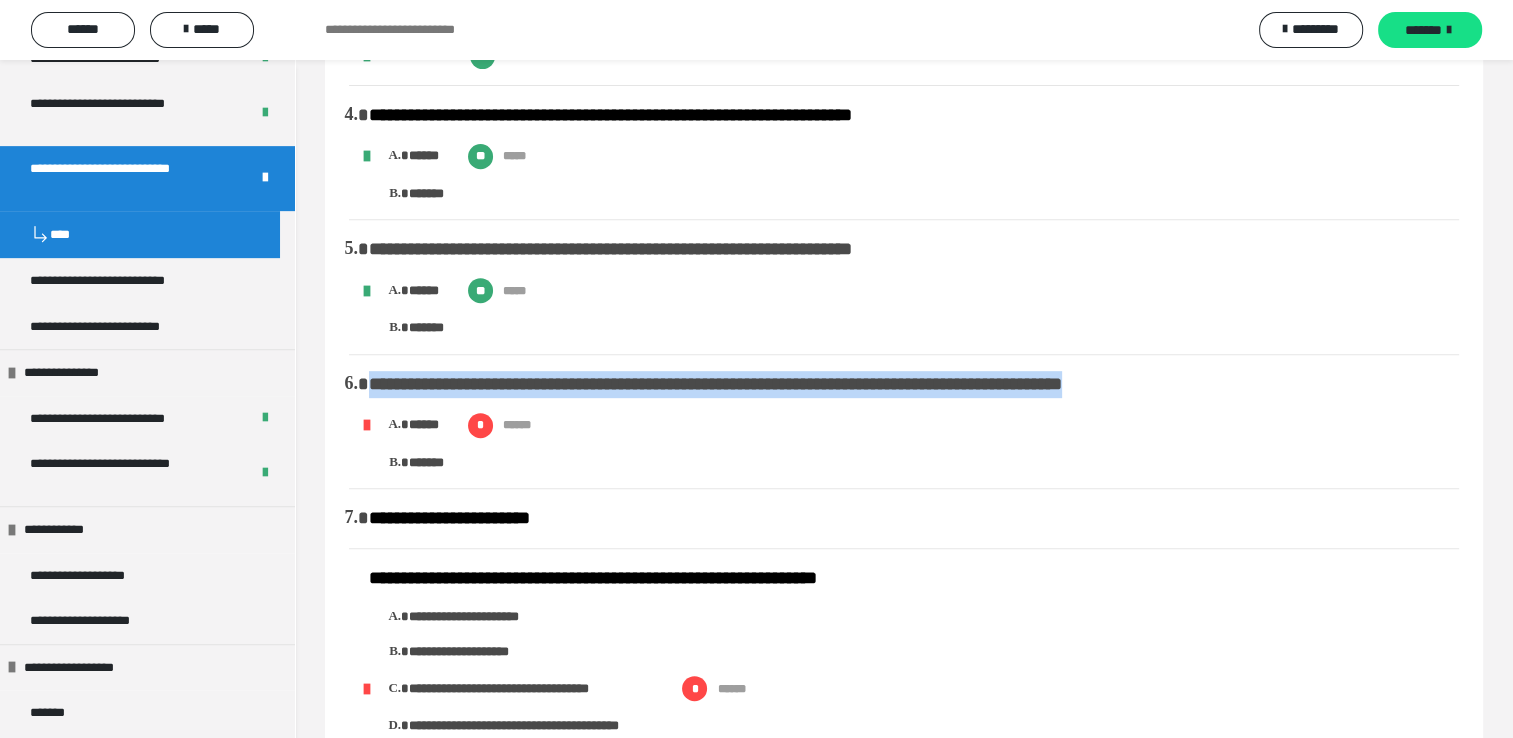 drag, startPoint x: 374, startPoint y: 412, endPoint x: 564, endPoint y: 398, distance: 190.51509 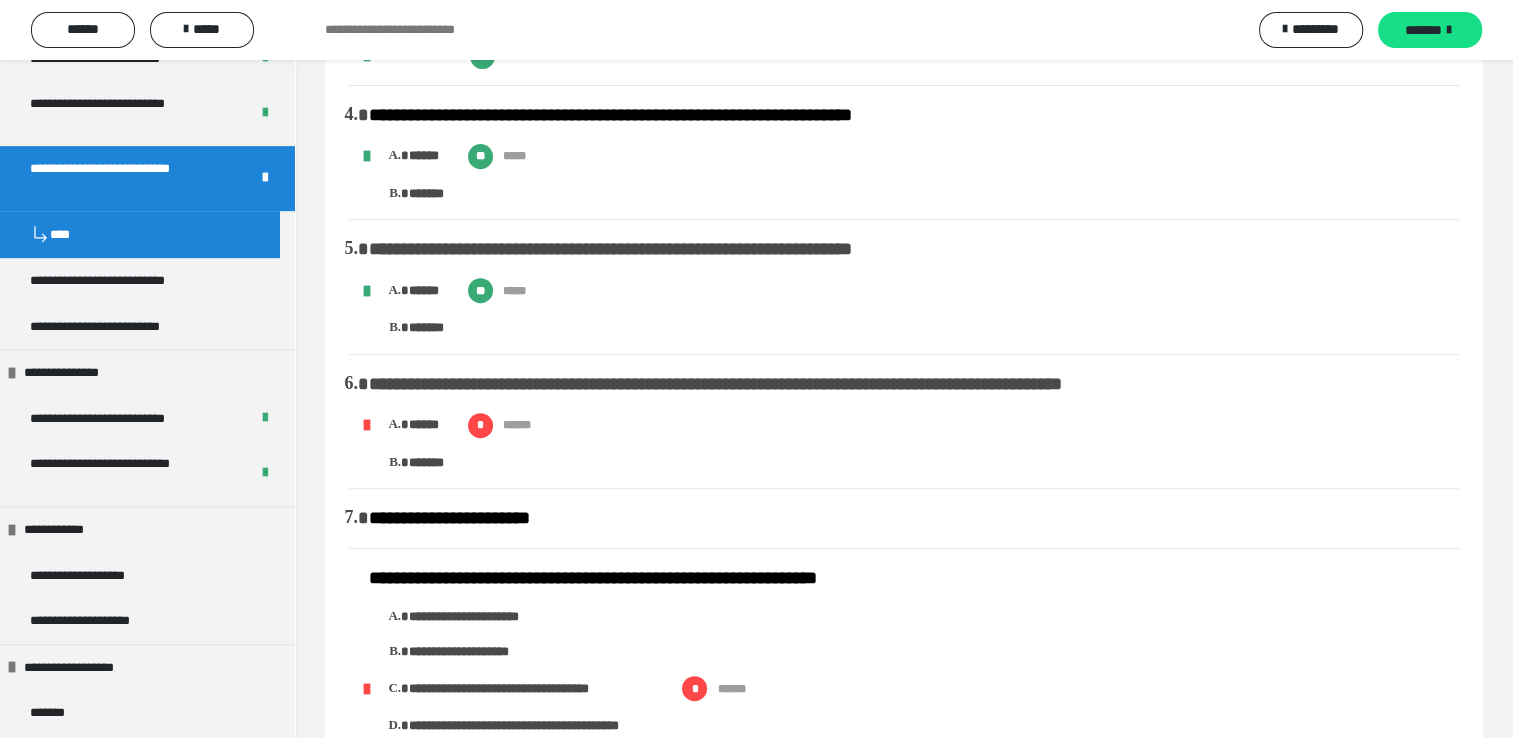 click on "**********" at bounding box center [904, 154] 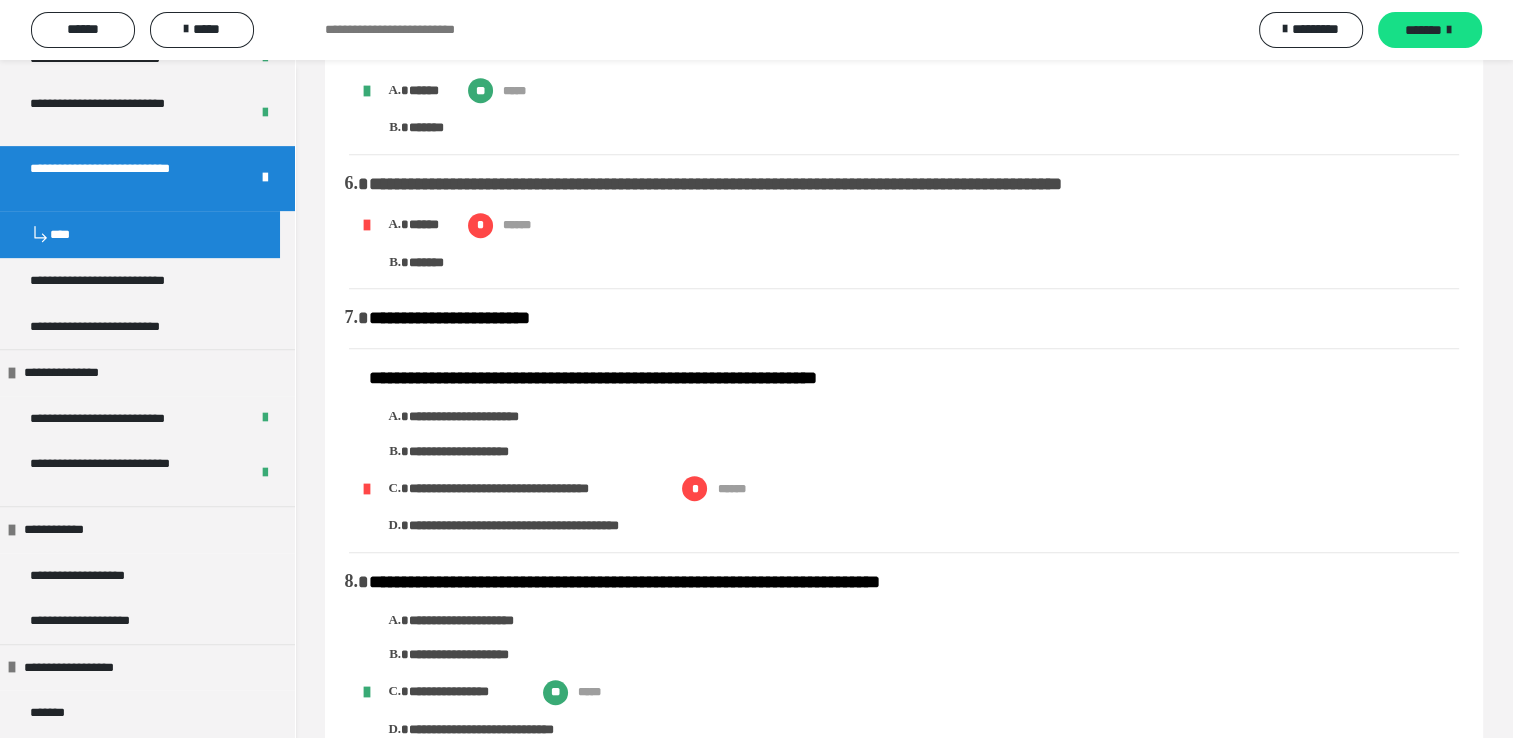 scroll, scrollTop: 1100, scrollLeft: 0, axis: vertical 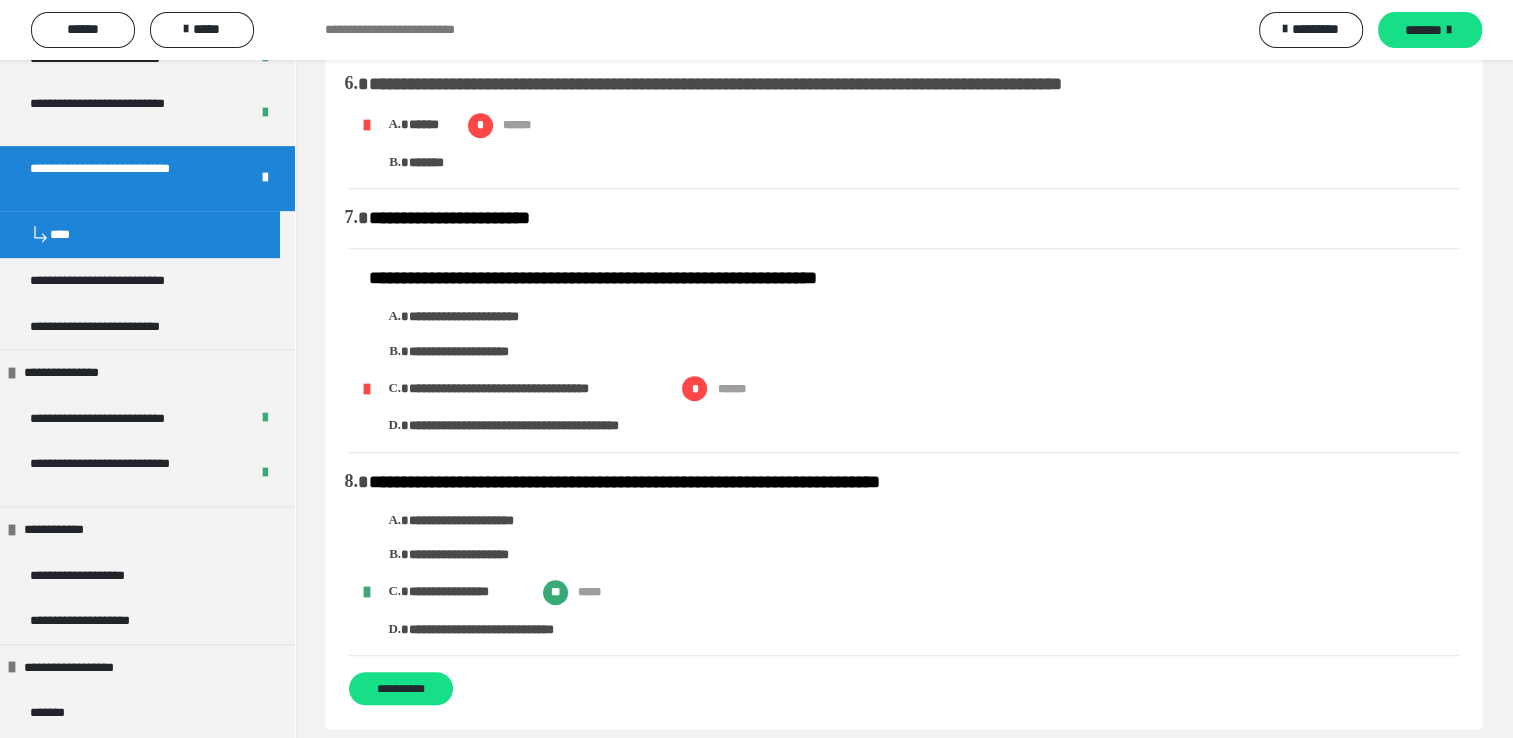 click on "**********" at bounding box center (552, 426) 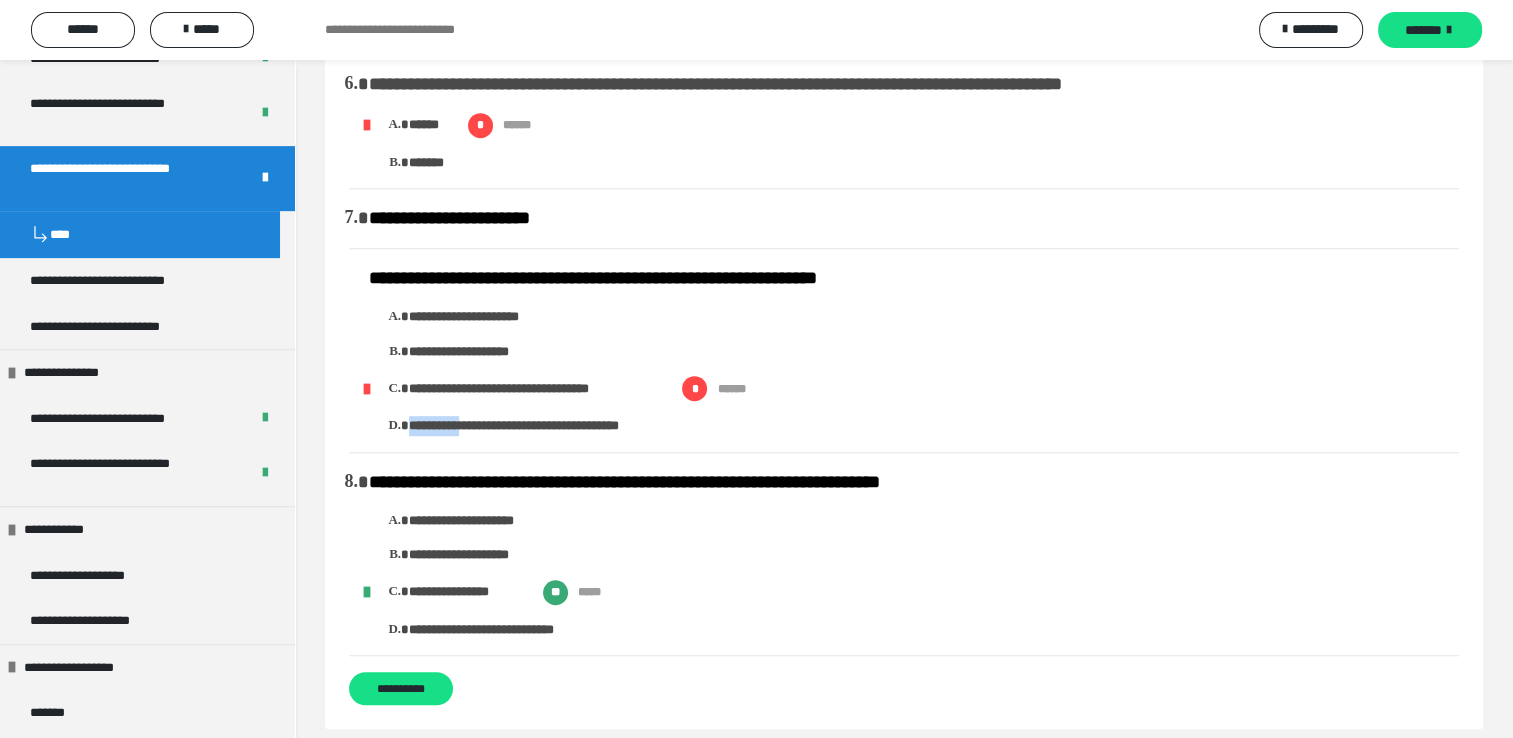 click on "**********" at bounding box center (552, 426) 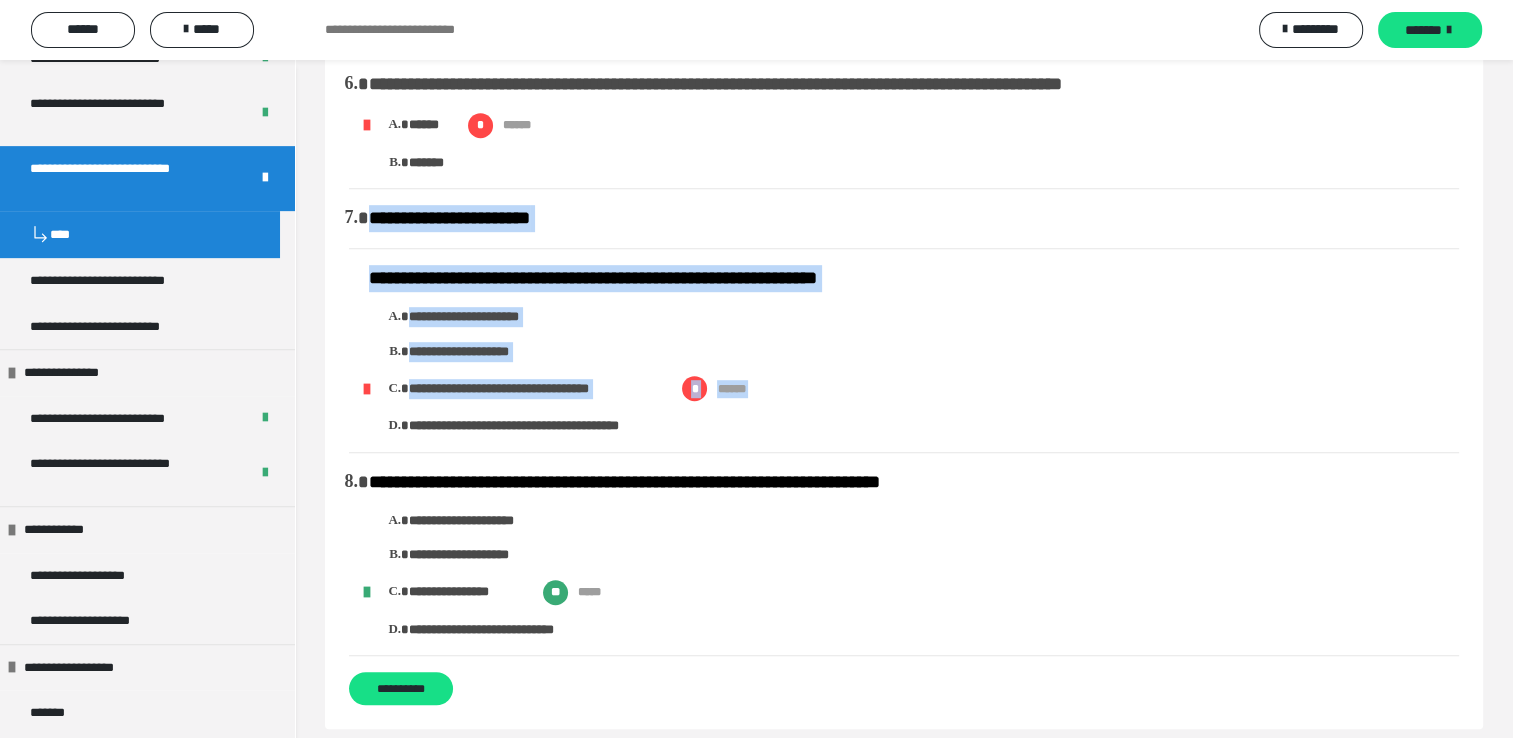 click on "**********" at bounding box center (934, 426) 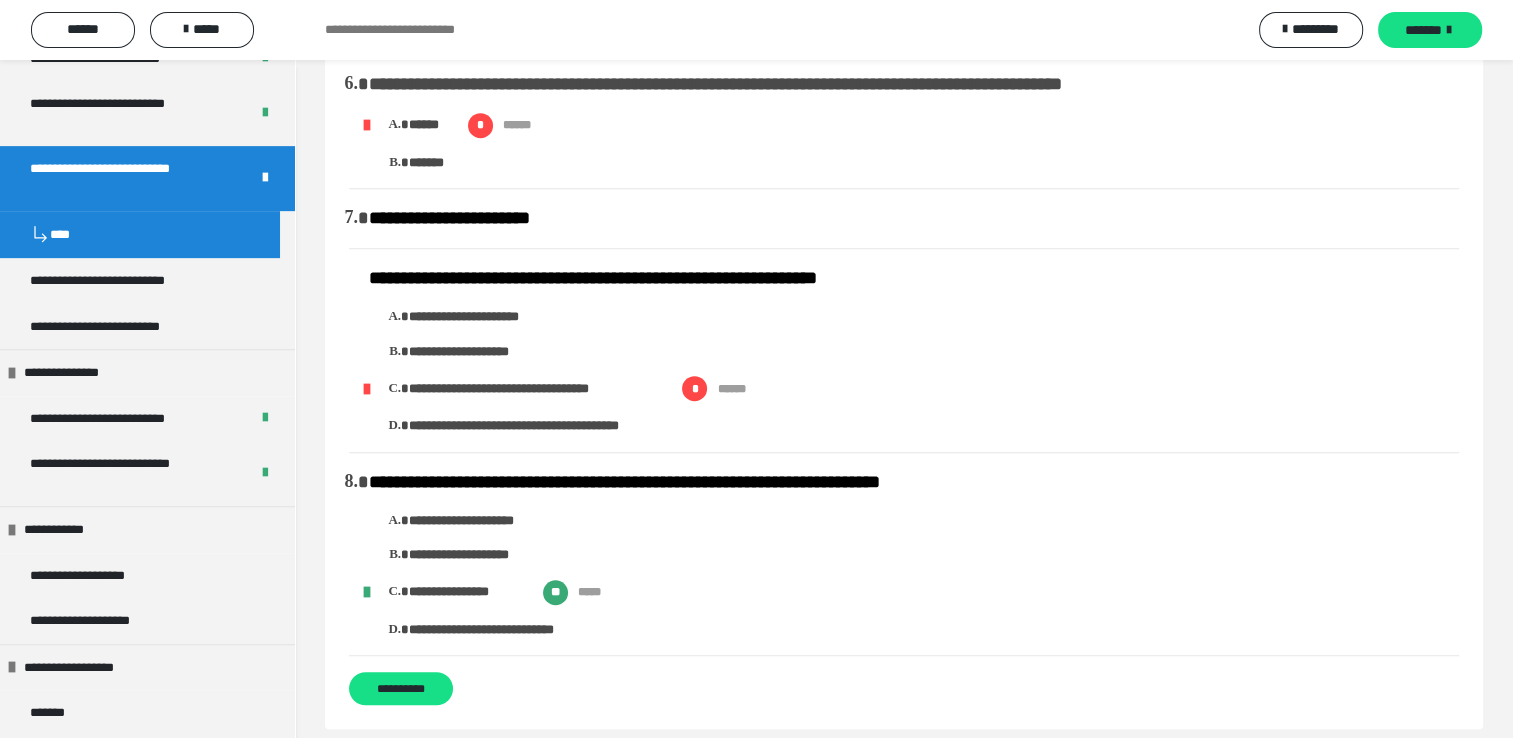 click on "**********" at bounding box center (624, 482) 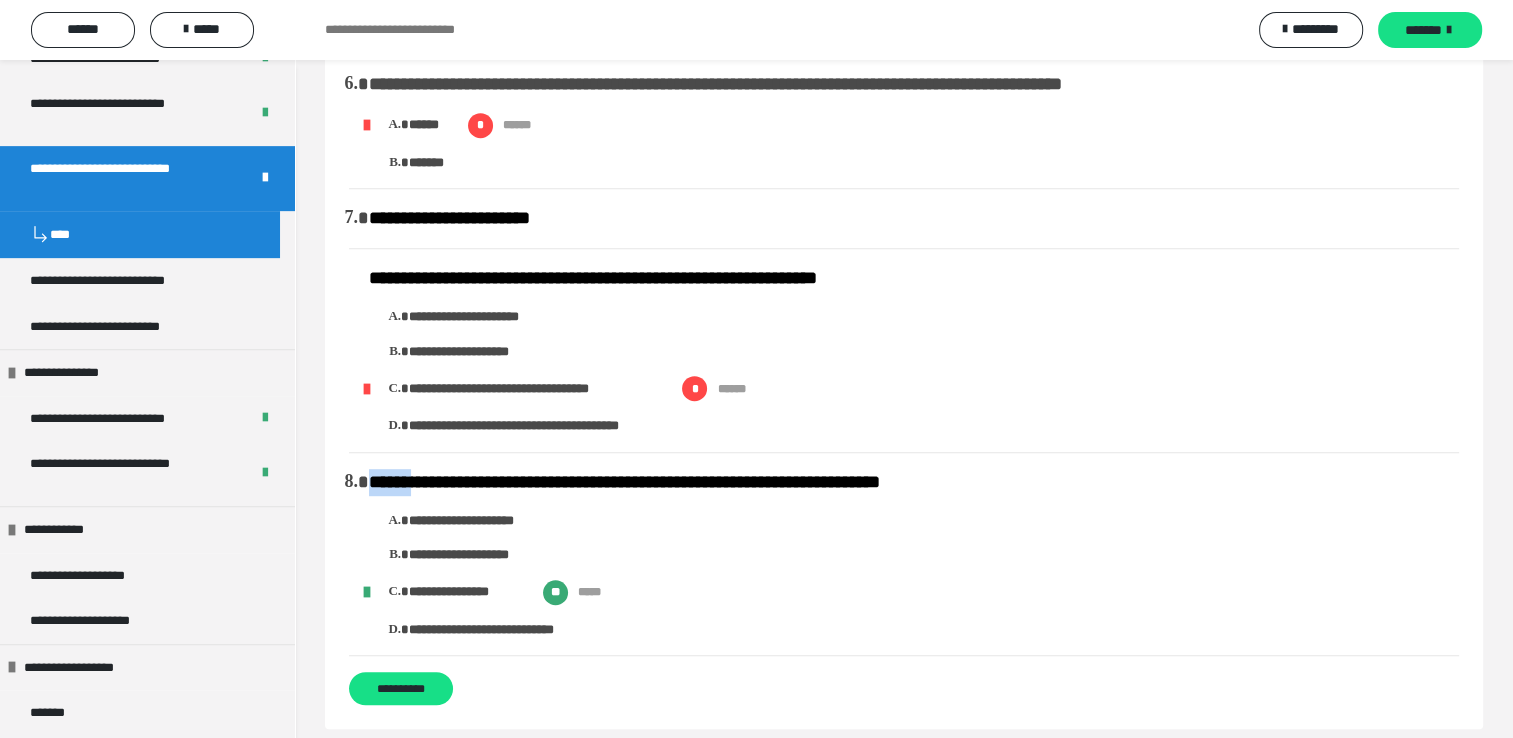 click on "**********" at bounding box center (624, 482) 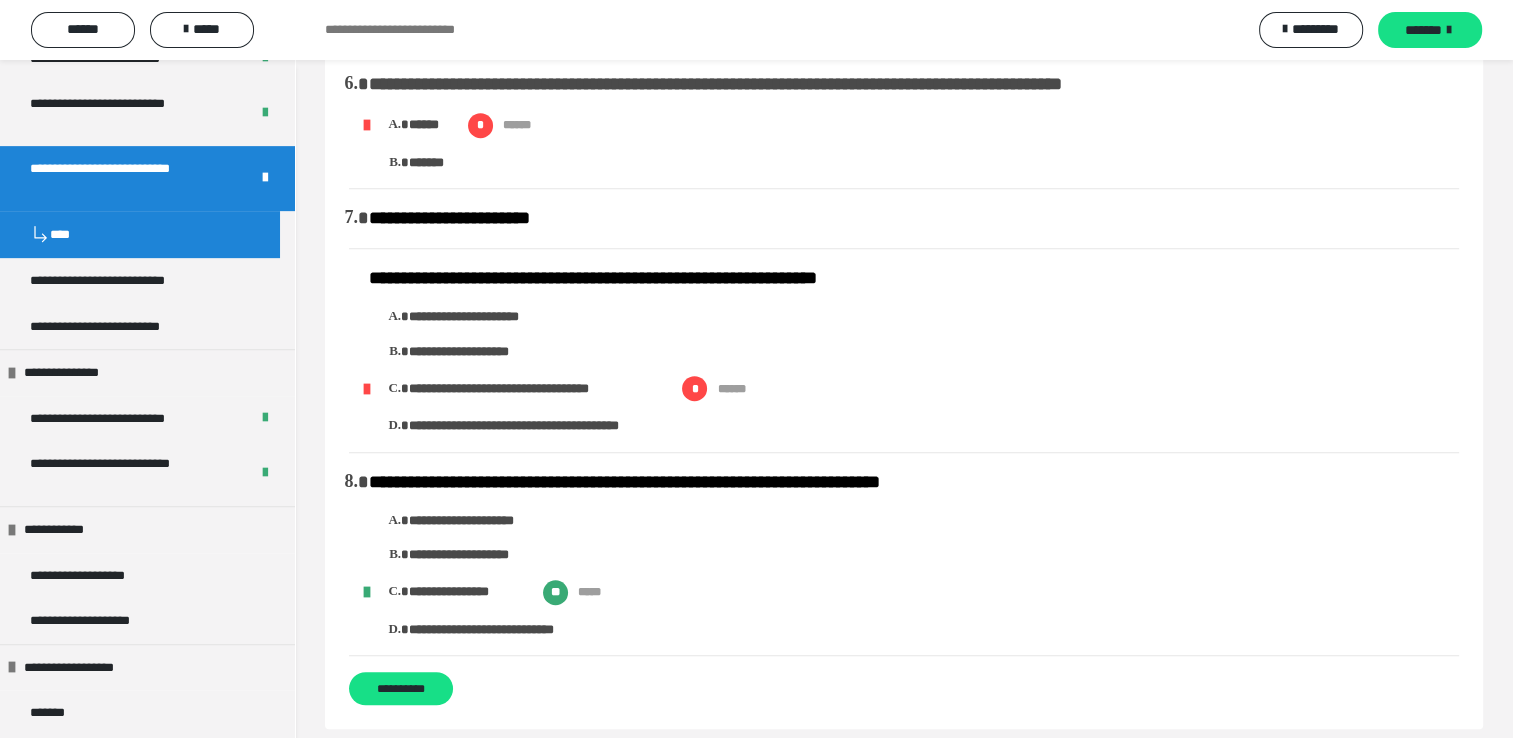 drag, startPoint x: 376, startPoint y: 517, endPoint x: 374, endPoint y: 306, distance: 211.00948 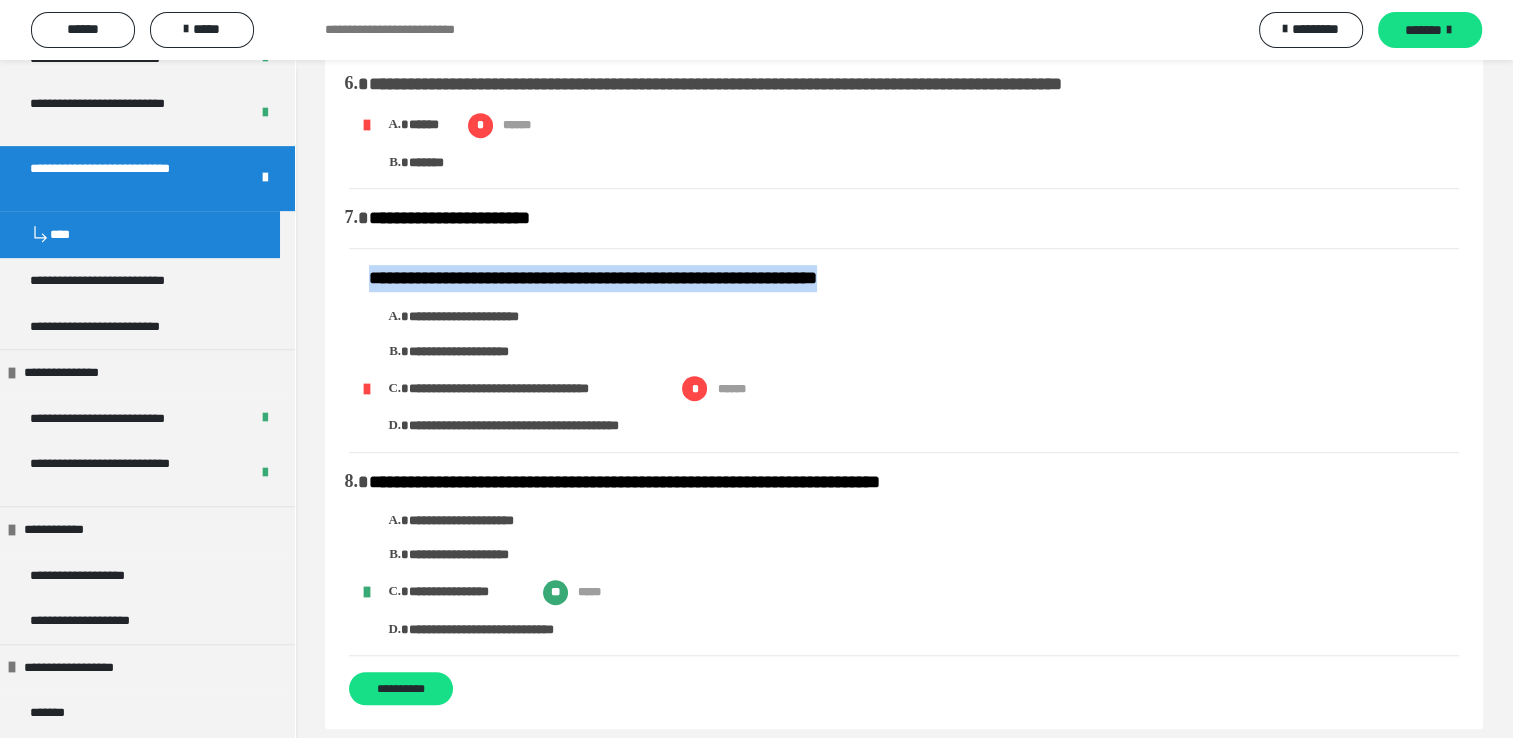 drag, startPoint x: 368, startPoint y: 308, endPoint x: 922, endPoint y: 311, distance: 554.0081 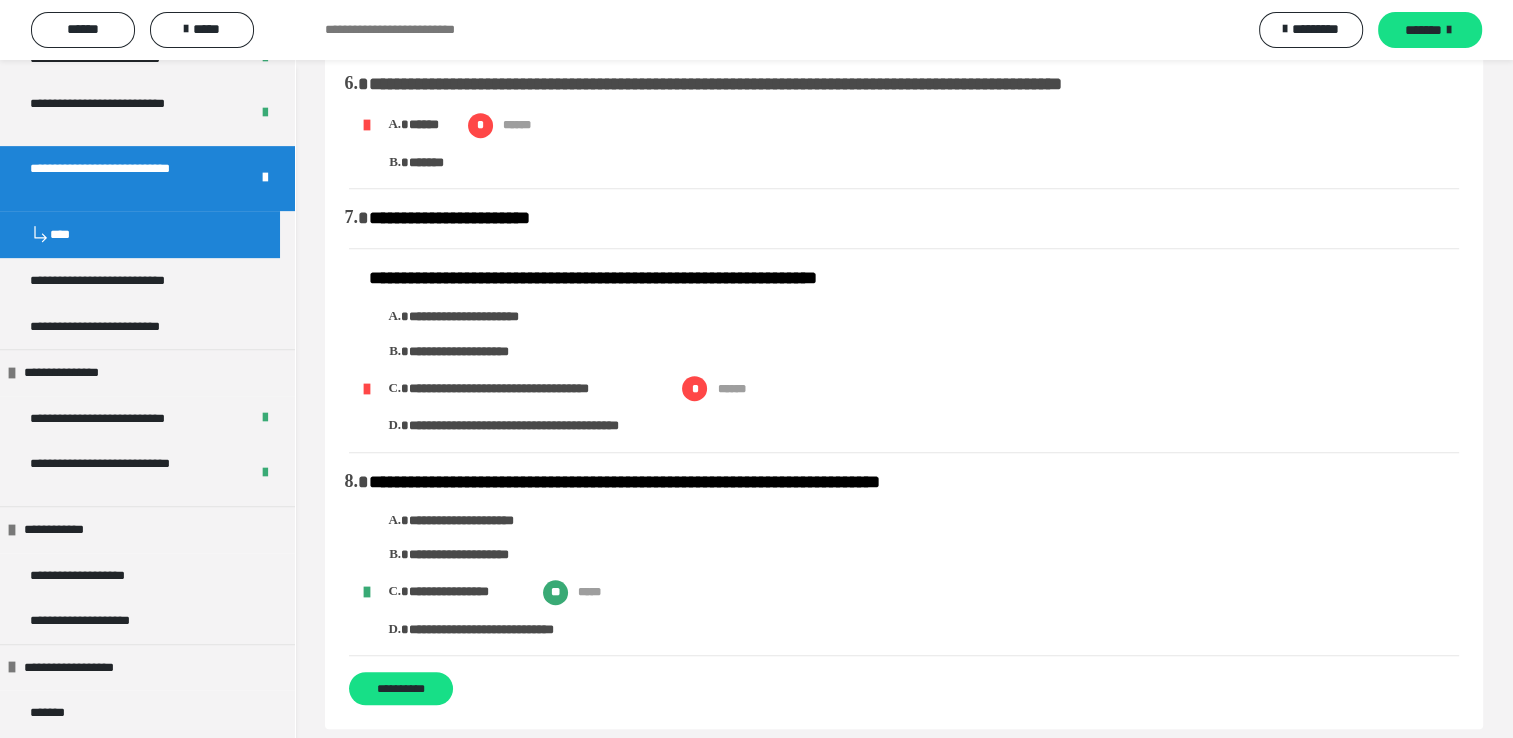 click on "**********" at bounding box center [914, 320] 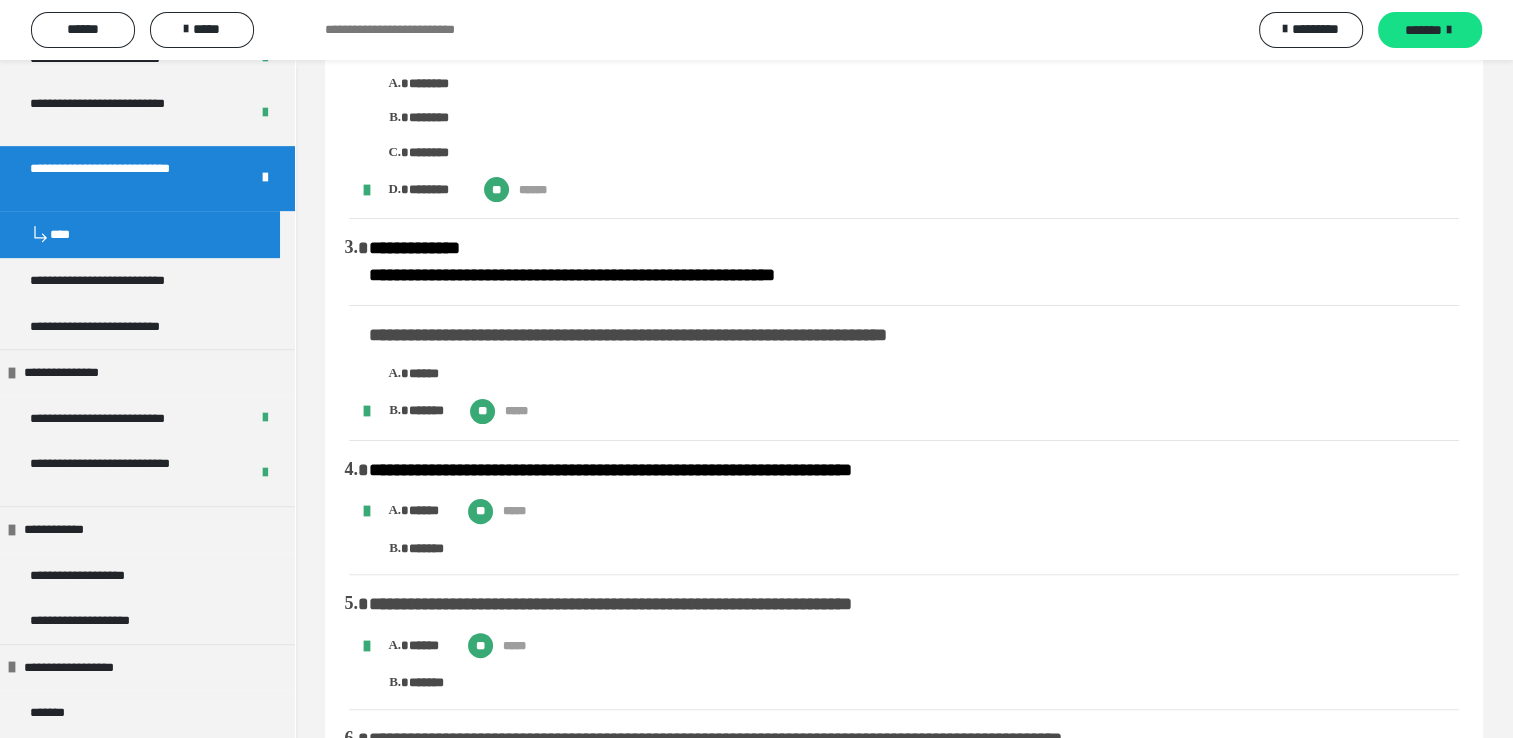 scroll, scrollTop: 500, scrollLeft: 0, axis: vertical 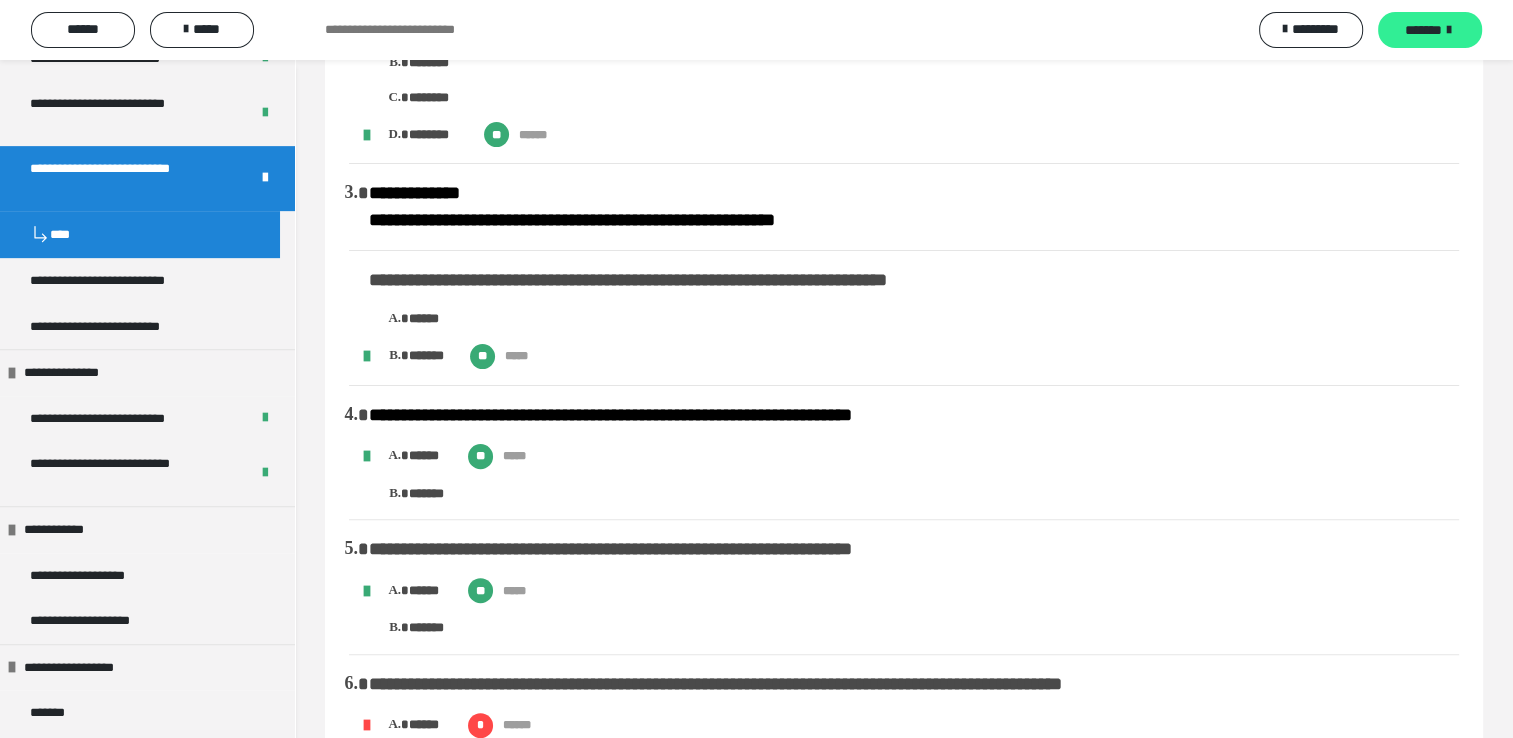 click on "*******" at bounding box center [1423, 30] 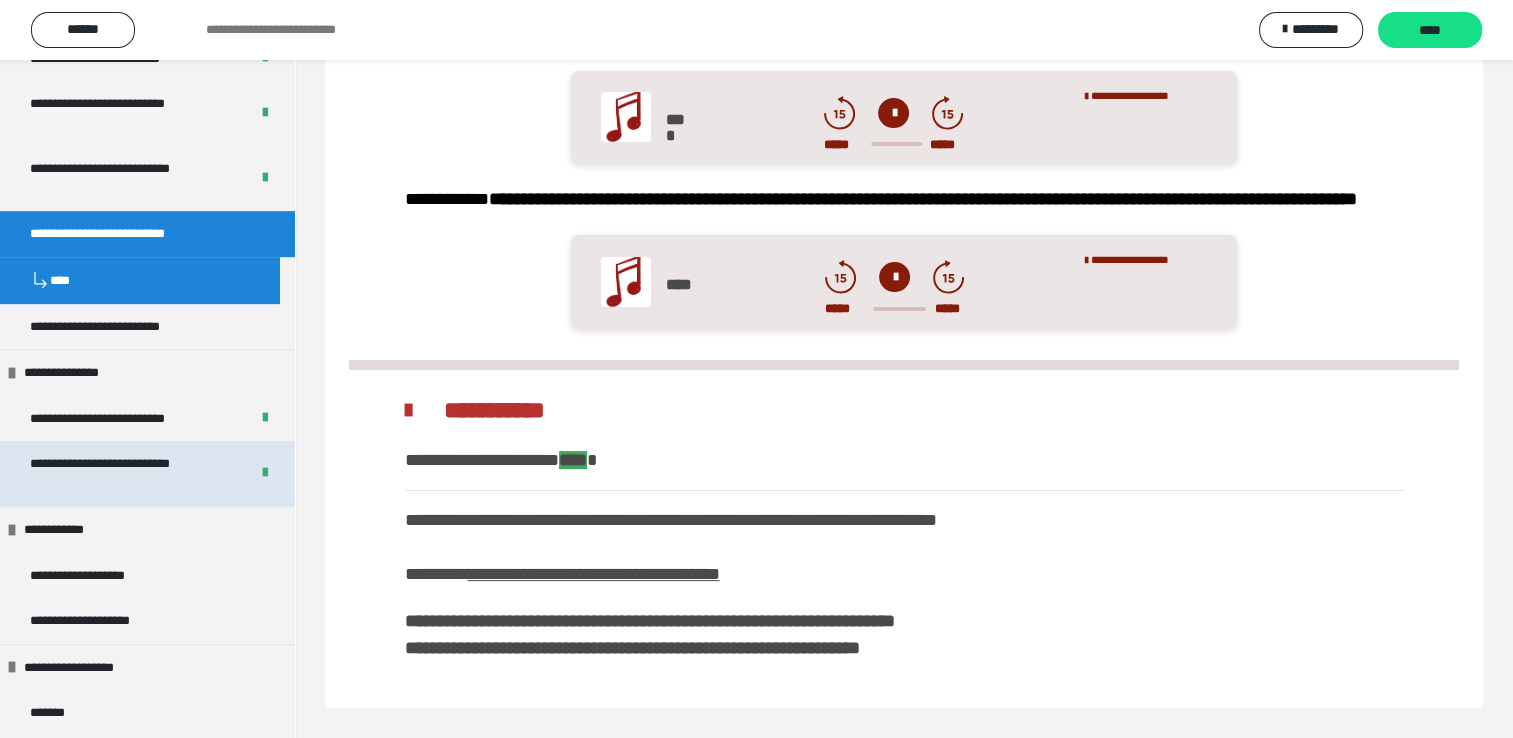 scroll, scrollTop: 434, scrollLeft: 0, axis: vertical 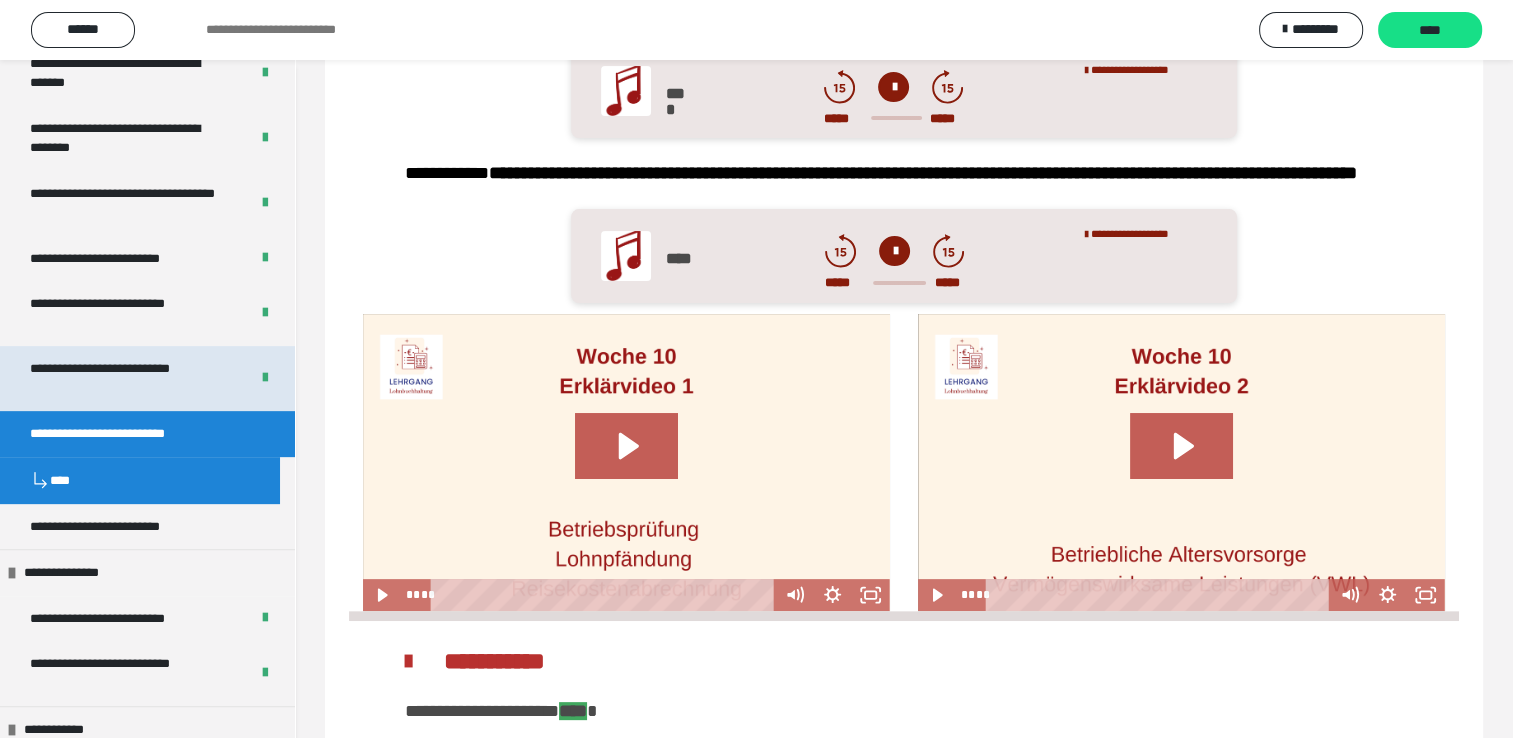click on "**********" at bounding box center [124, 378] 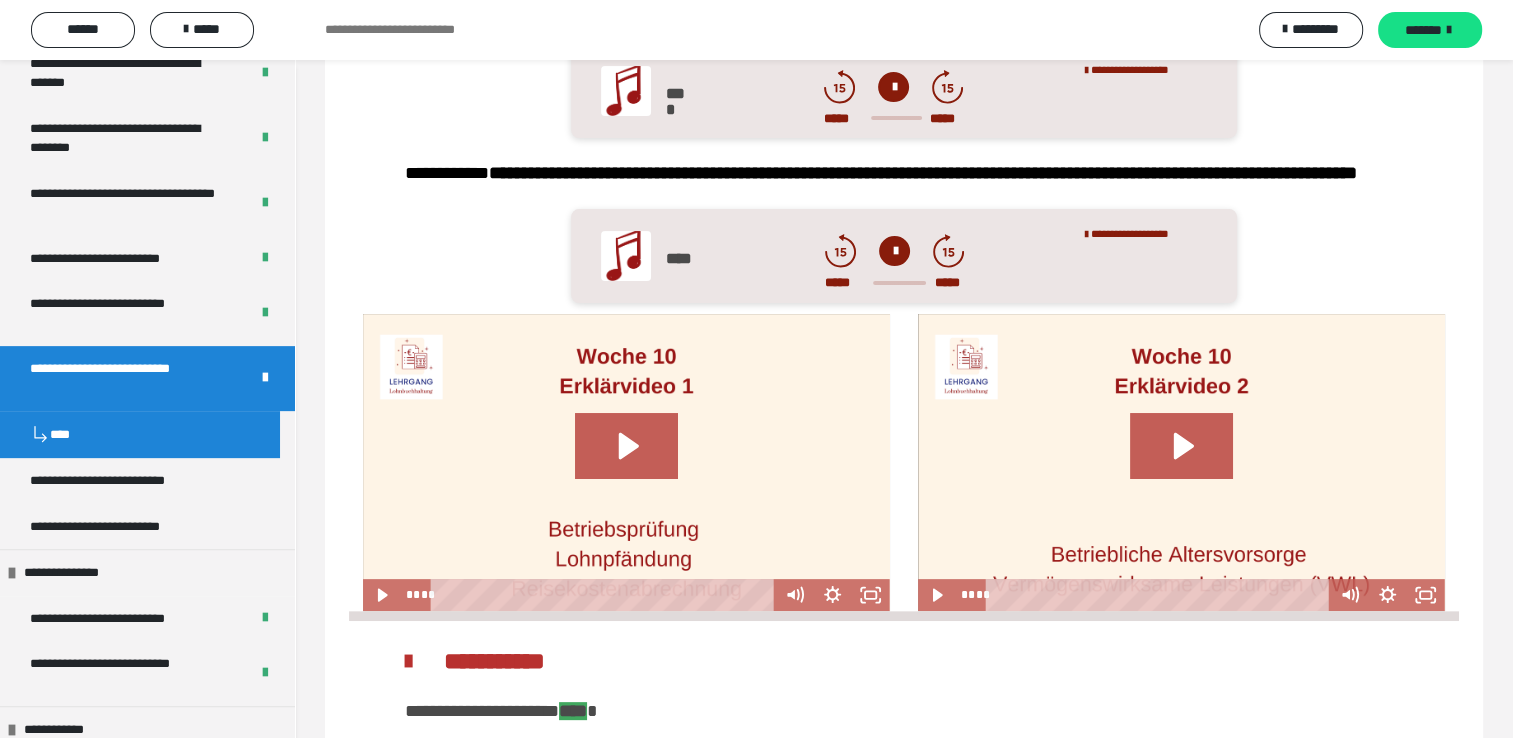 scroll, scrollTop: 746, scrollLeft: 0, axis: vertical 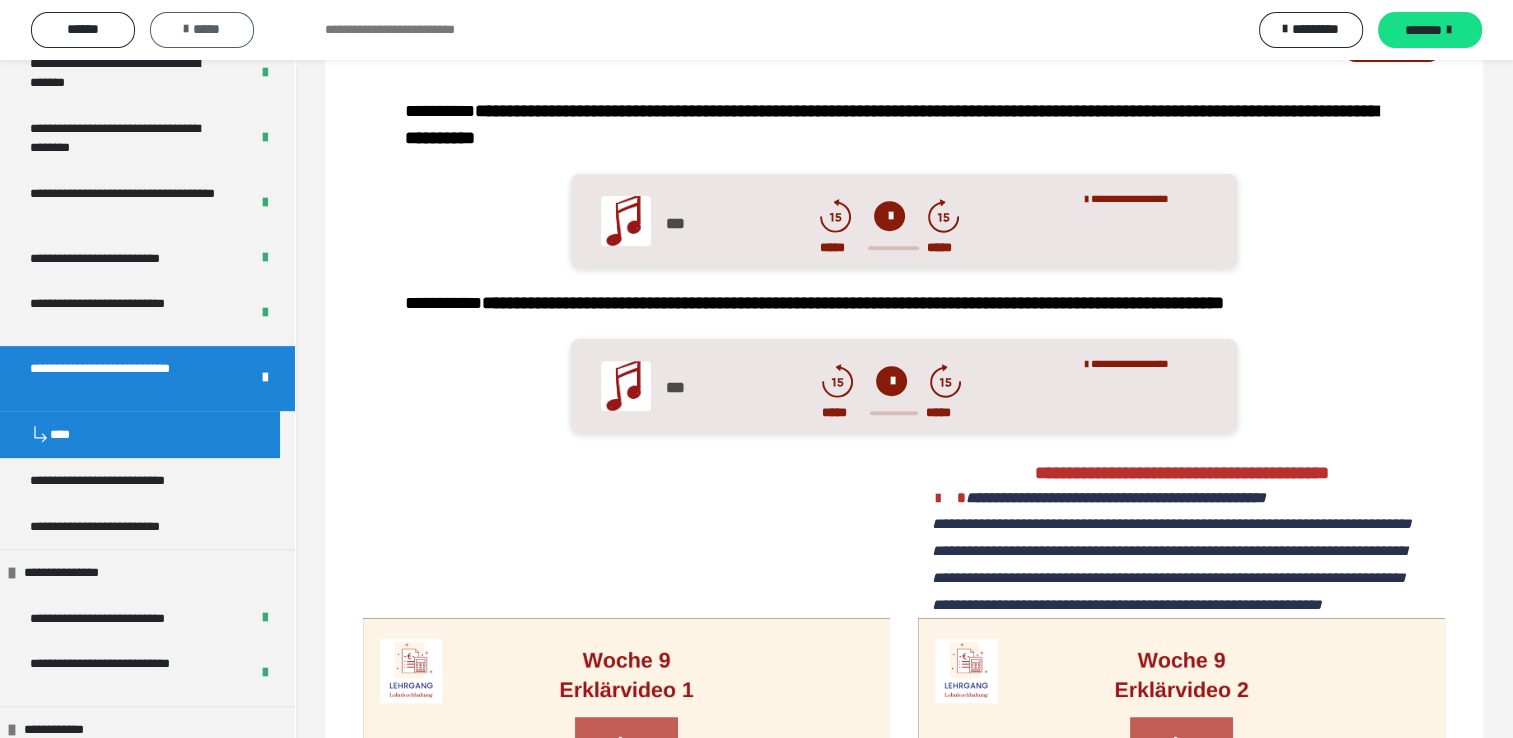 click on "*****" at bounding box center (202, 29) 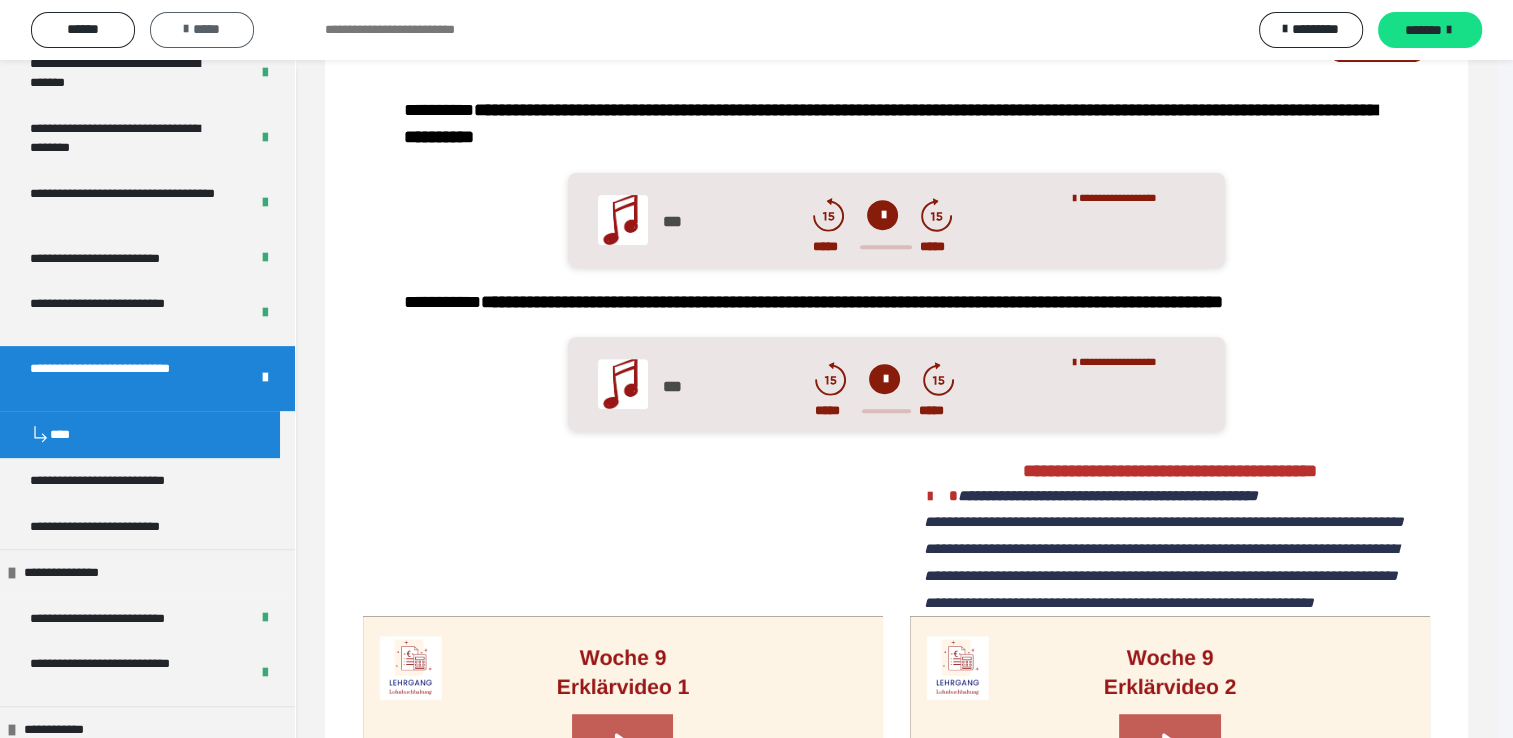click on "Den Fortschritt dieser Lektion auf 0% zurücksetzen? ********* Lektion neustarten" at bounding box center [756, 369] 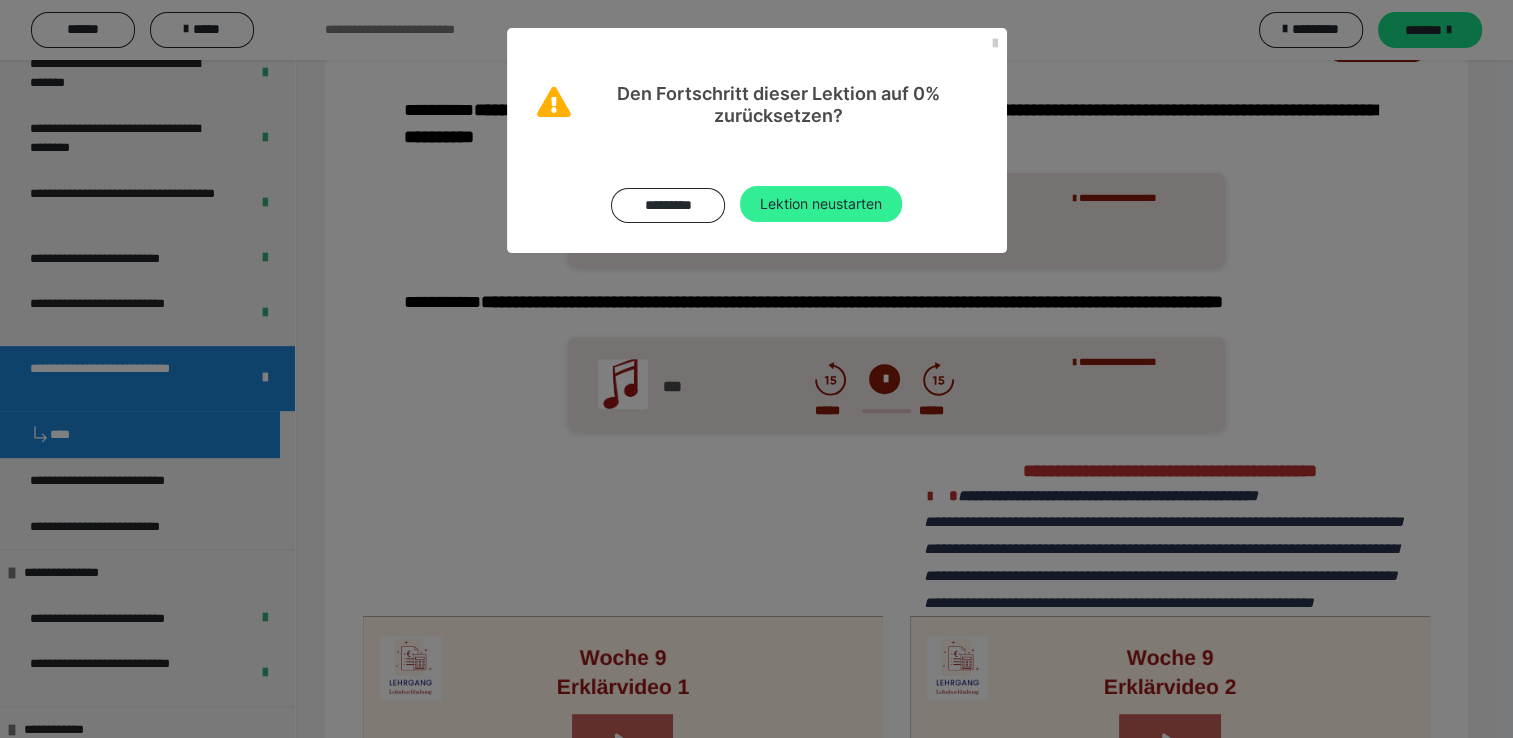 click on "Lektion neustarten" at bounding box center (821, 204) 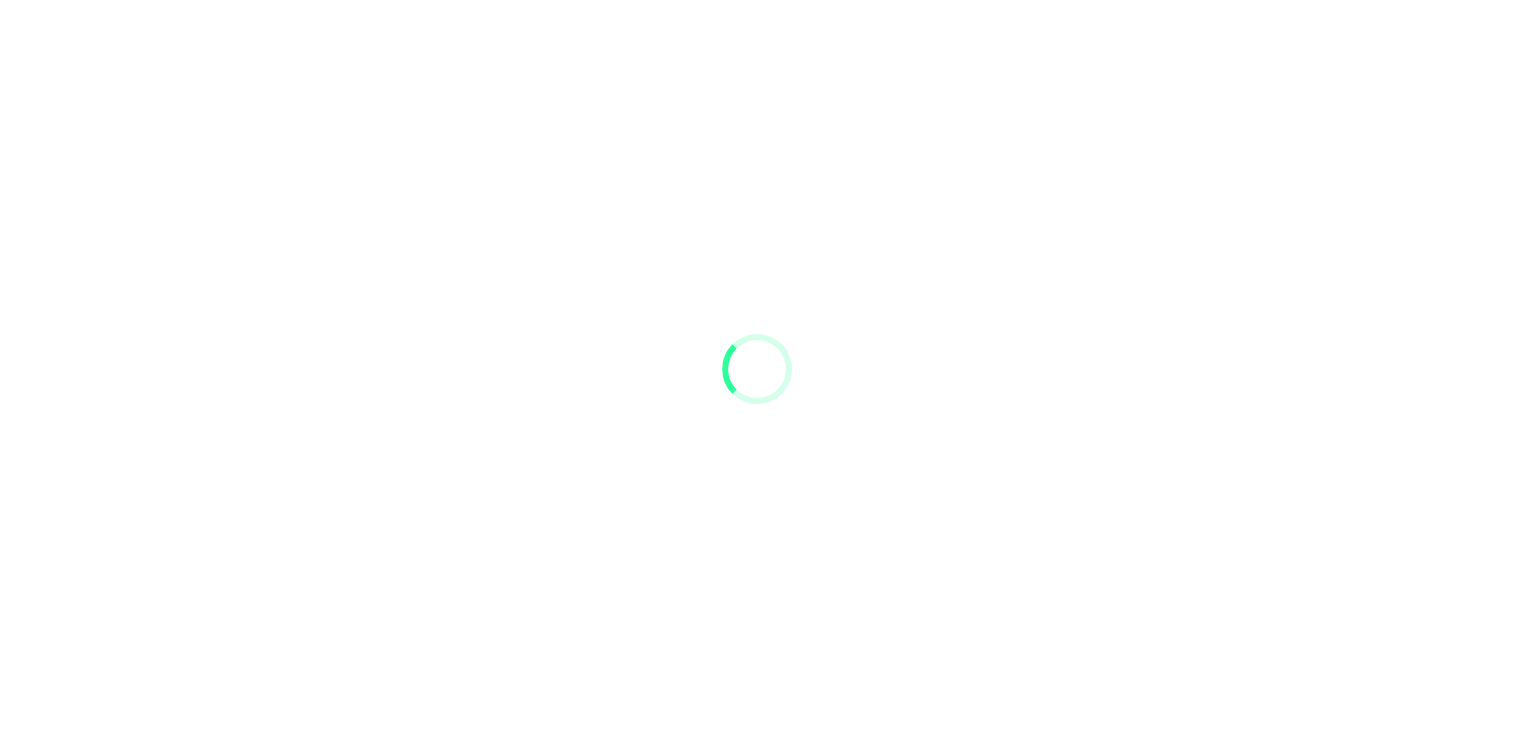 scroll, scrollTop: 0, scrollLeft: 0, axis: both 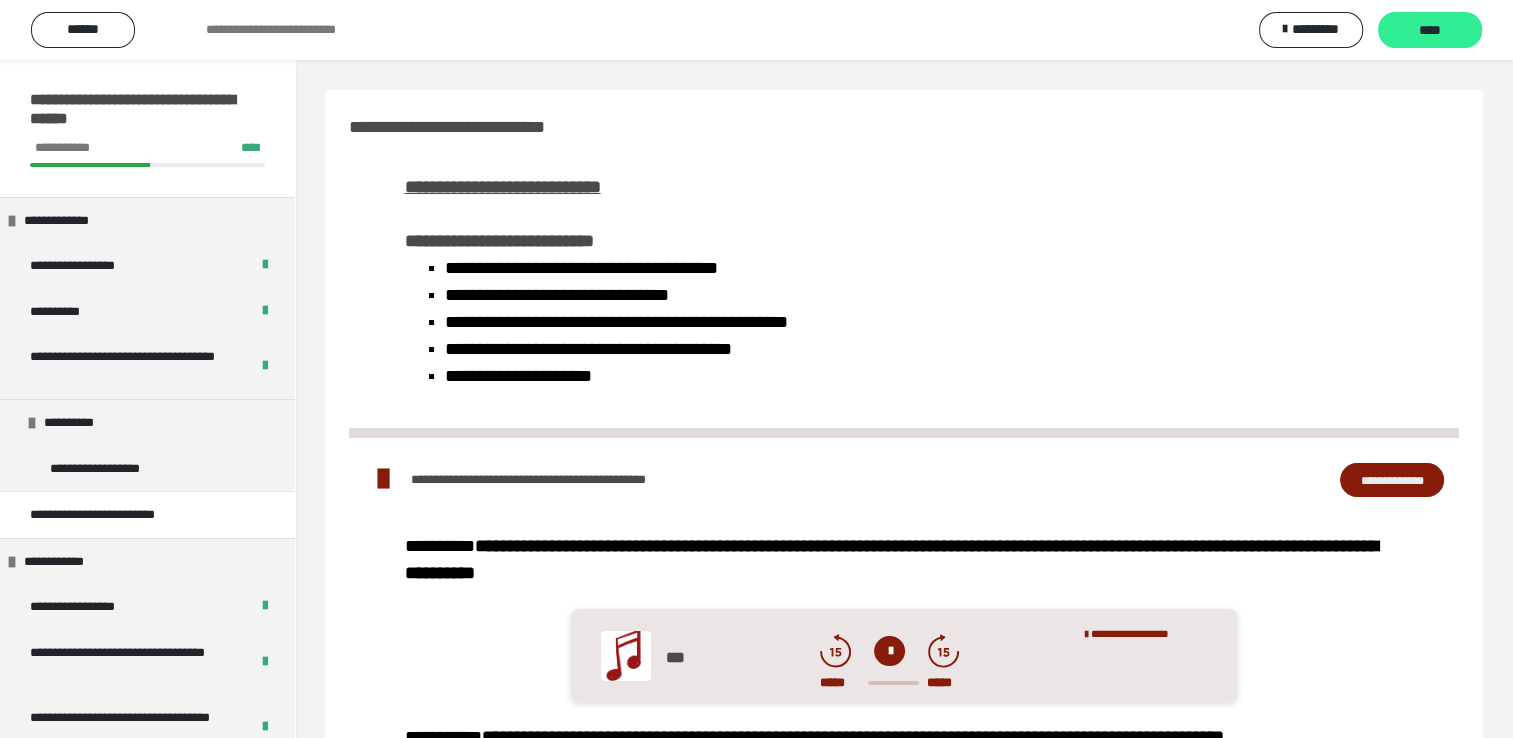 click on "****" at bounding box center (1430, 31) 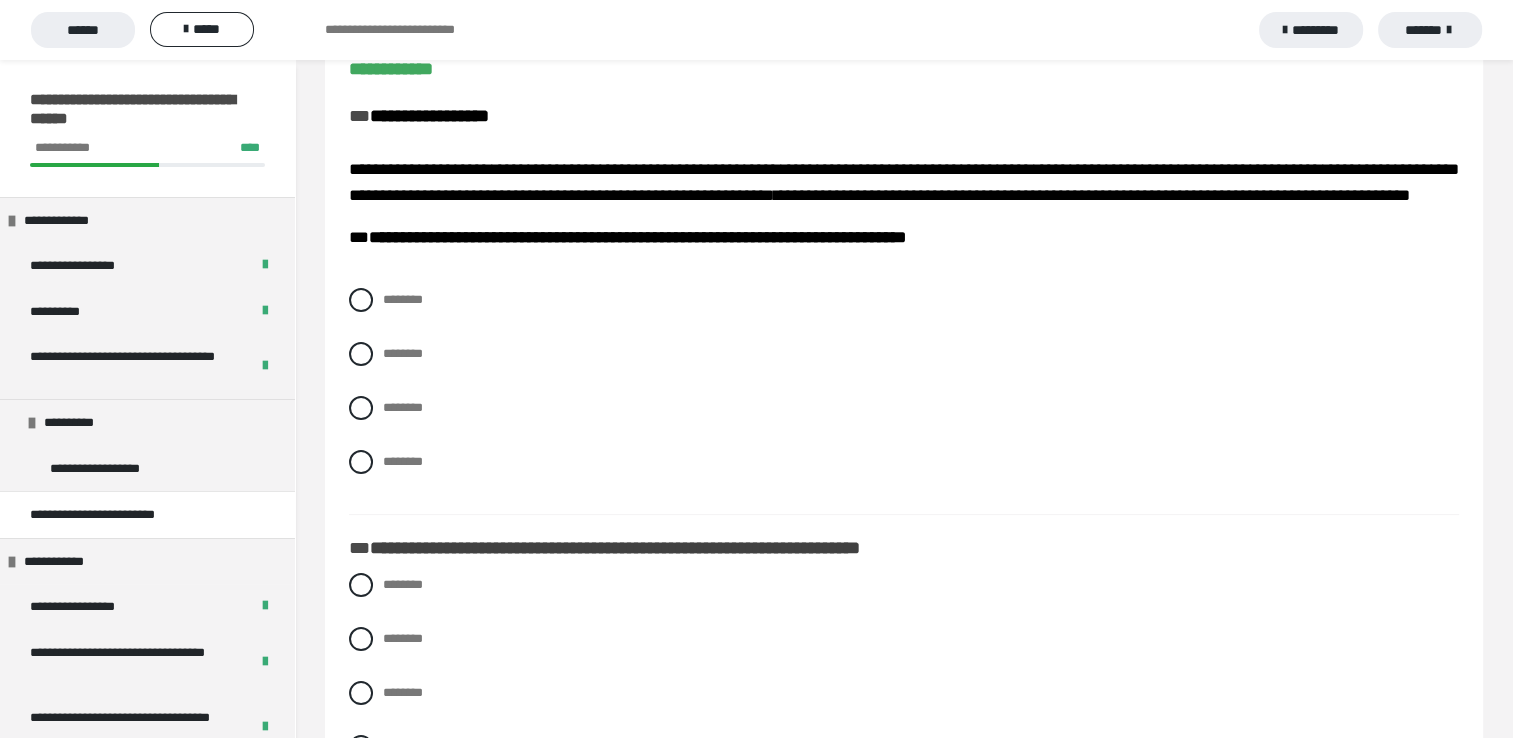 scroll, scrollTop: 200, scrollLeft: 0, axis: vertical 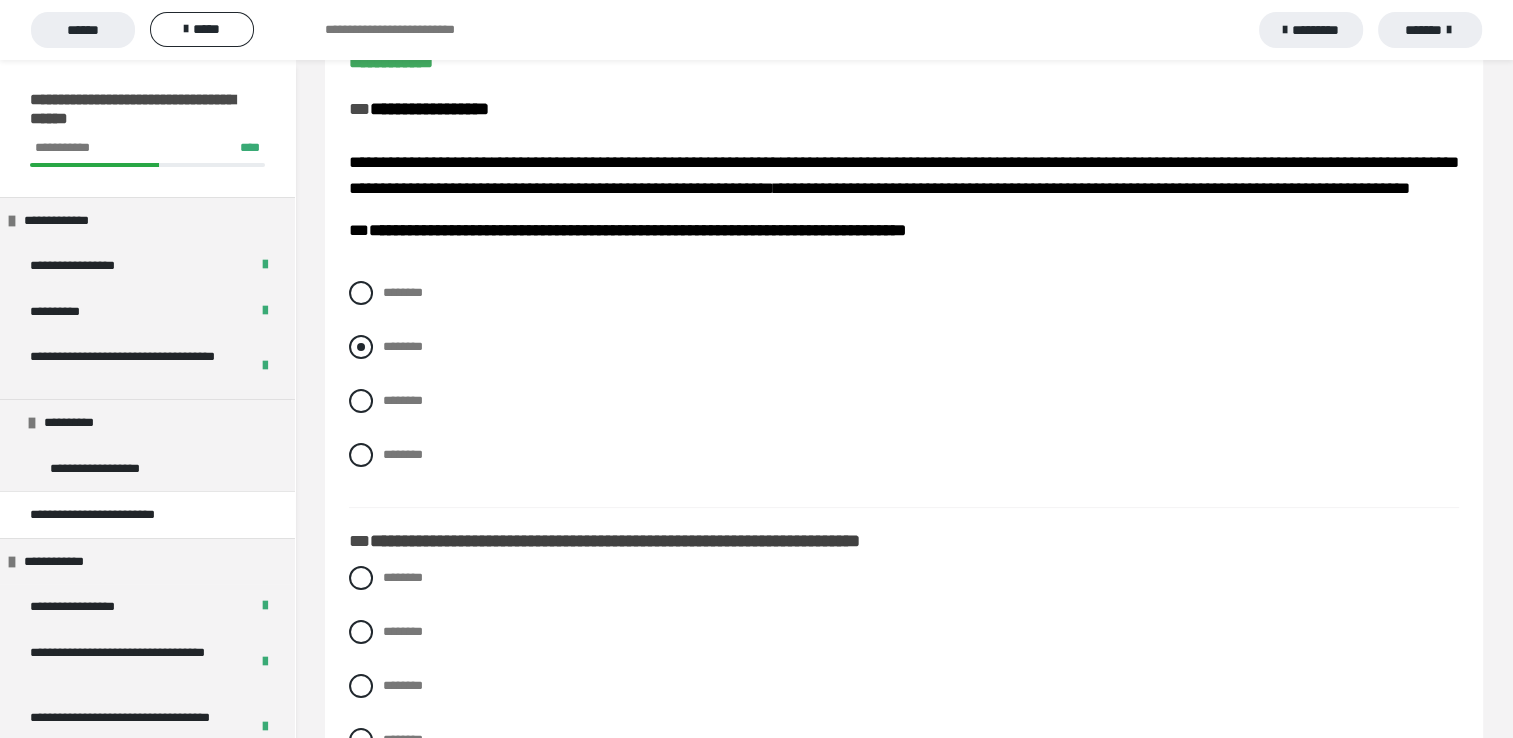 click at bounding box center [361, 347] 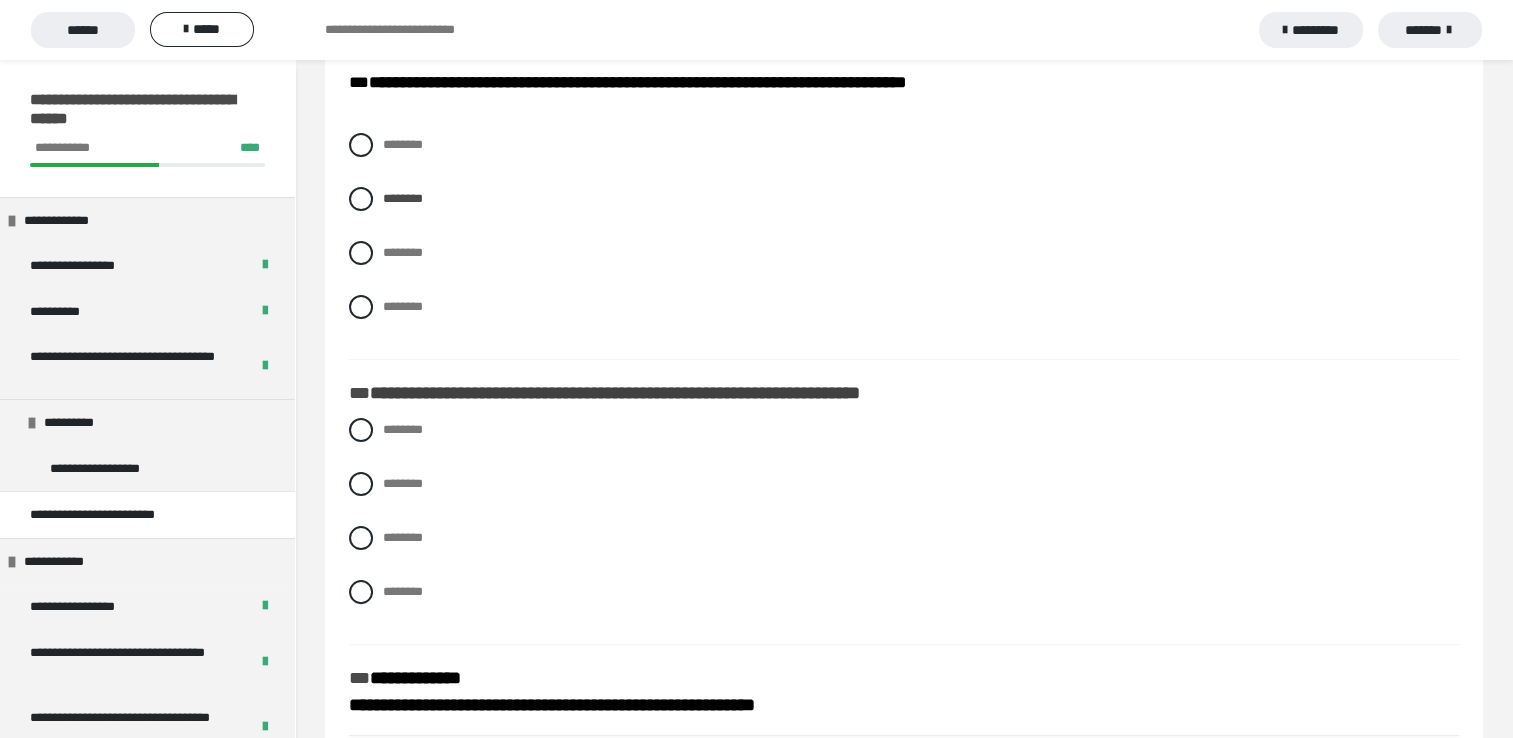 scroll, scrollTop: 400, scrollLeft: 0, axis: vertical 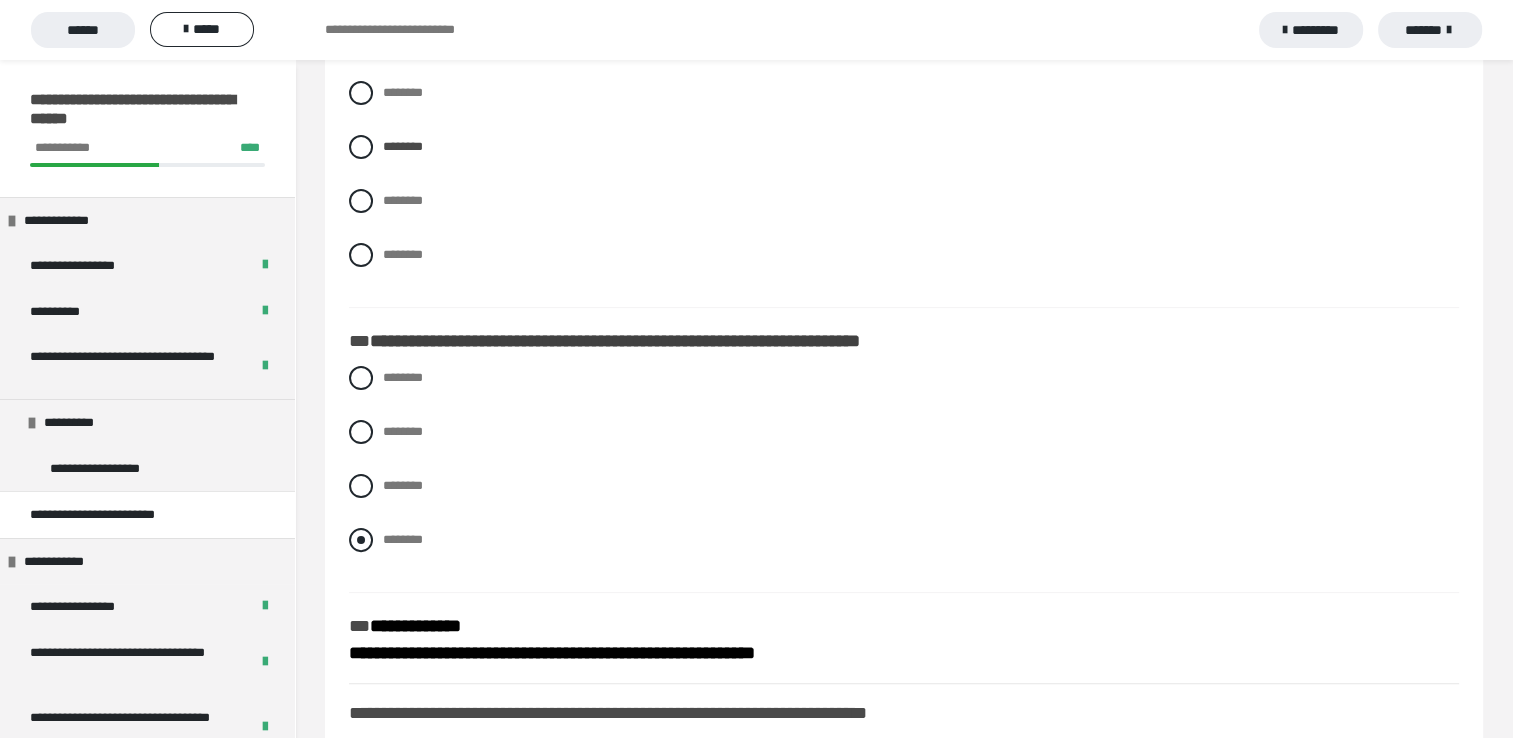 click at bounding box center [361, 540] 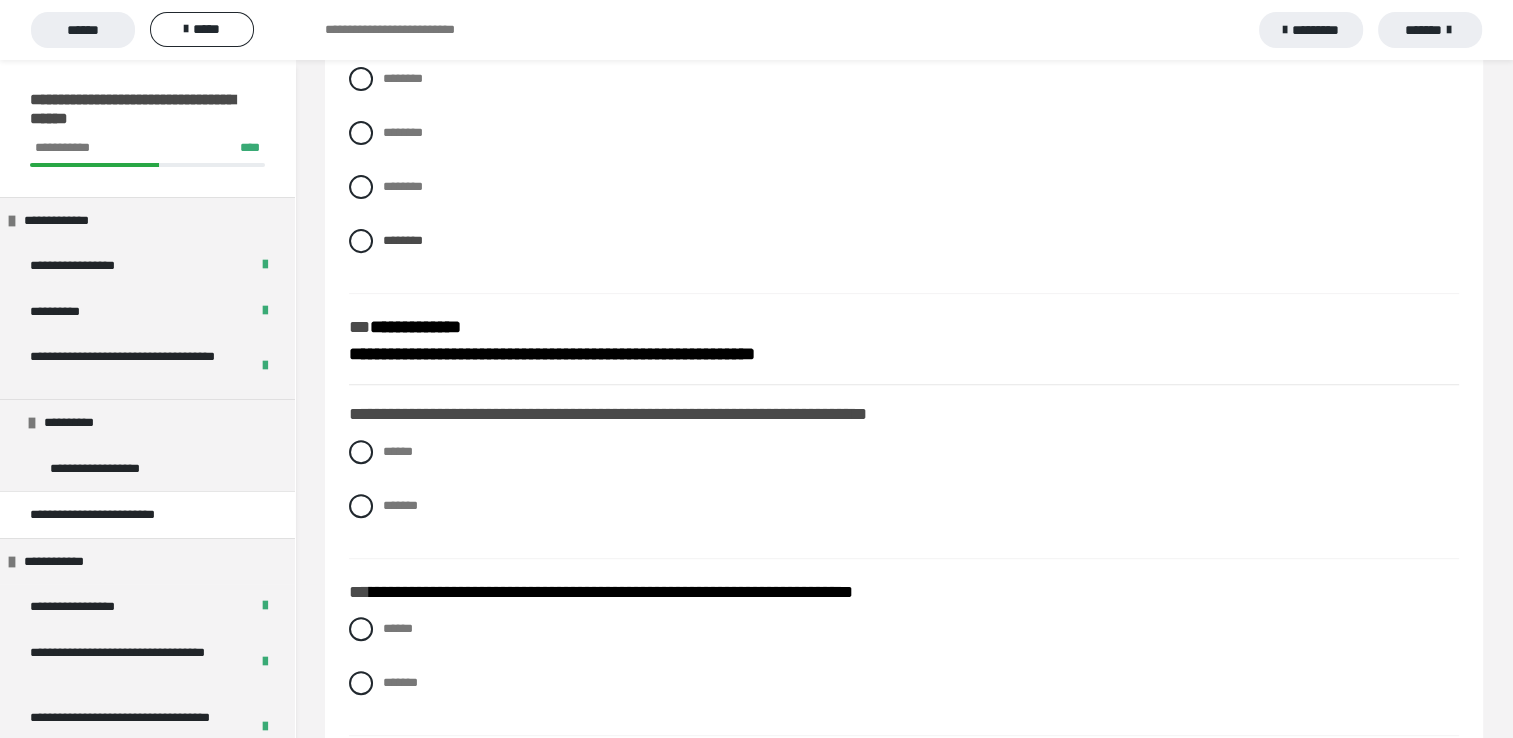 scroll, scrollTop: 700, scrollLeft: 0, axis: vertical 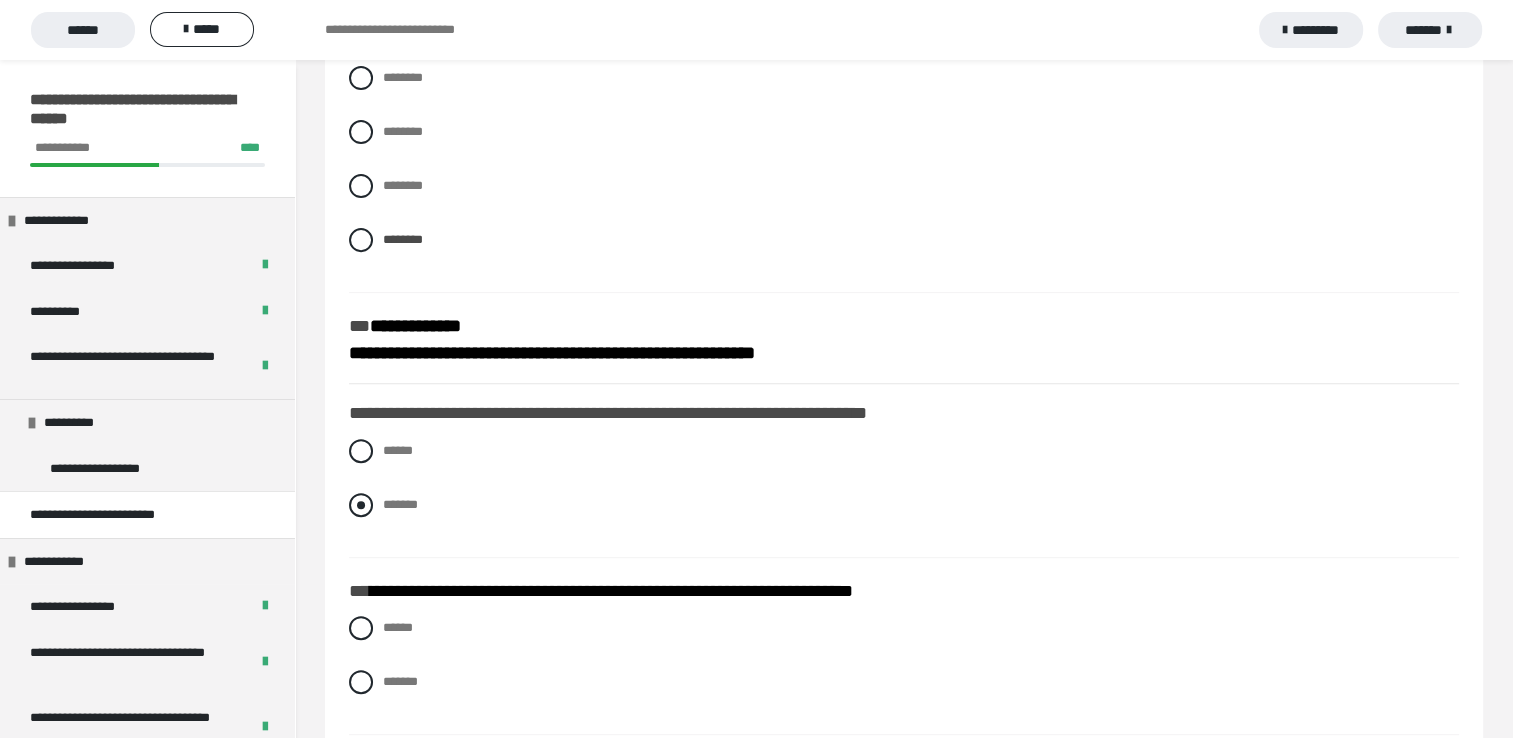 click at bounding box center [361, 505] 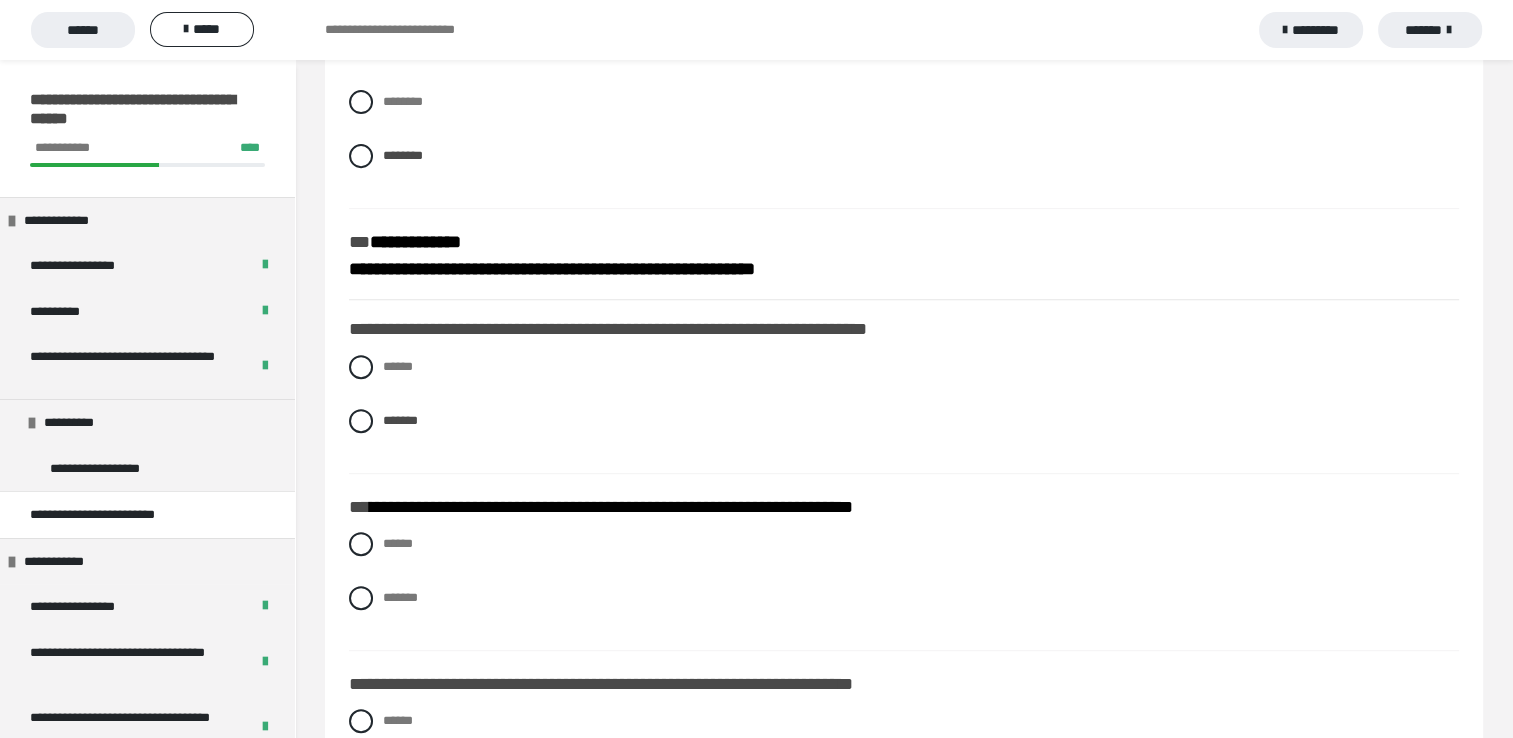 scroll, scrollTop: 800, scrollLeft: 0, axis: vertical 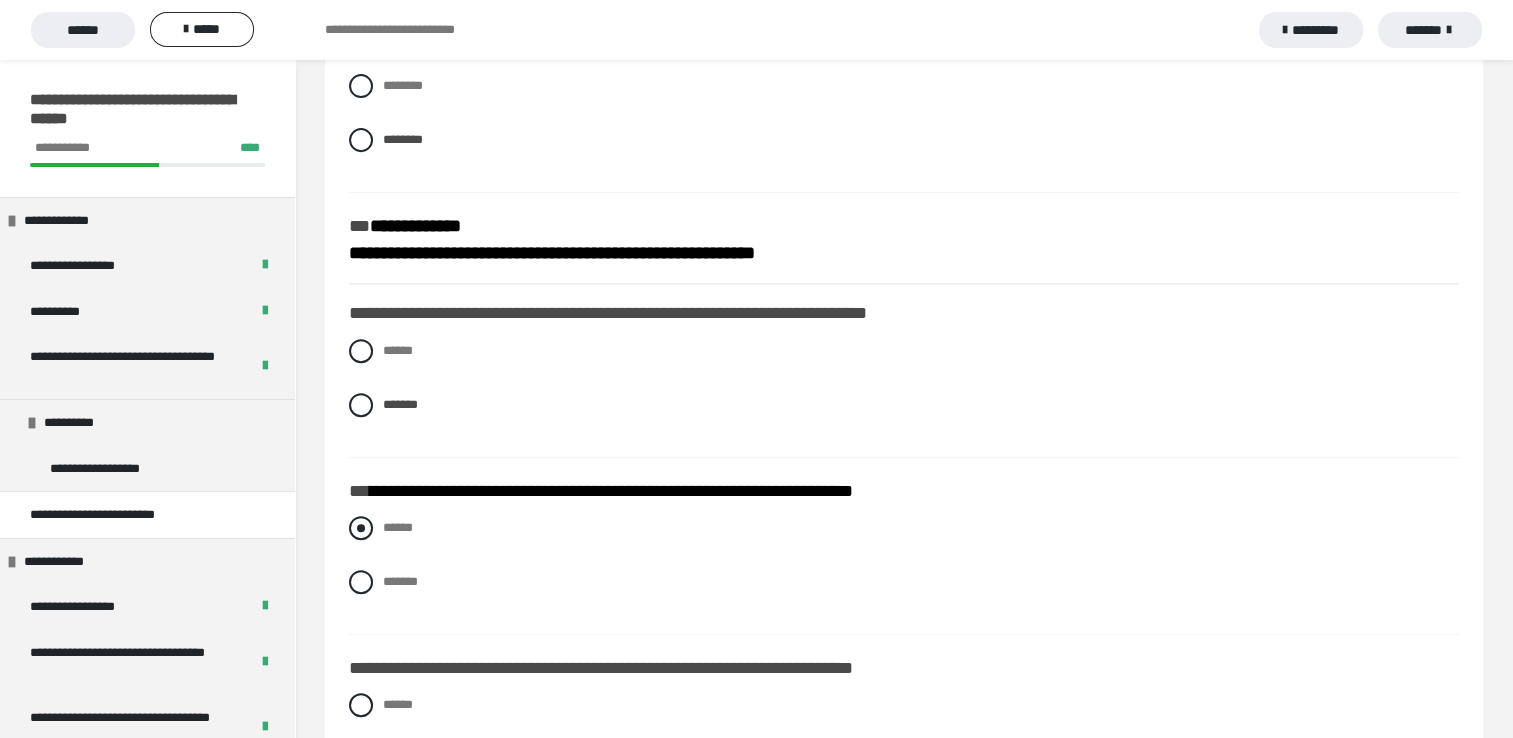 click at bounding box center (361, 528) 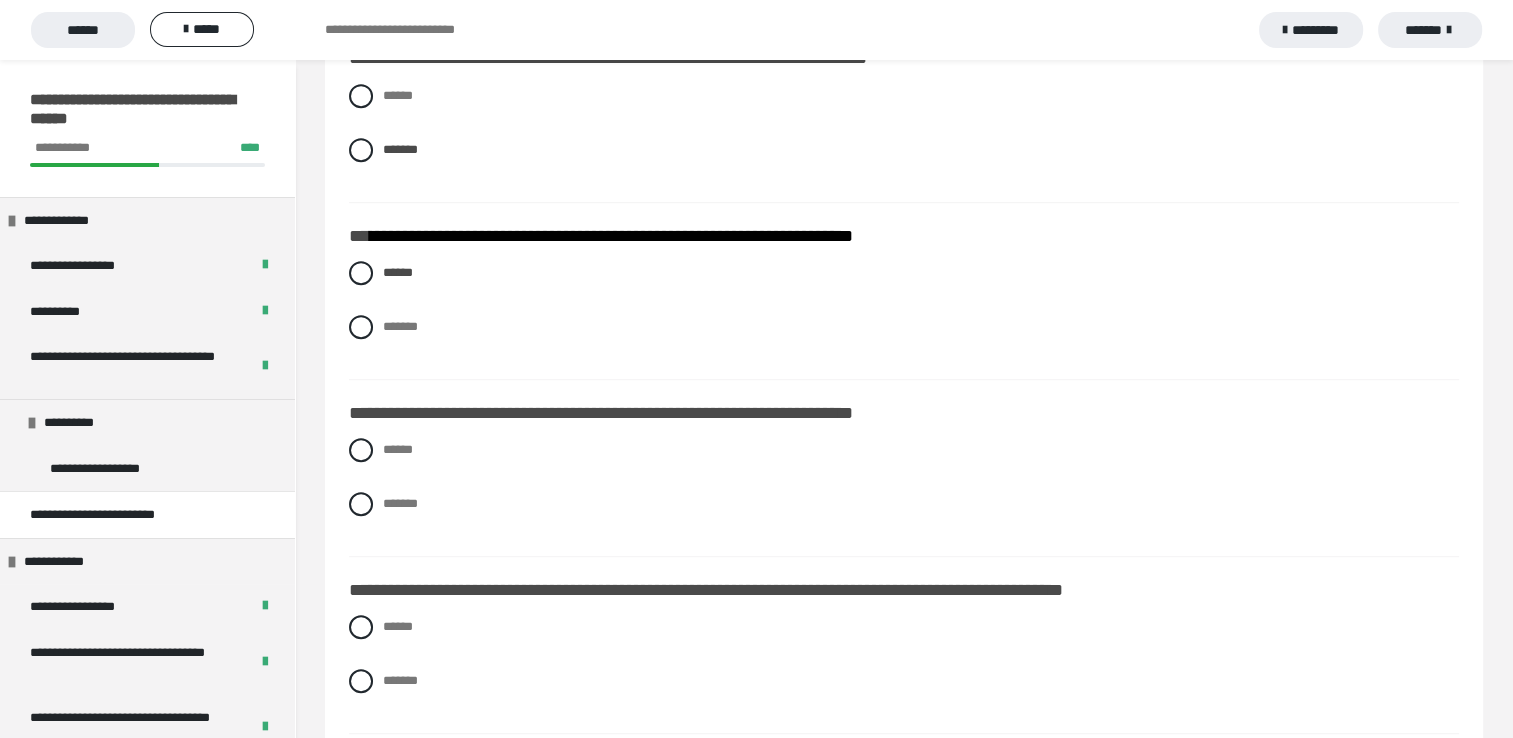 scroll, scrollTop: 1100, scrollLeft: 0, axis: vertical 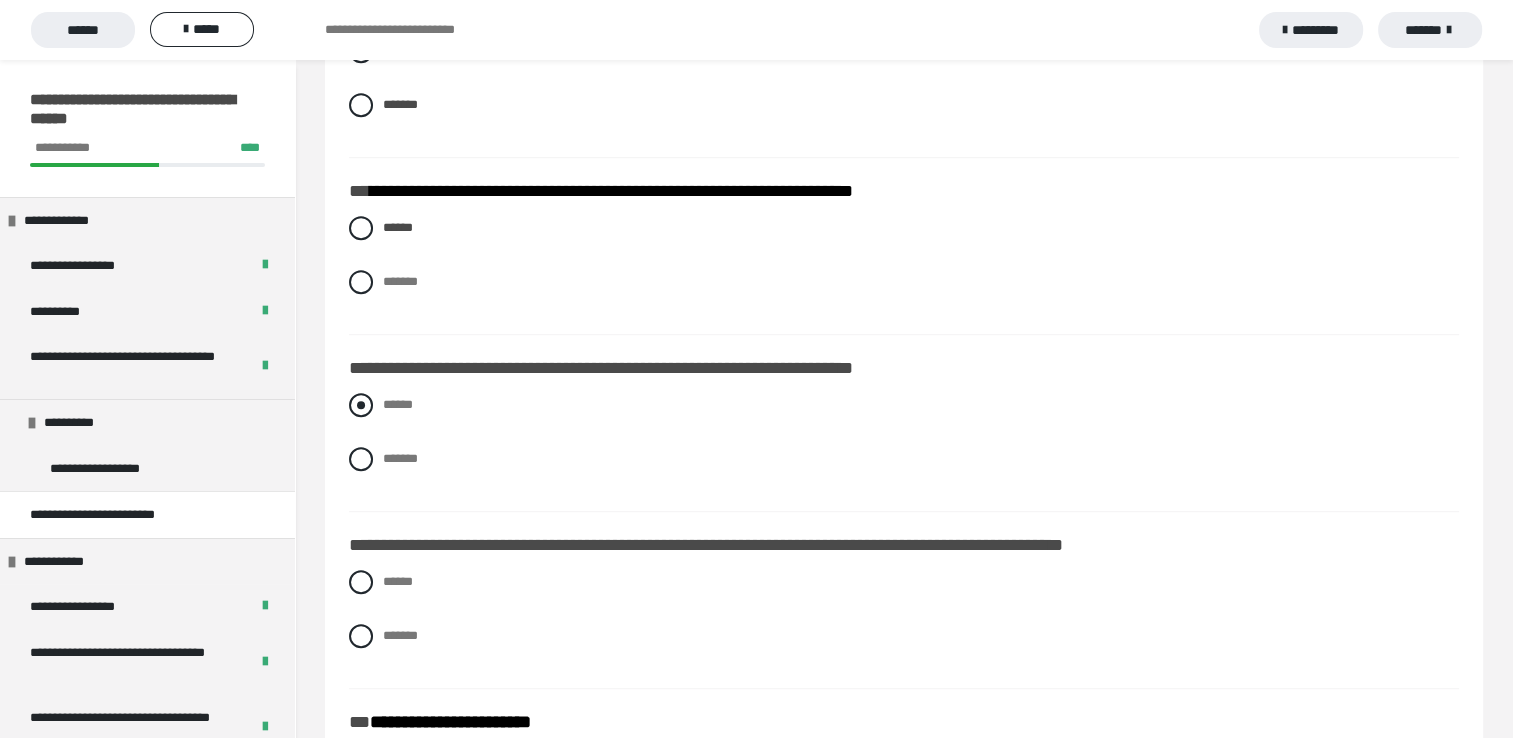 click at bounding box center [361, 405] 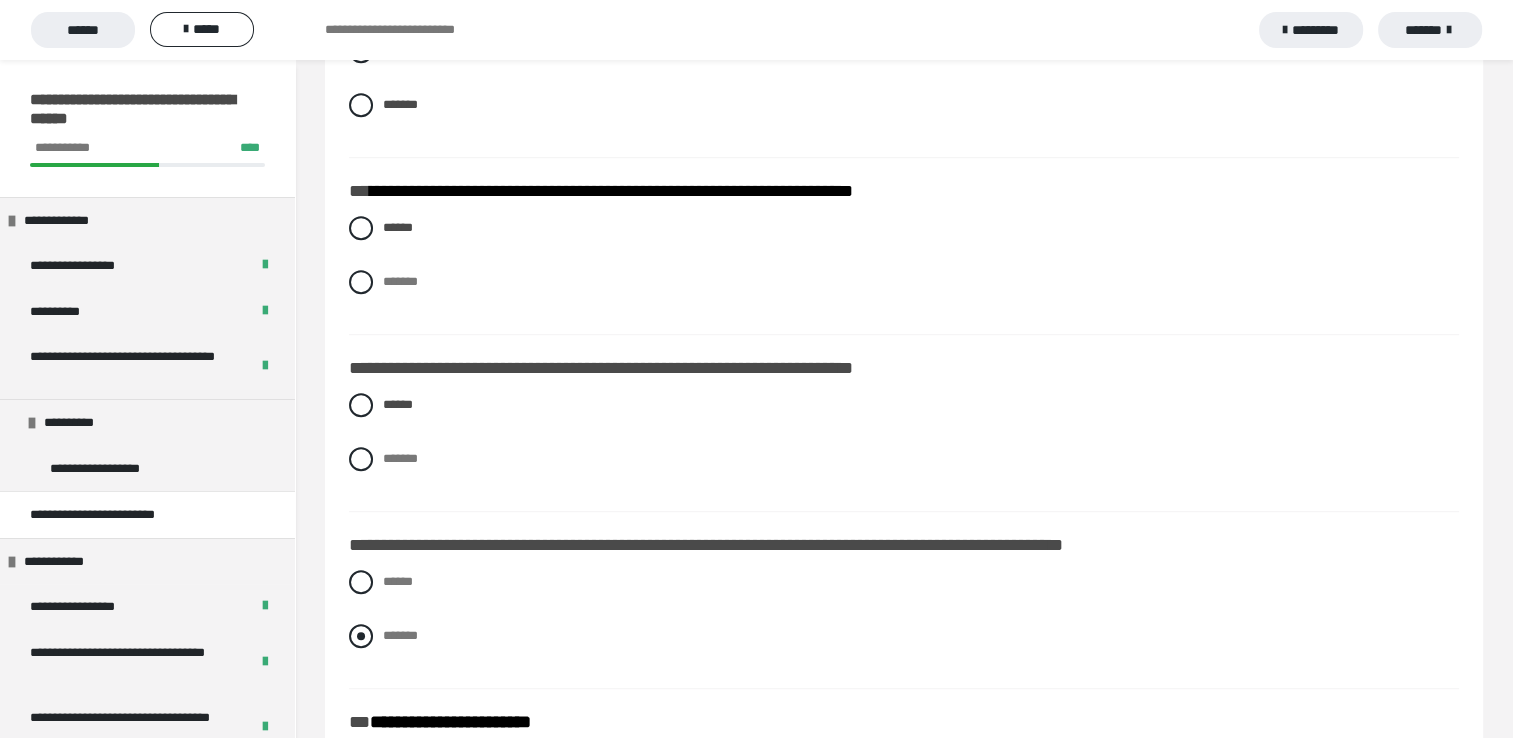 click at bounding box center (361, 636) 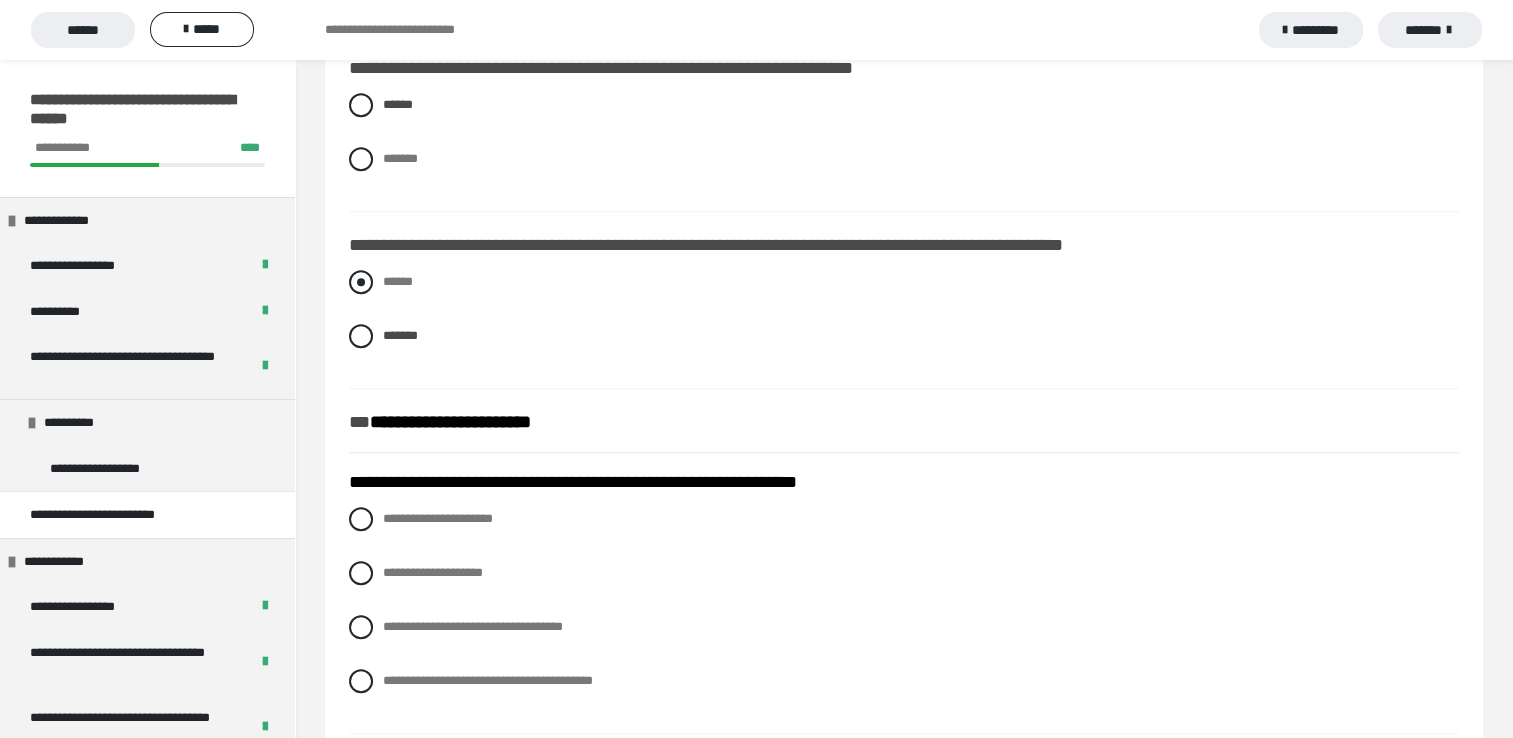 scroll, scrollTop: 1500, scrollLeft: 0, axis: vertical 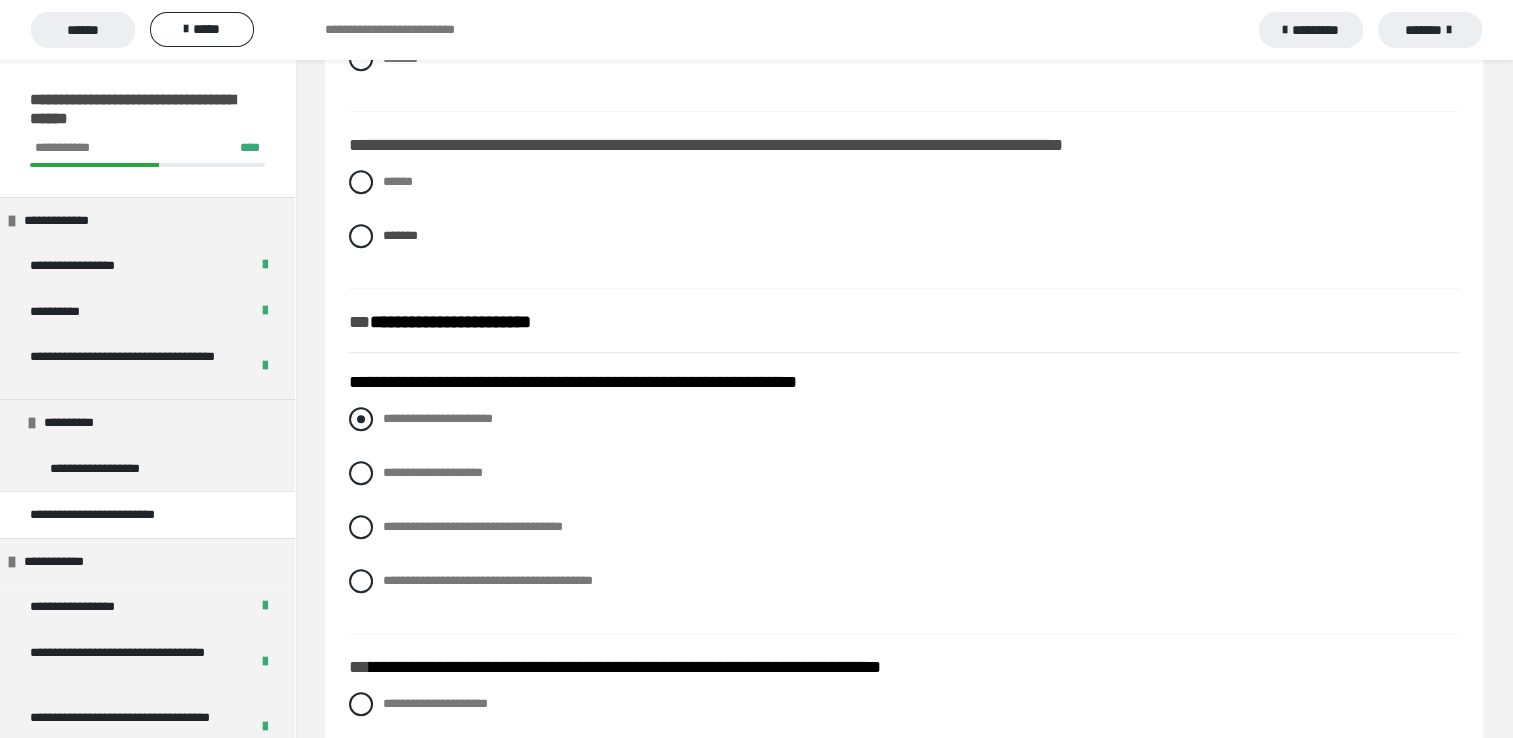 click at bounding box center [361, 419] 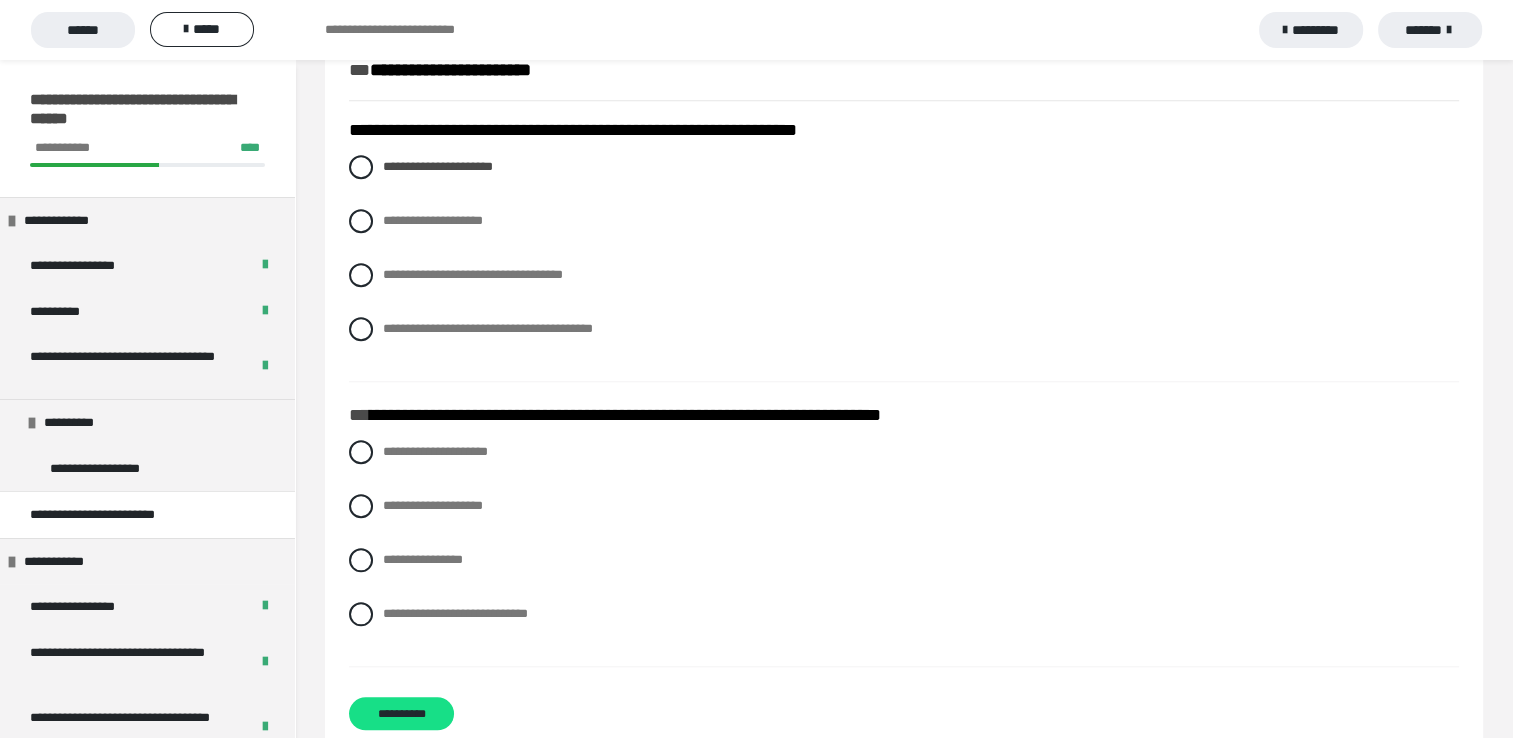 scroll, scrollTop: 1800, scrollLeft: 0, axis: vertical 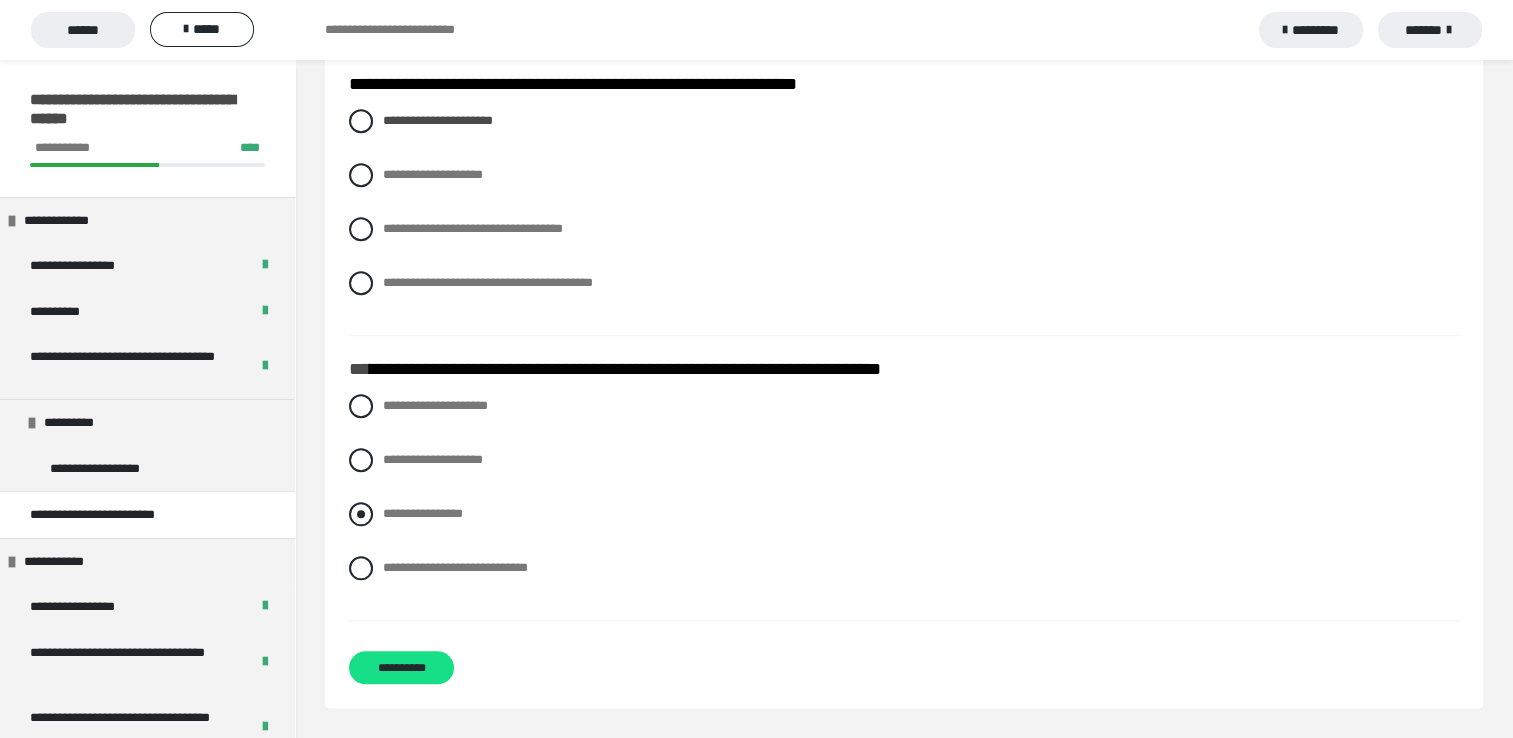 click at bounding box center (361, 514) 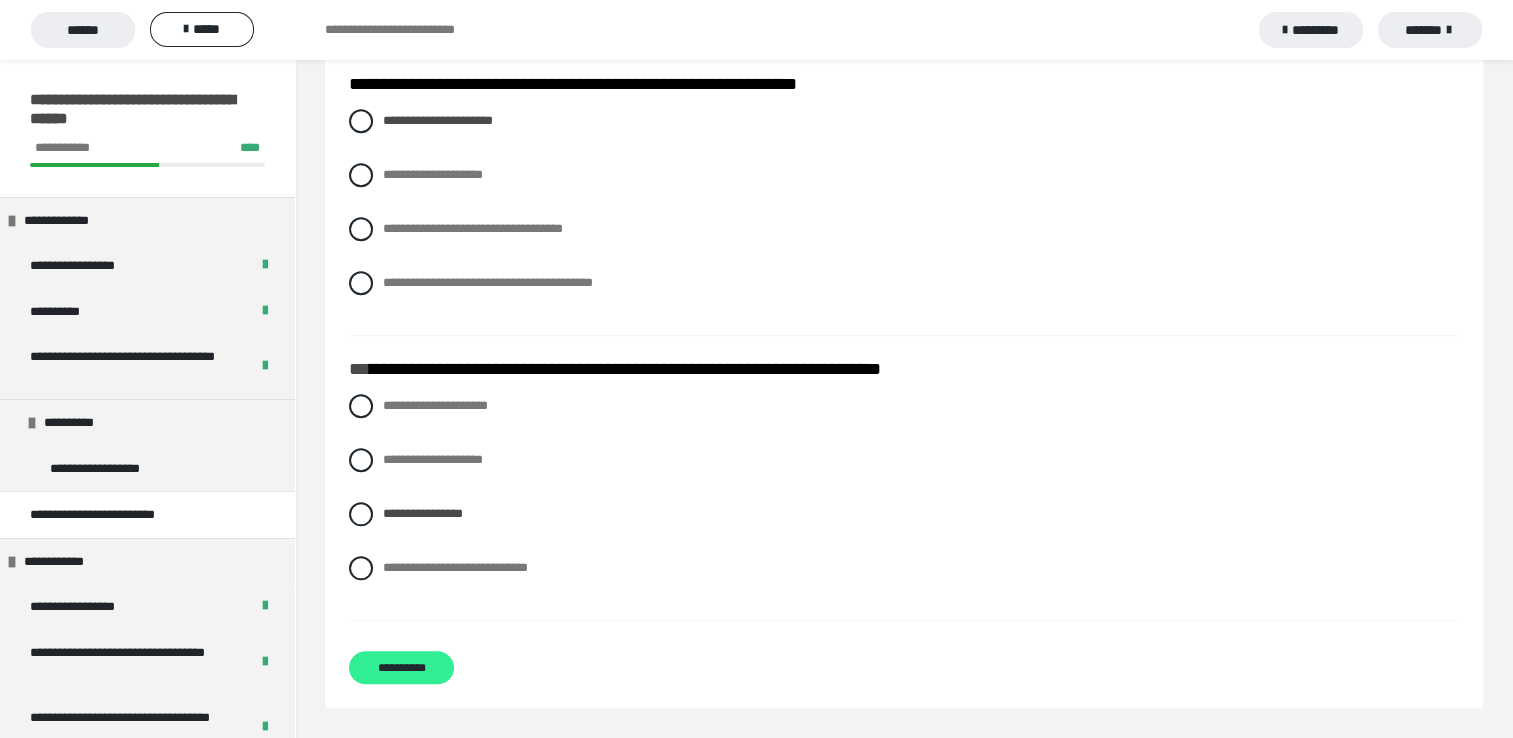 click on "**********" at bounding box center [401, 667] 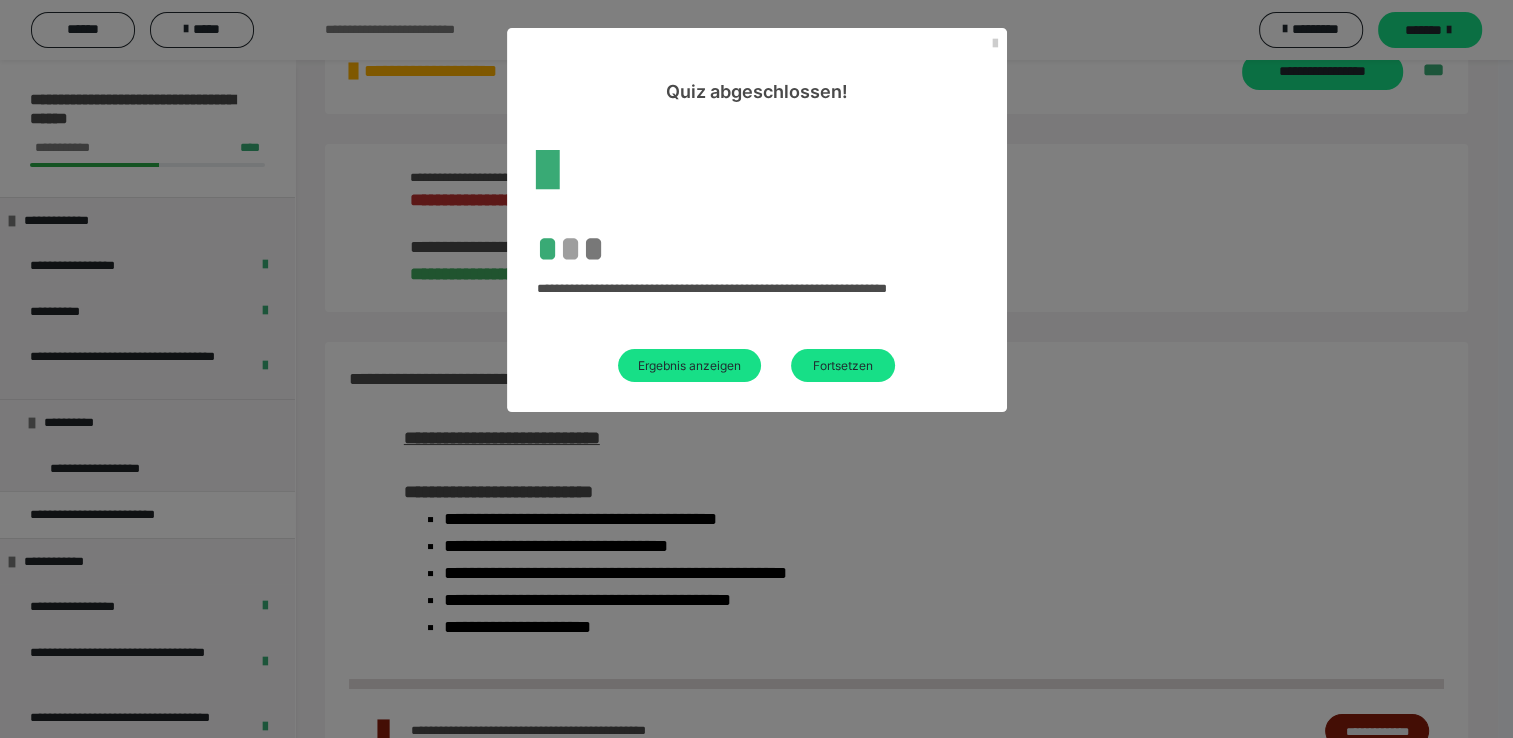 scroll, scrollTop: 1140, scrollLeft: 0, axis: vertical 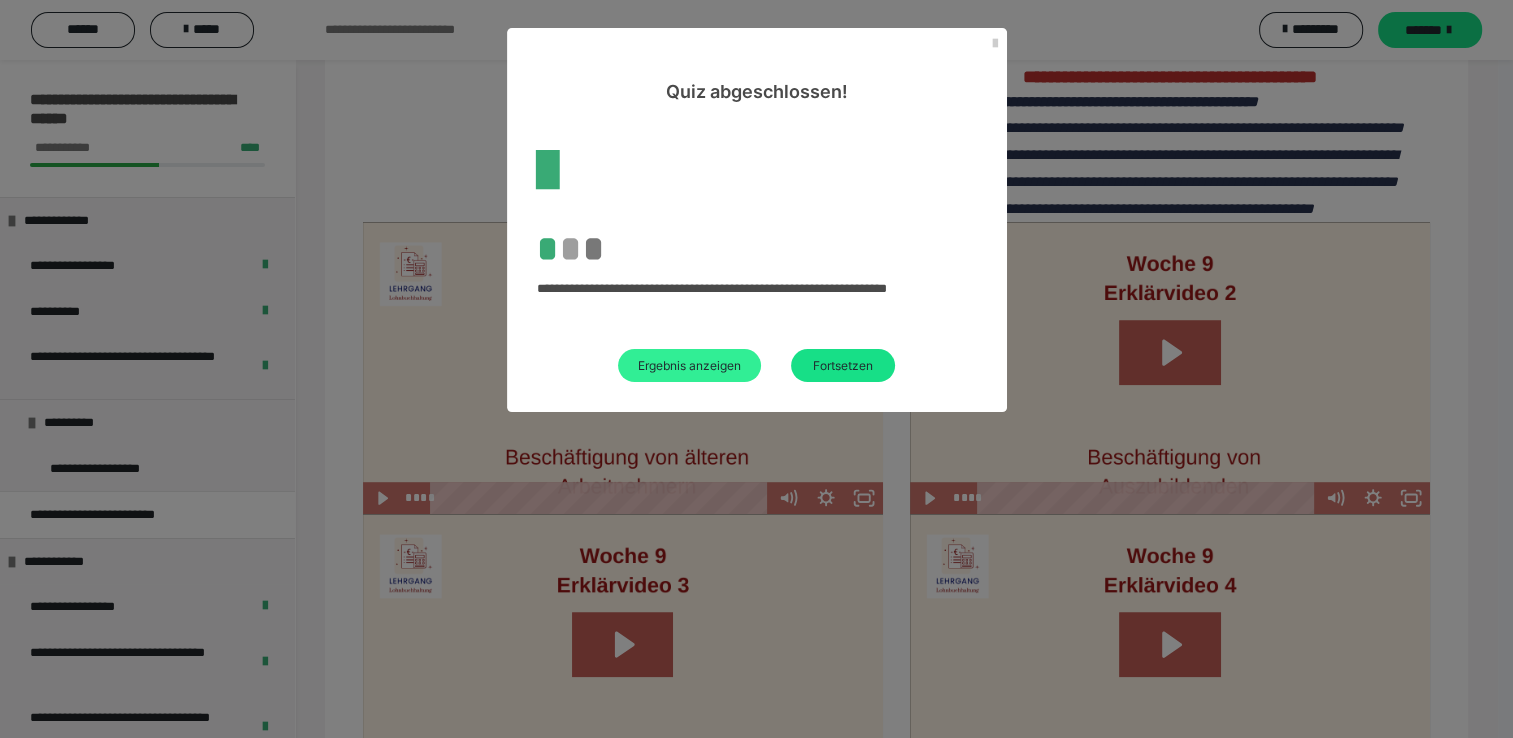 click on "Ergebnis anzeigen" at bounding box center [689, 365] 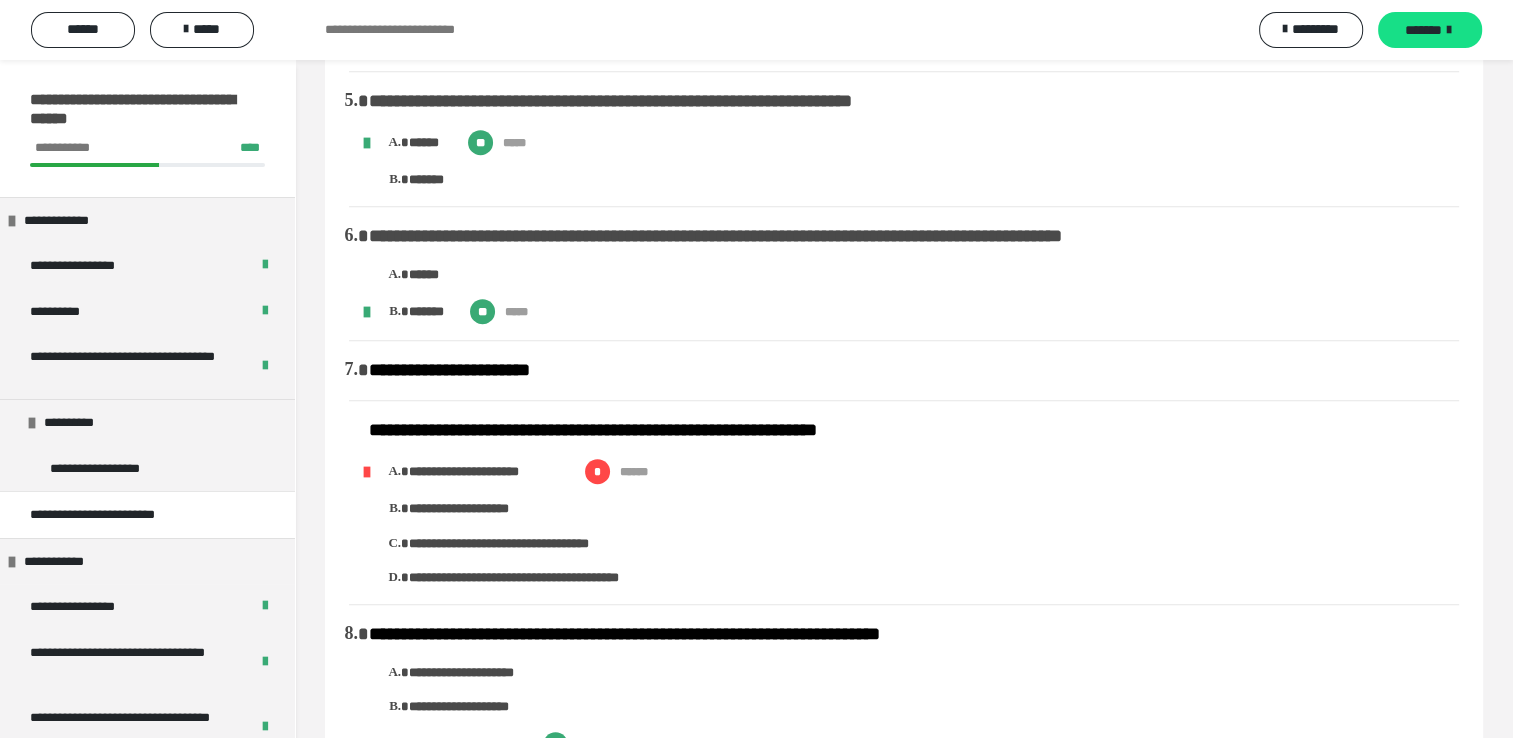 scroll, scrollTop: 940, scrollLeft: 0, axis: vertical 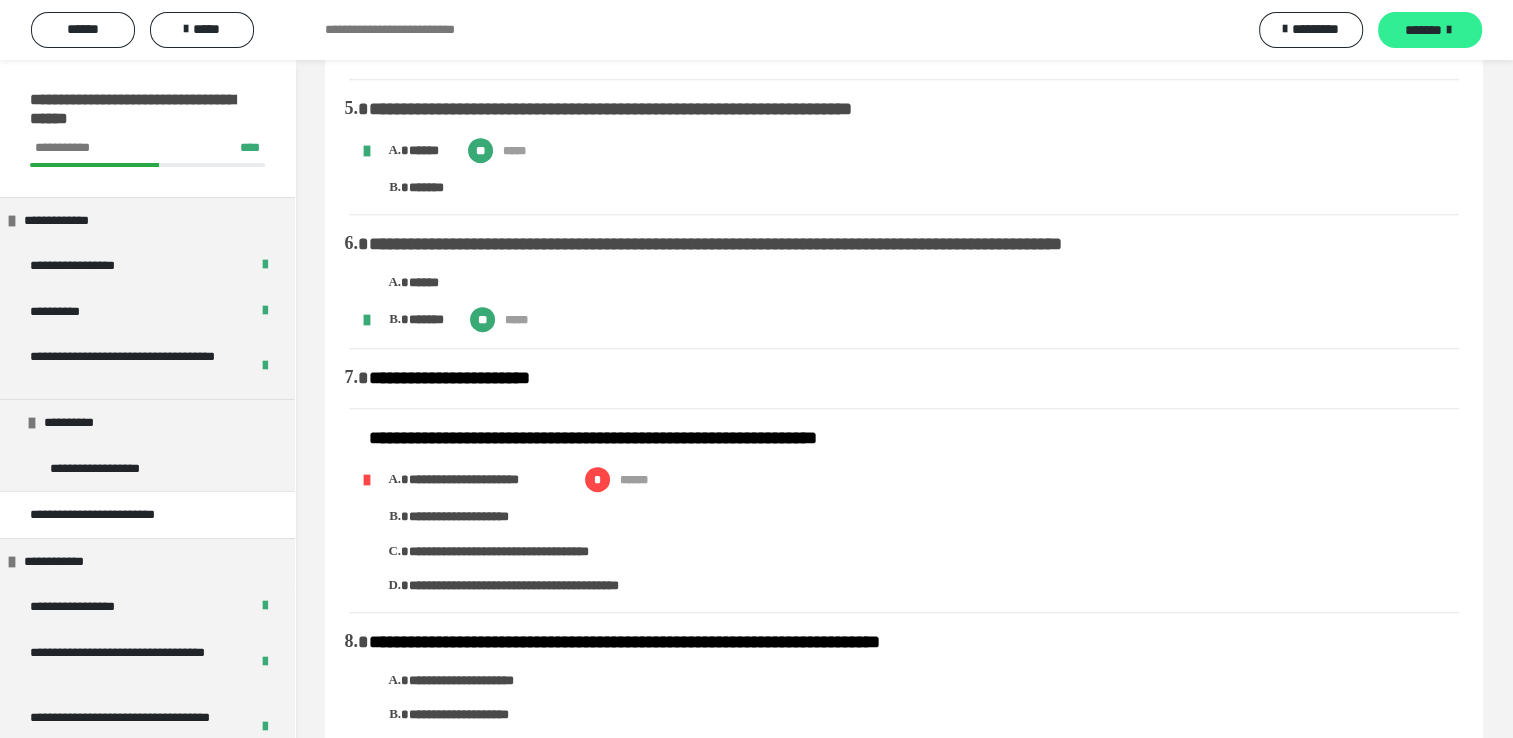 click on "*******" at bounding box center (1423, 30) 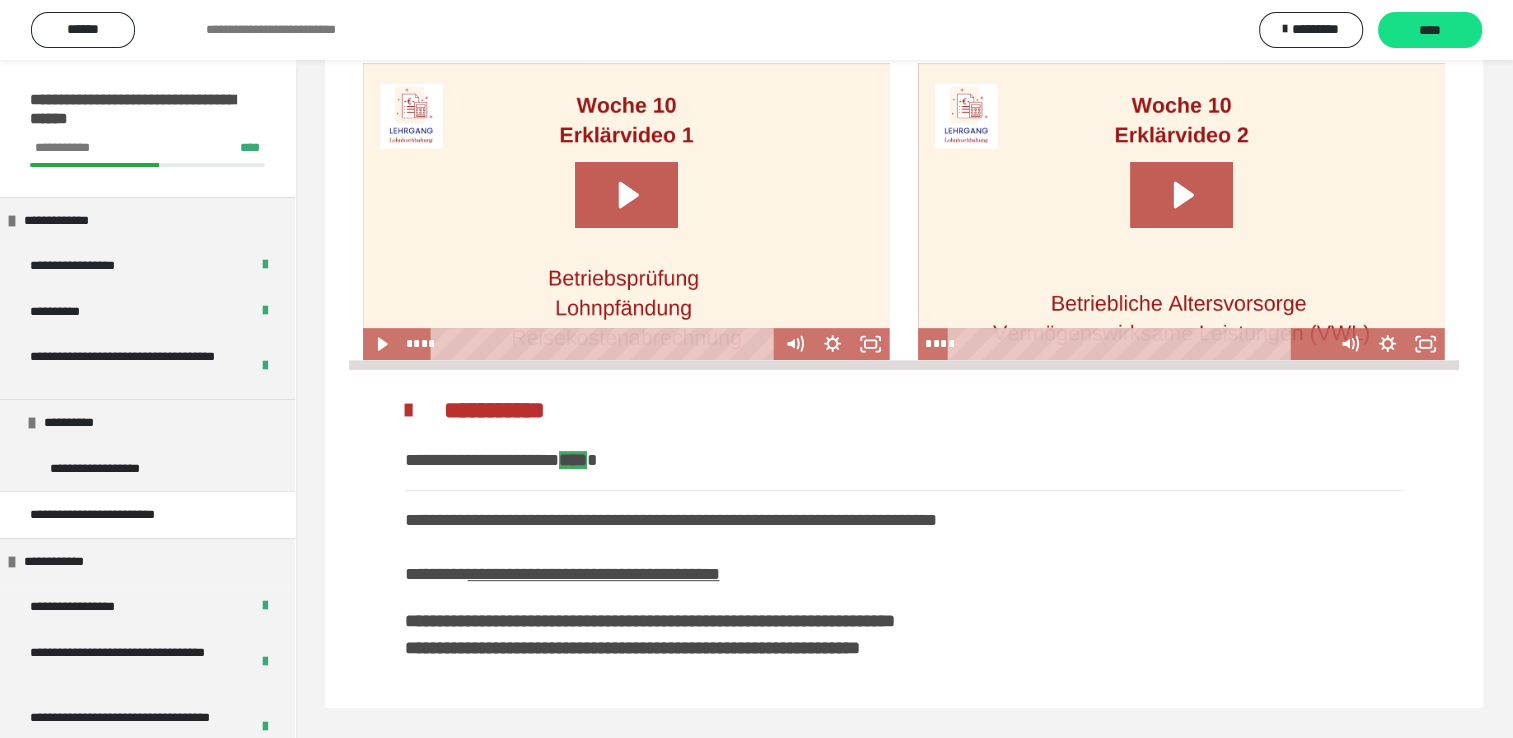 scroll, scrollTop: 434, scrollLeft: 0, axis: vertical 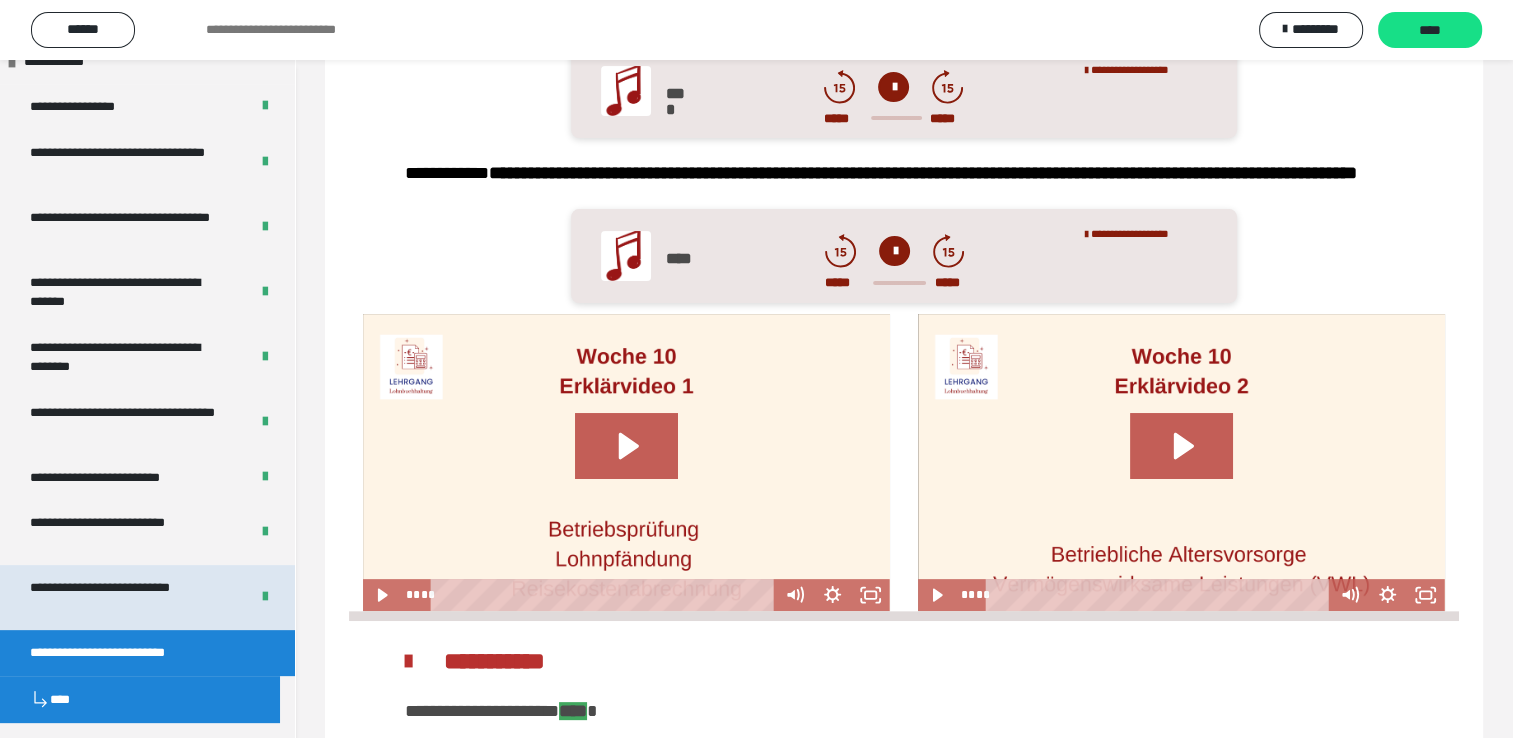click on "**********" at bounding box center (124, 597) 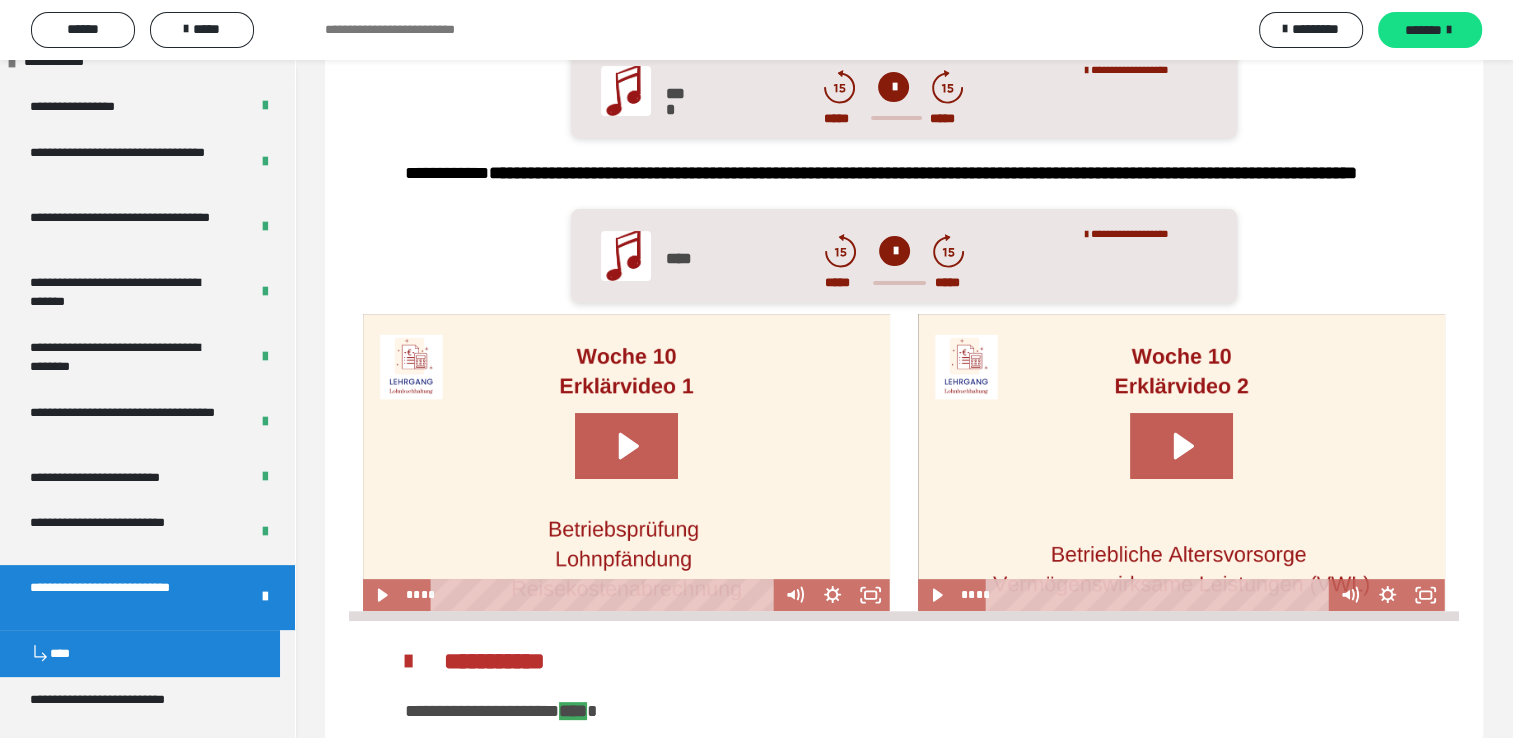 scroll, scrollTop: 746, scrollLeft: 0, axis: vertical 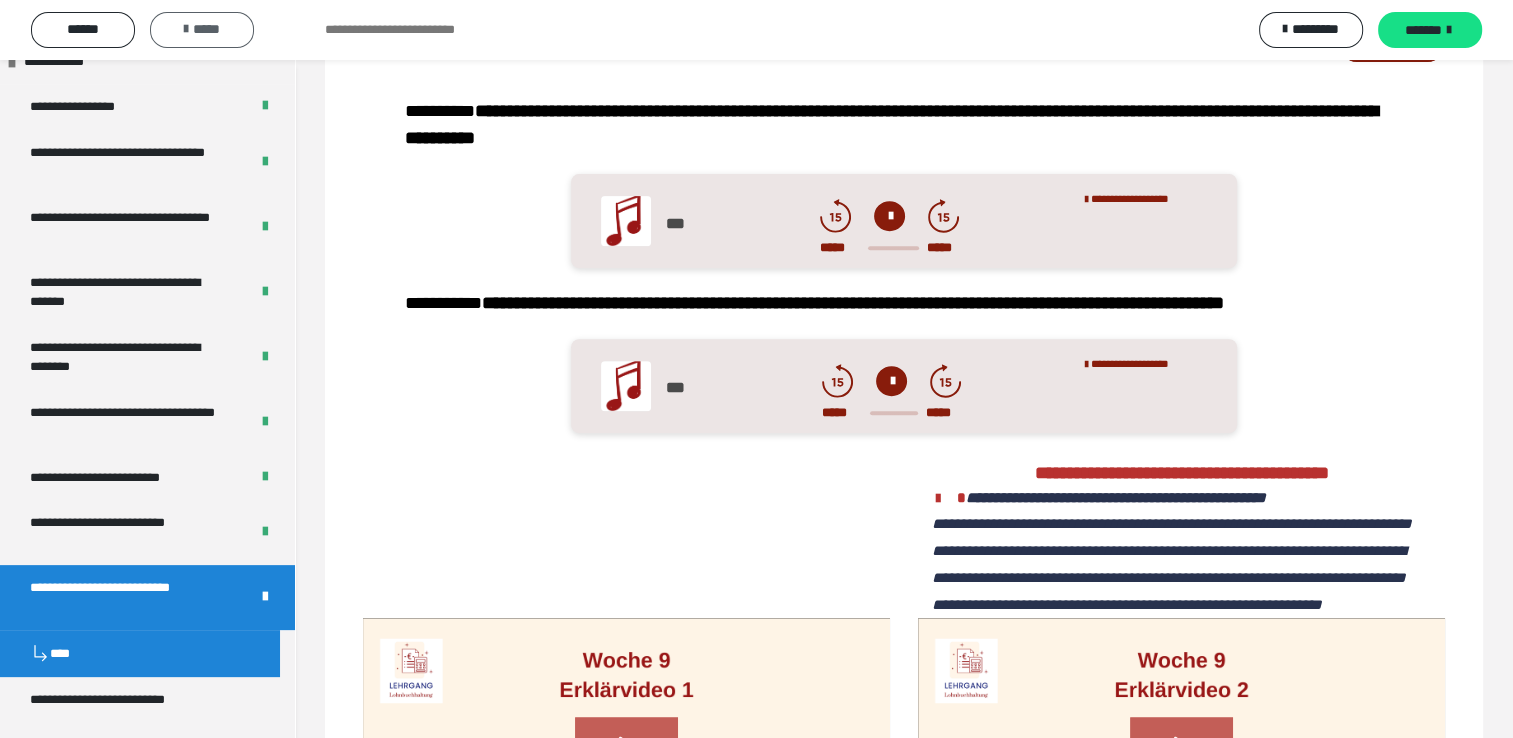 click on "*****" at bounding box center (202, 29) 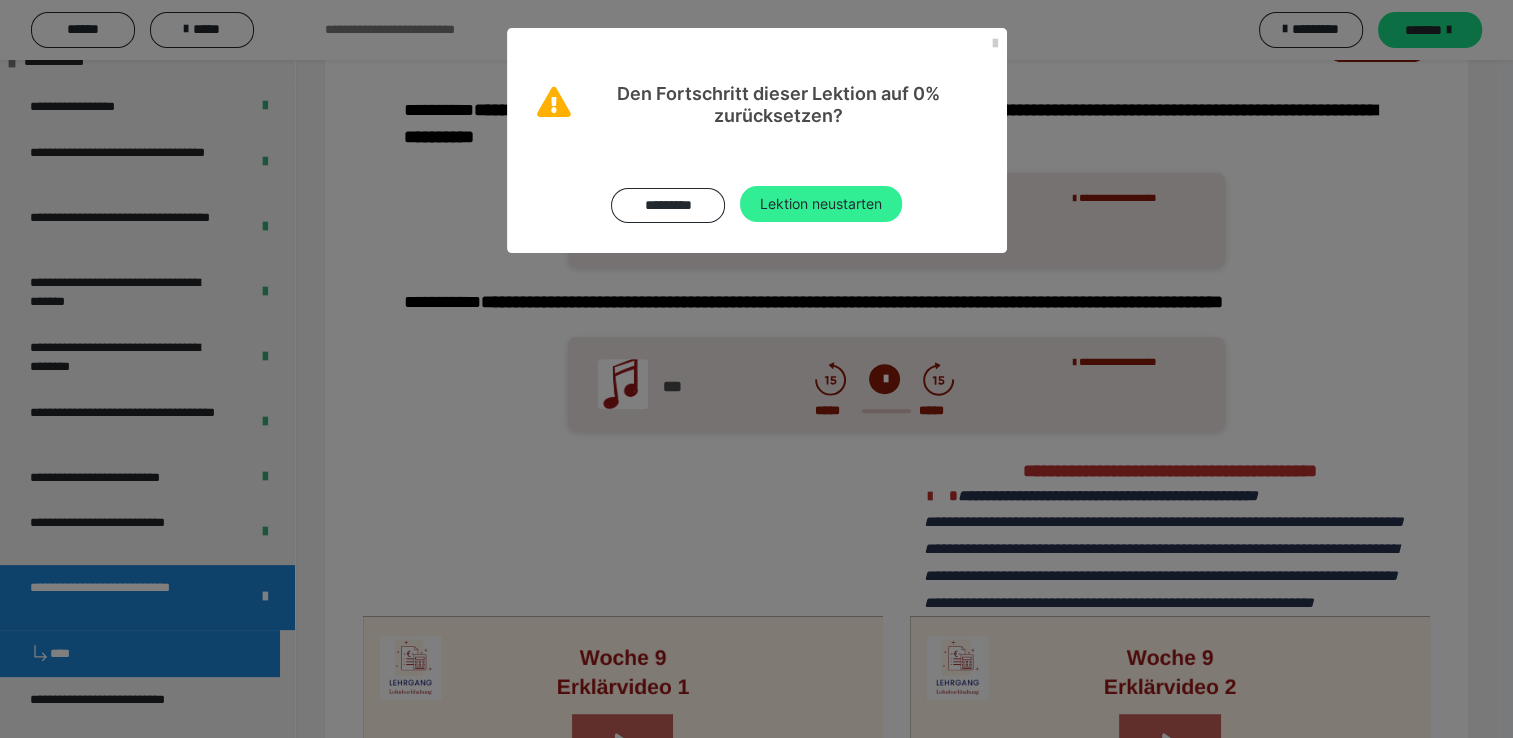 click on "Lektion neustarten" at bounding box center (821, 204) 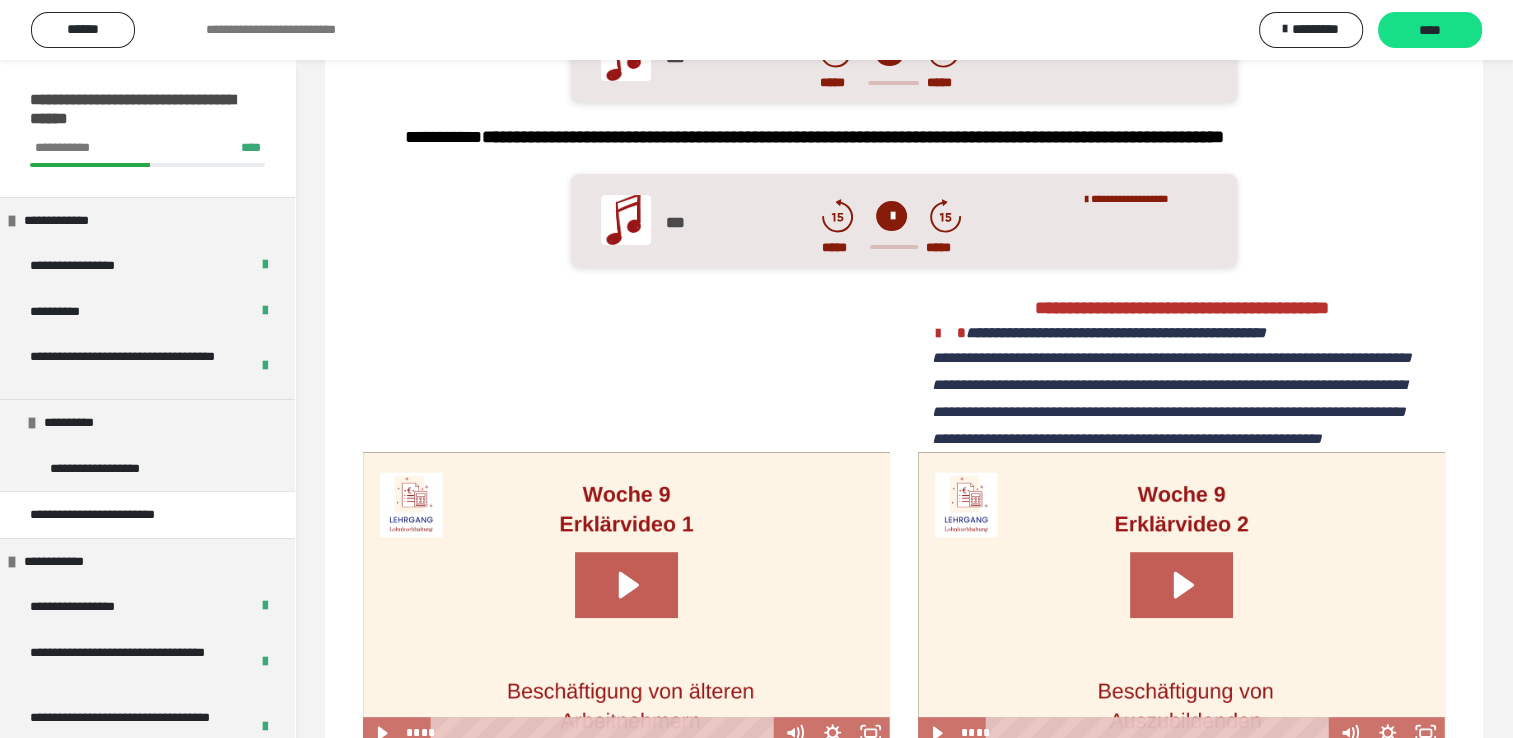 scroll, scrollTop: 0, scrollLeft: 0, axis: both 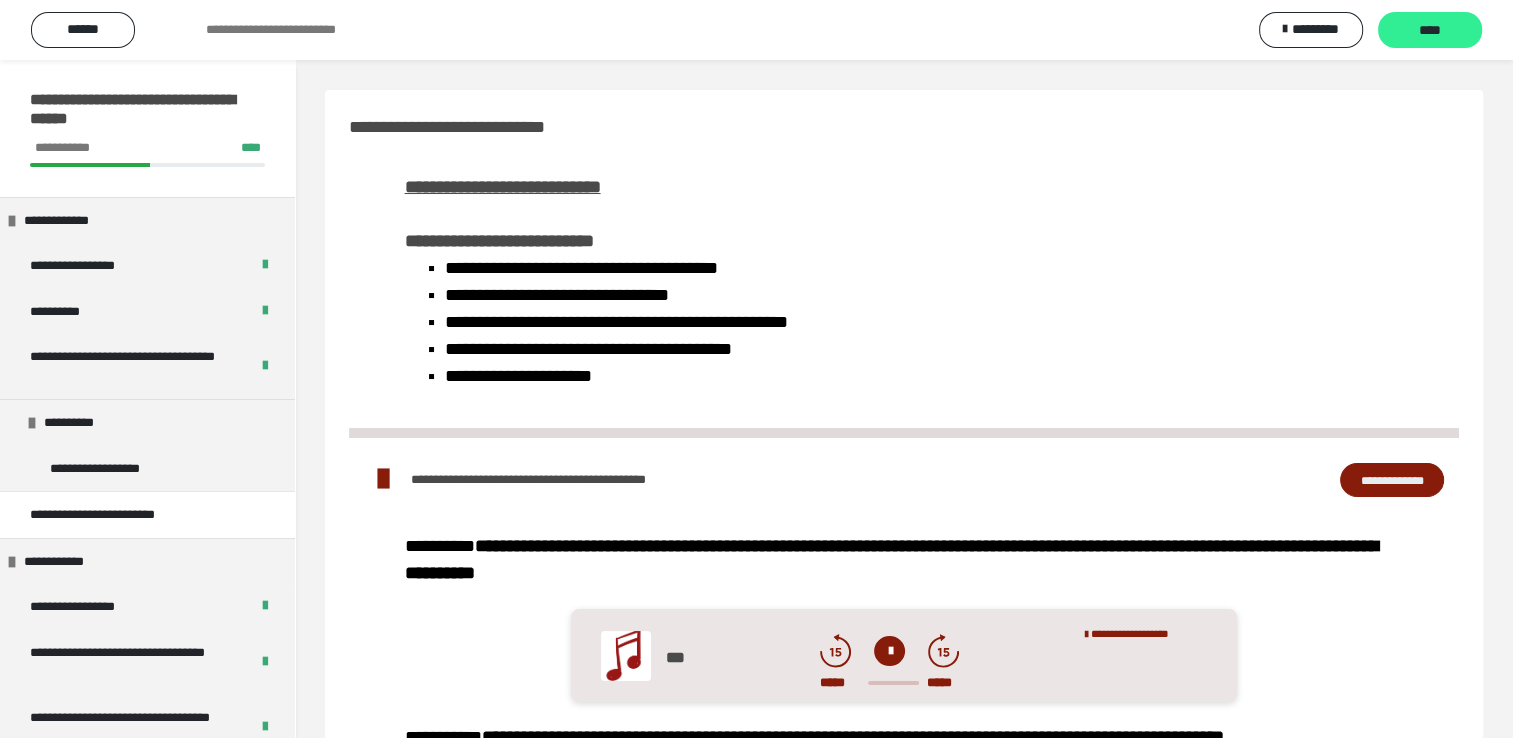 click on "****" at bounding box center [1430, 31] 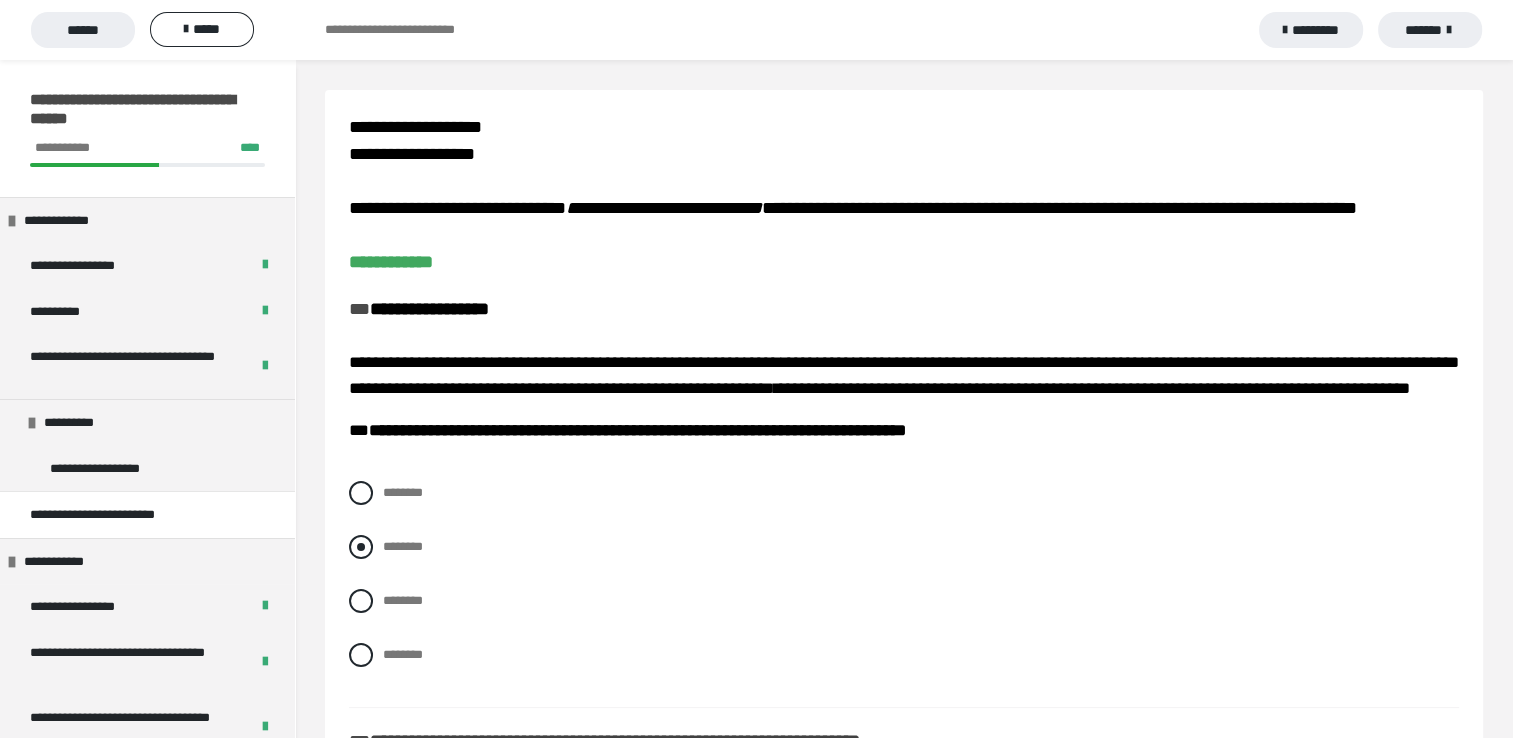 click at bounding box center [361, 547] 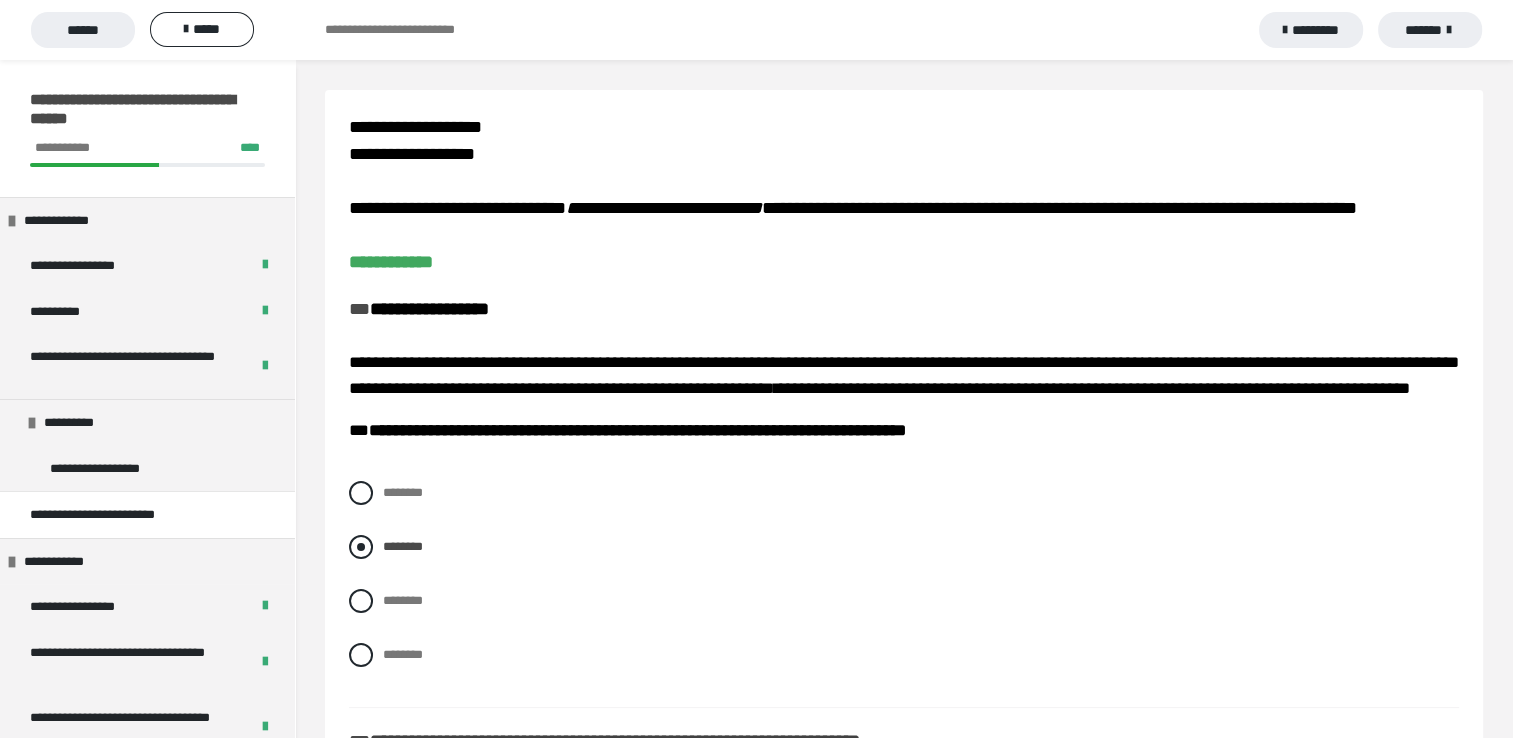 click at bounding box center [361, 547] 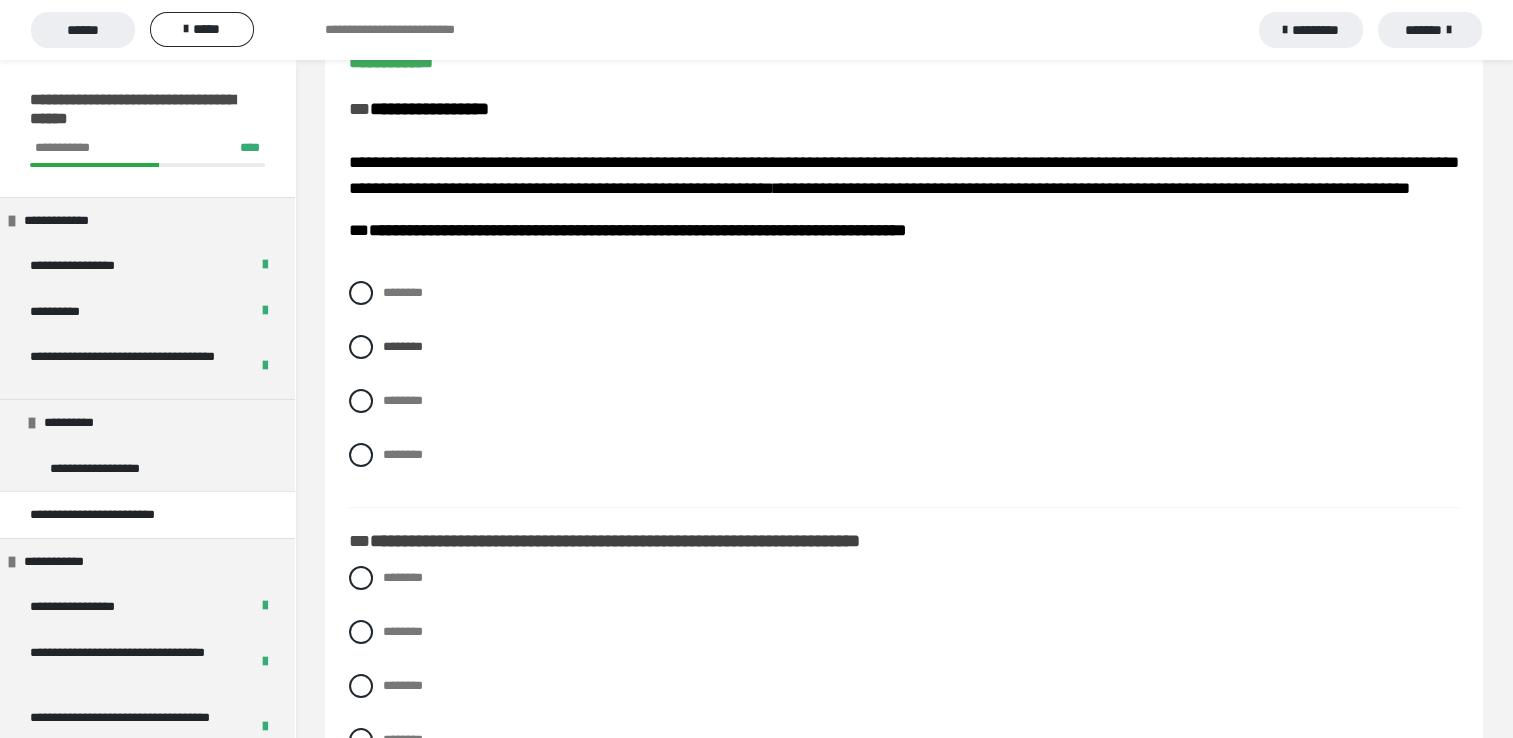 scroll, scrollTop: 500, scrollLeft: 0, axis: vertical 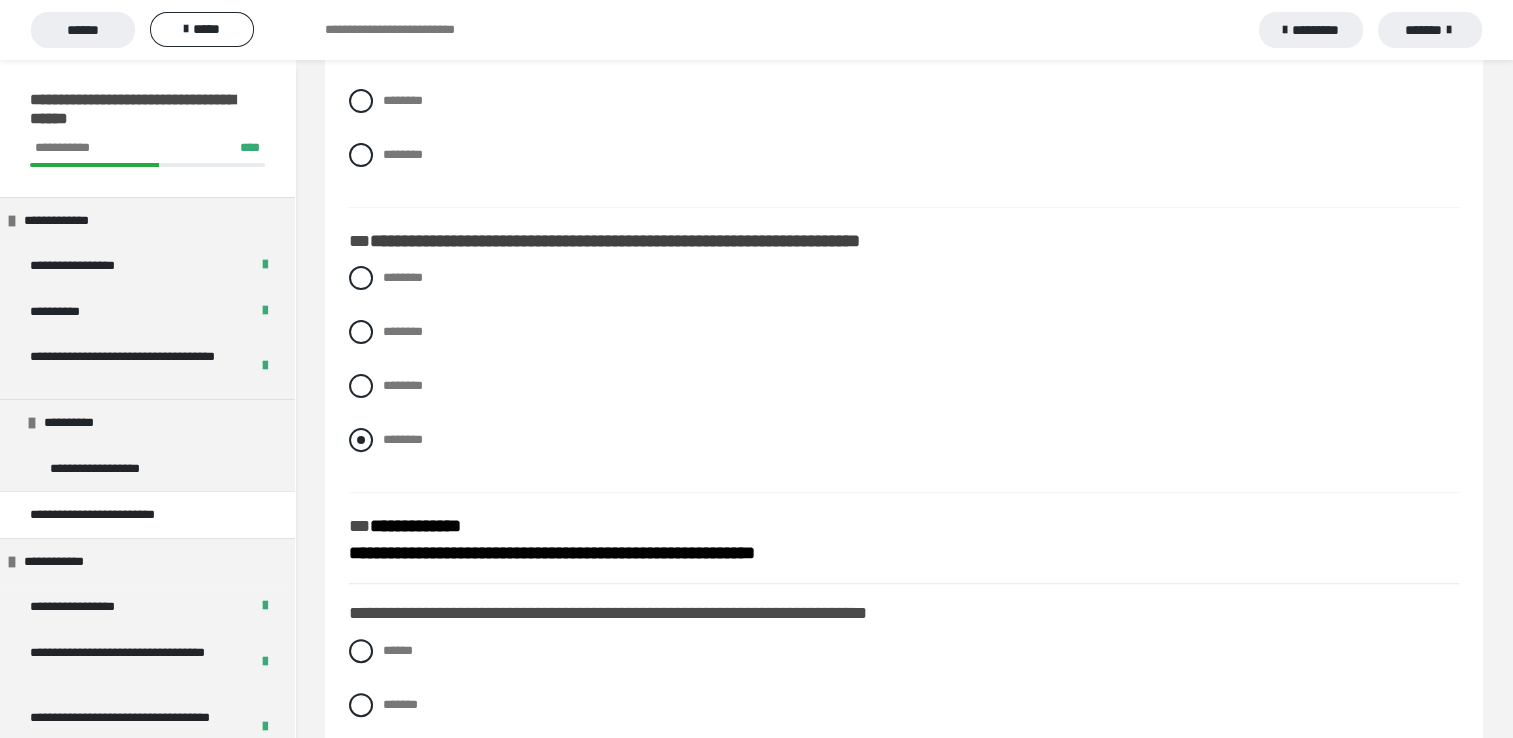 click at bounding box center (361, 440) 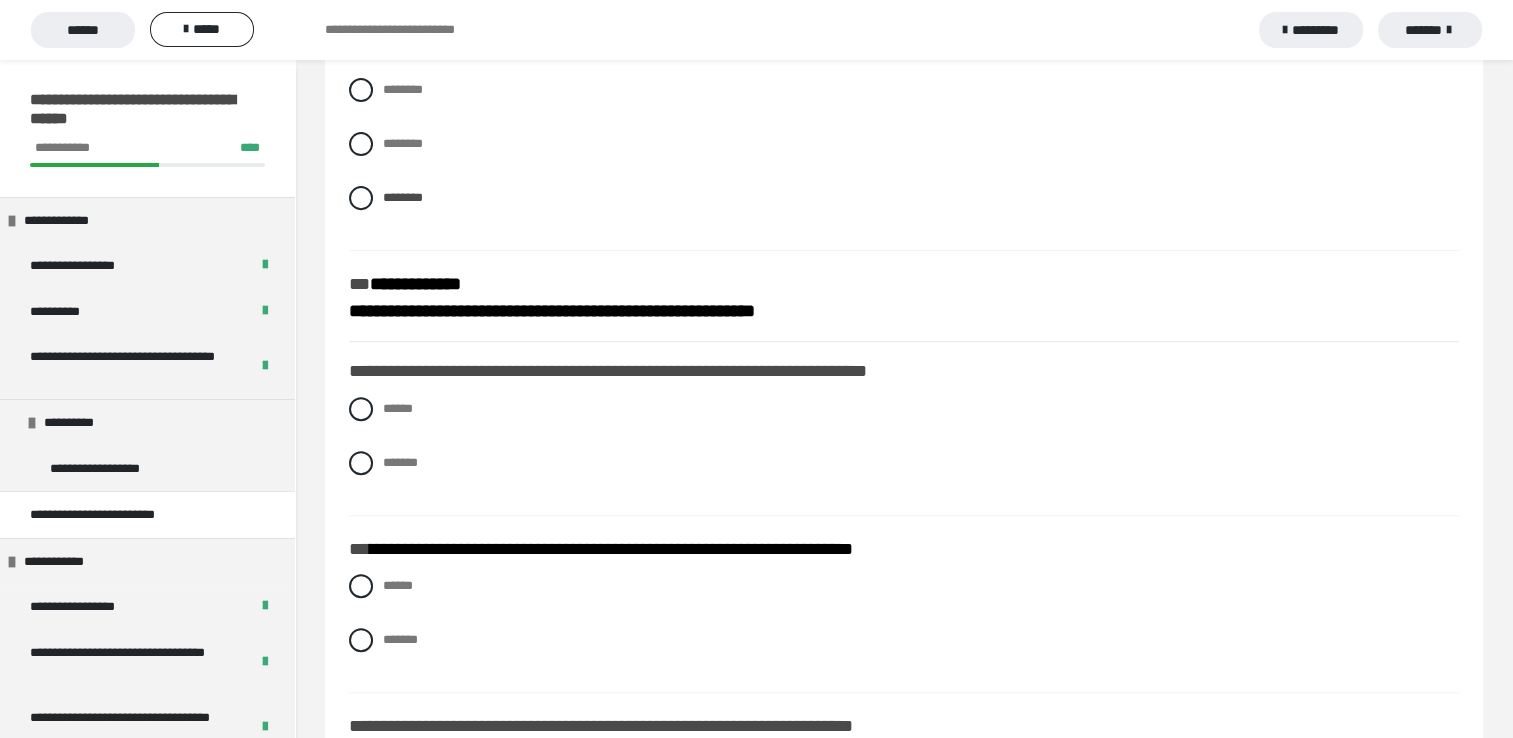 scroll, scrollTop: 800, scrollLeft: 0, axis: vertical 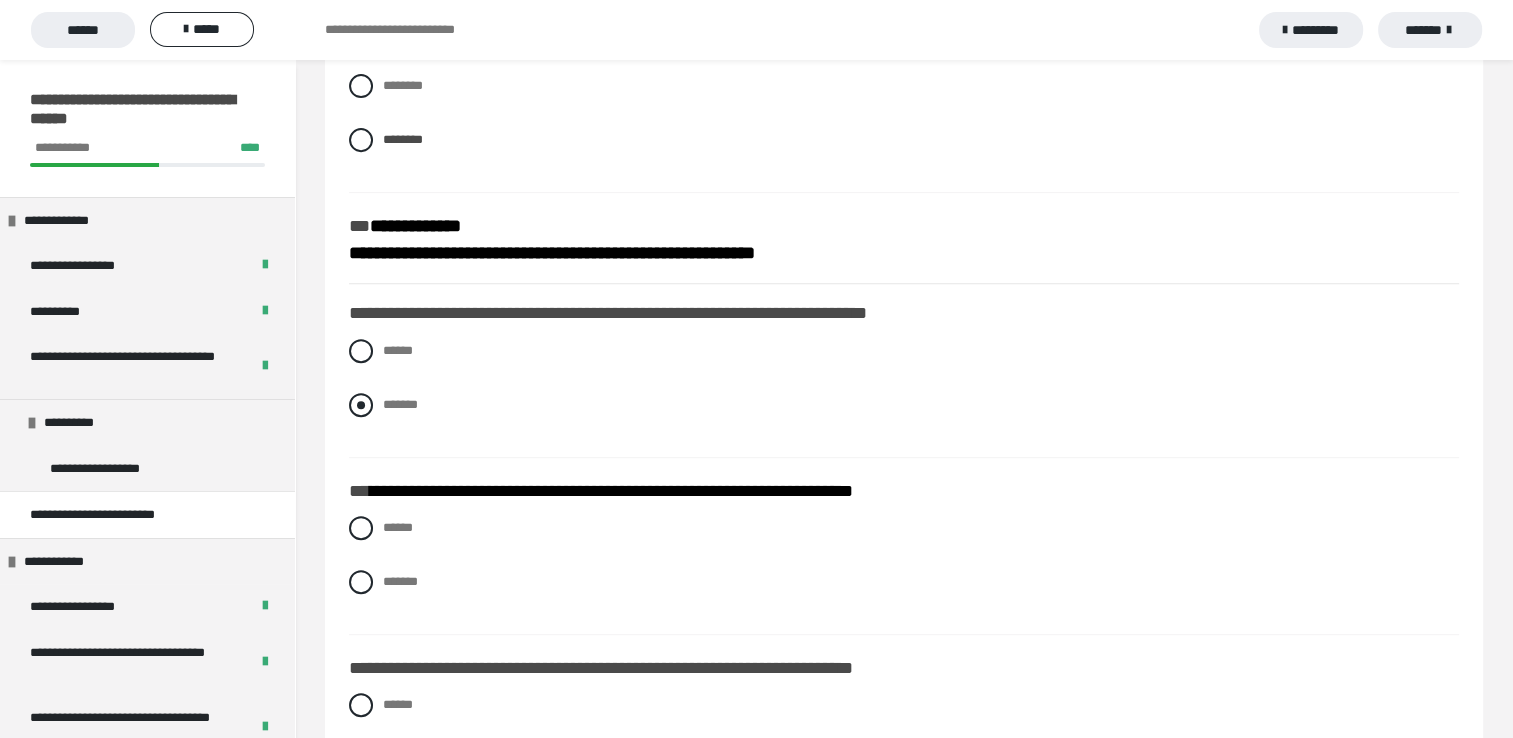 click at bounding box center [361, 405] 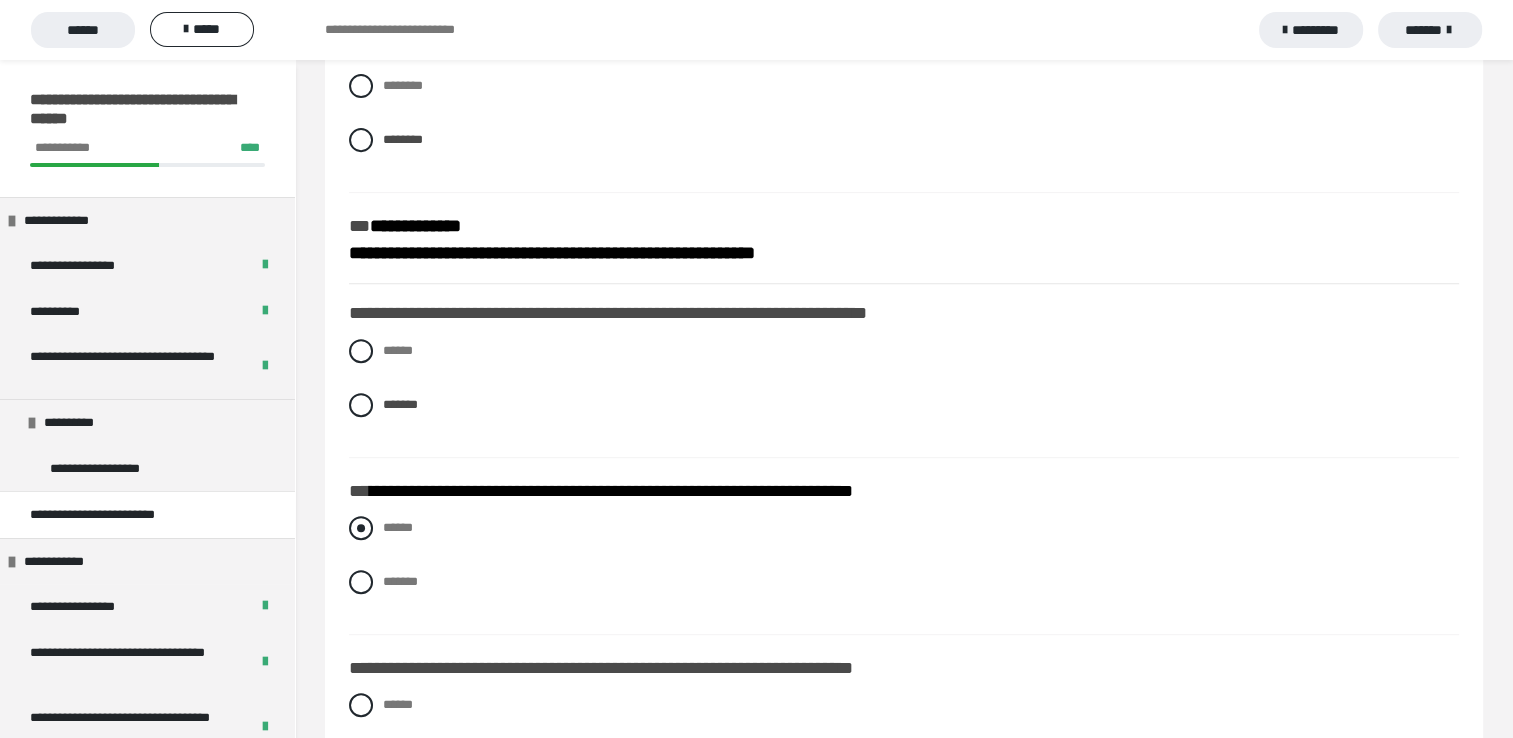 click at bounding box center [361, 528] 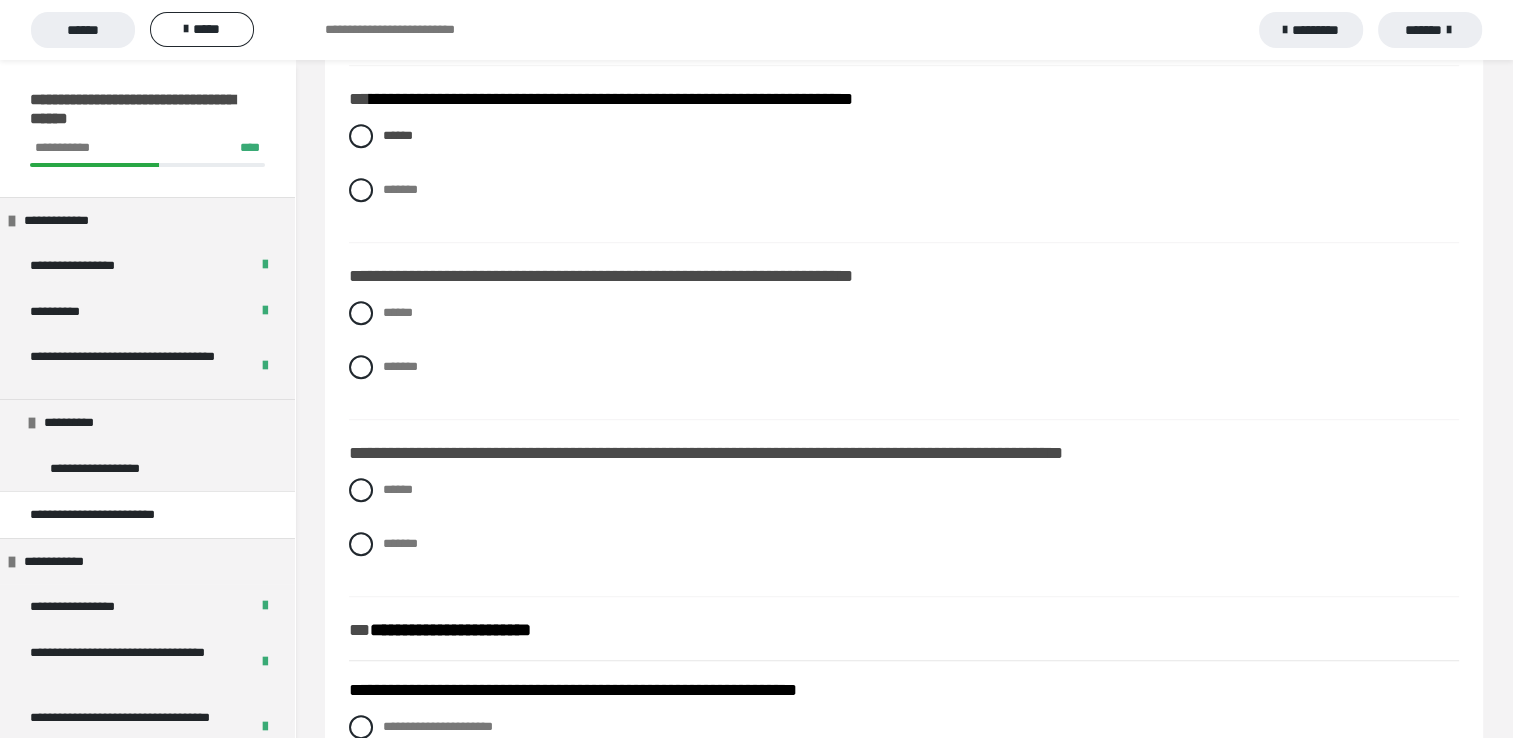 scroll, scrollTop: 1200, scrollLeft: 0, axis: vertical 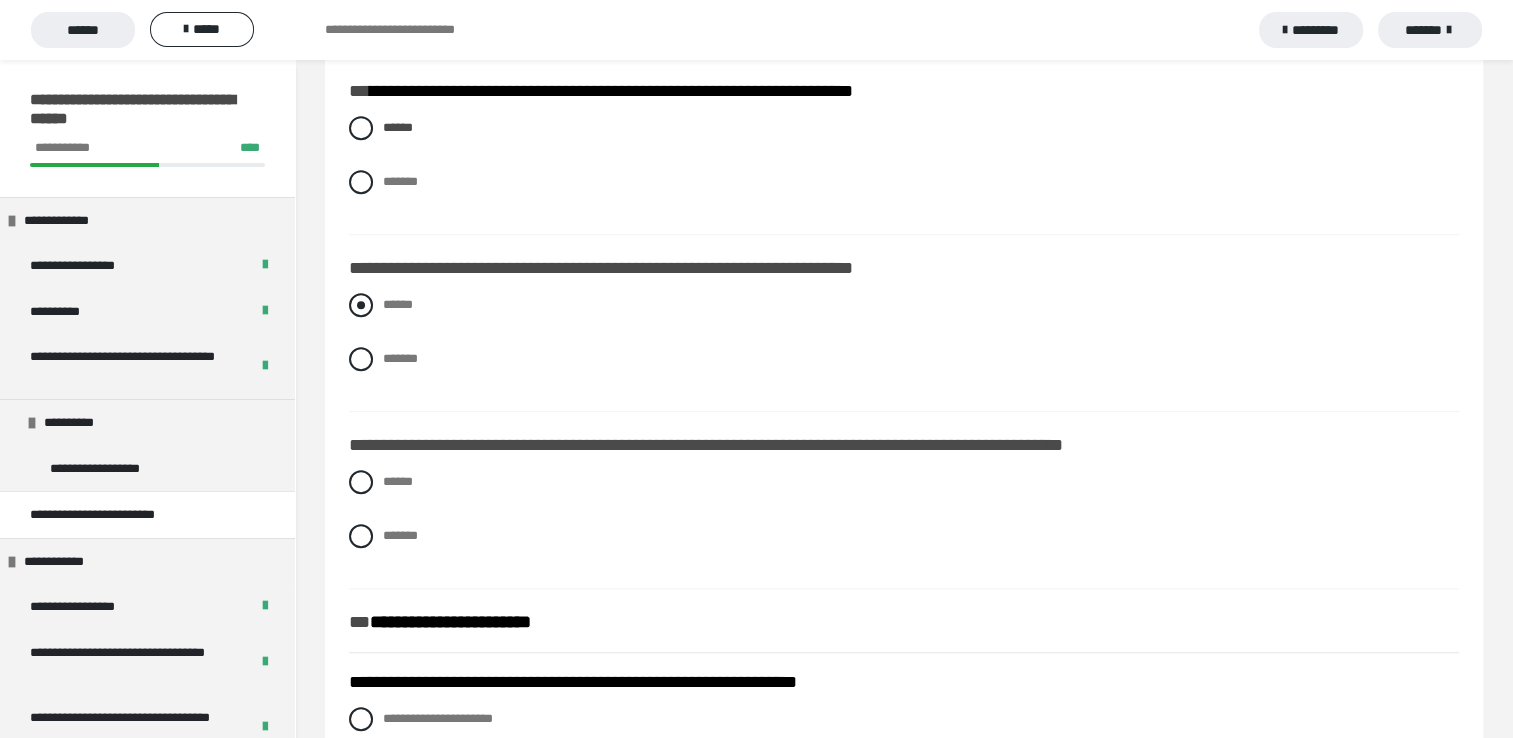 click at bounding box center [361, 305] 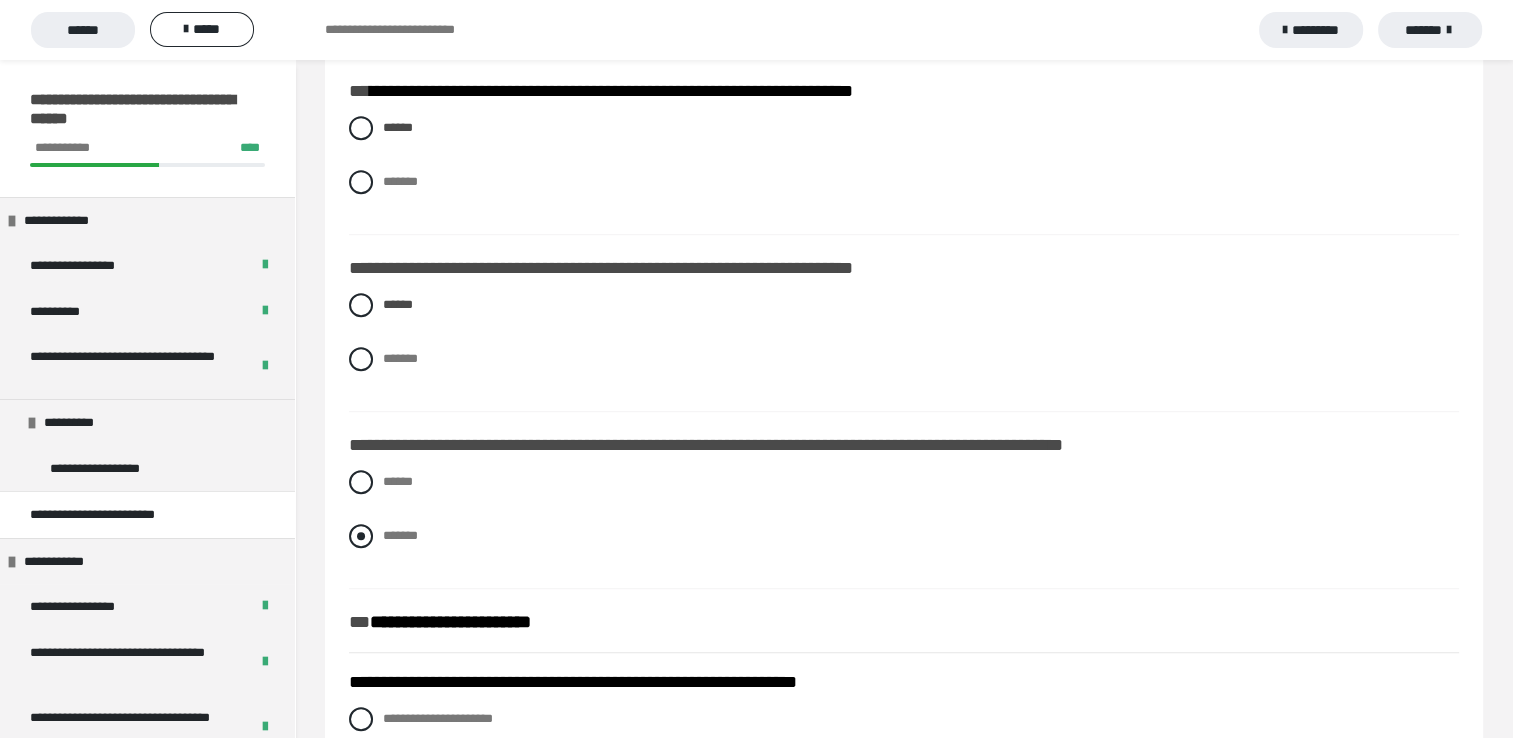 click at bounding box center (361, 536) 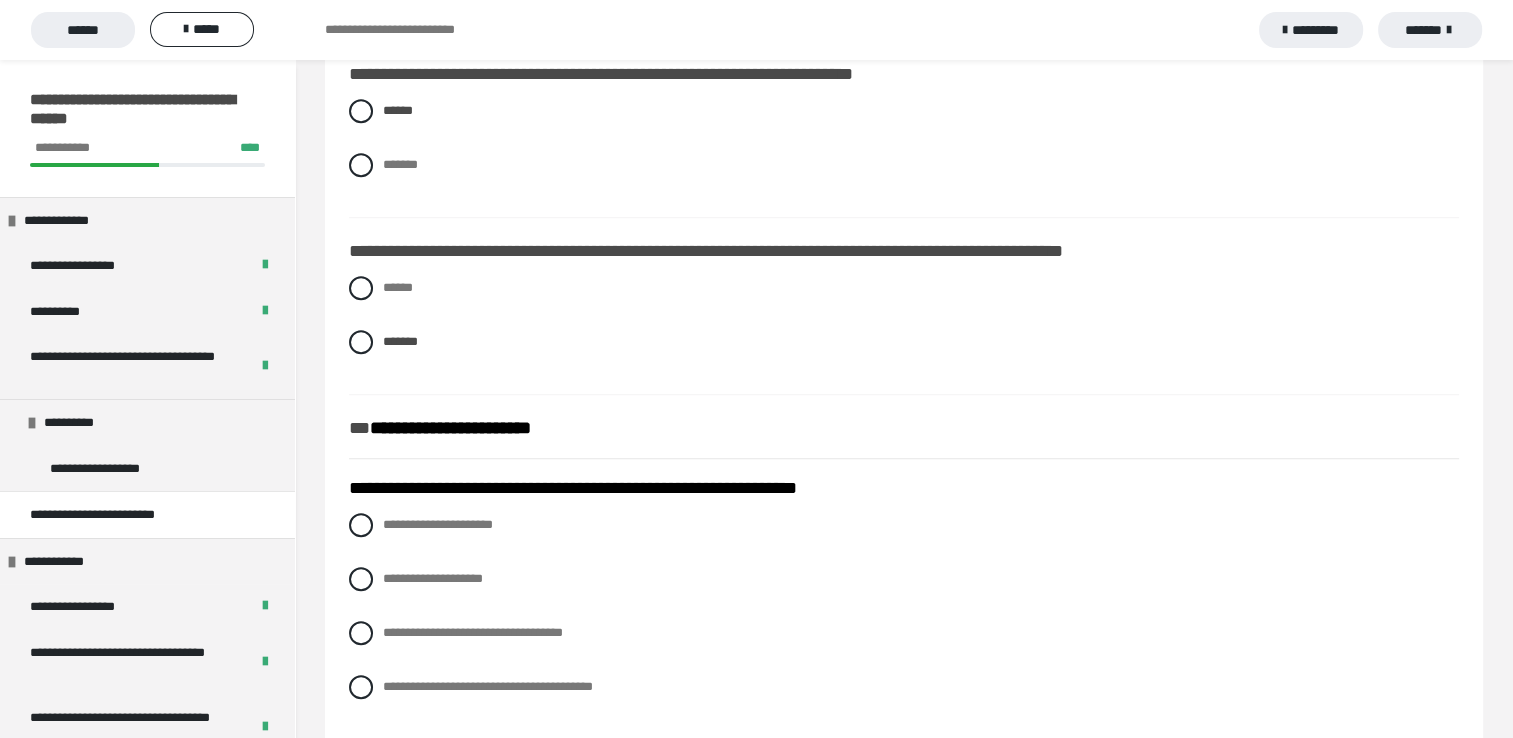 scroll, scrollTop: 1500, scrollLeft: 0, axis: vertical 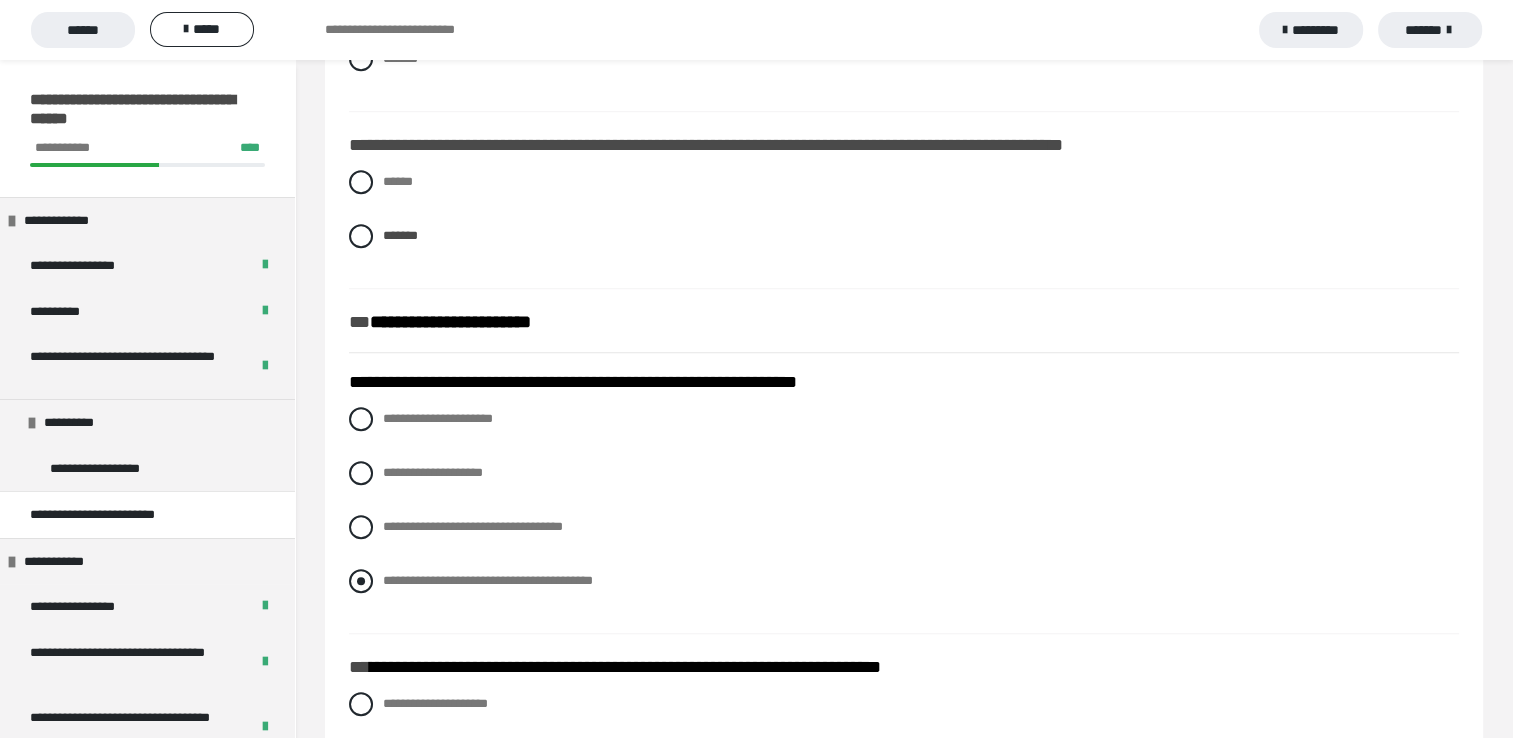 click at bounding box center [361, 581] 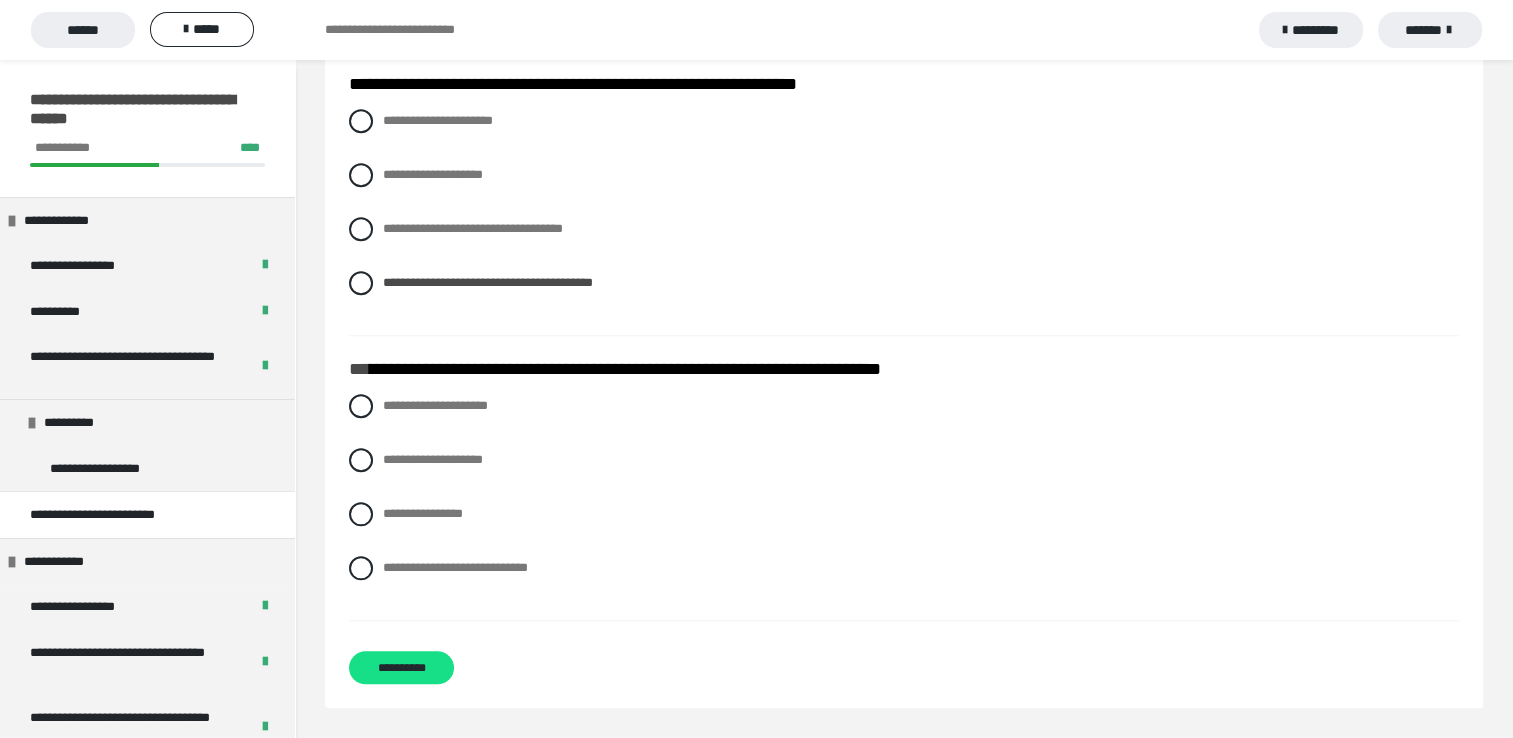 scroll, scrollTop: 1800, scrollLeft: 0, axis: vertical 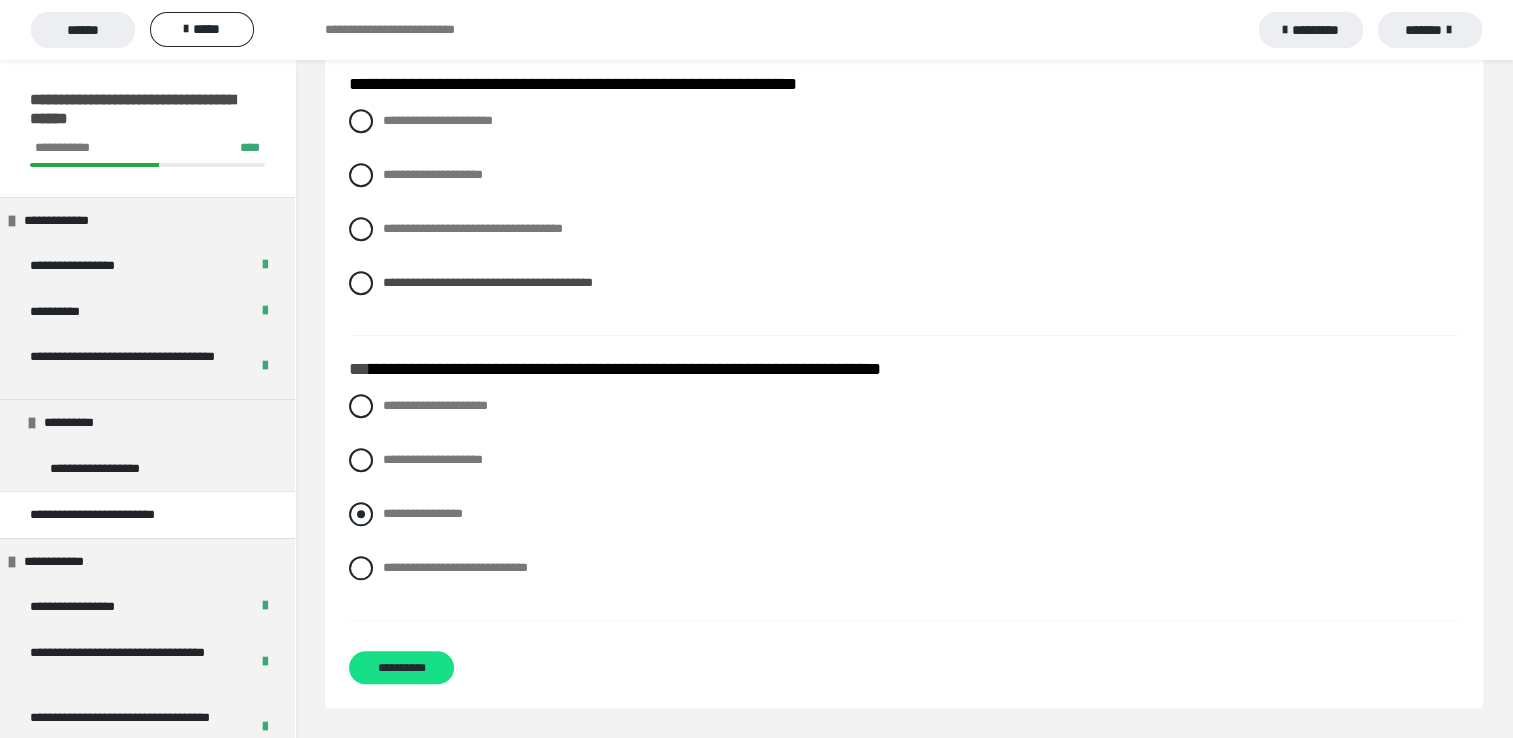 click at bounding box center [361, 514] 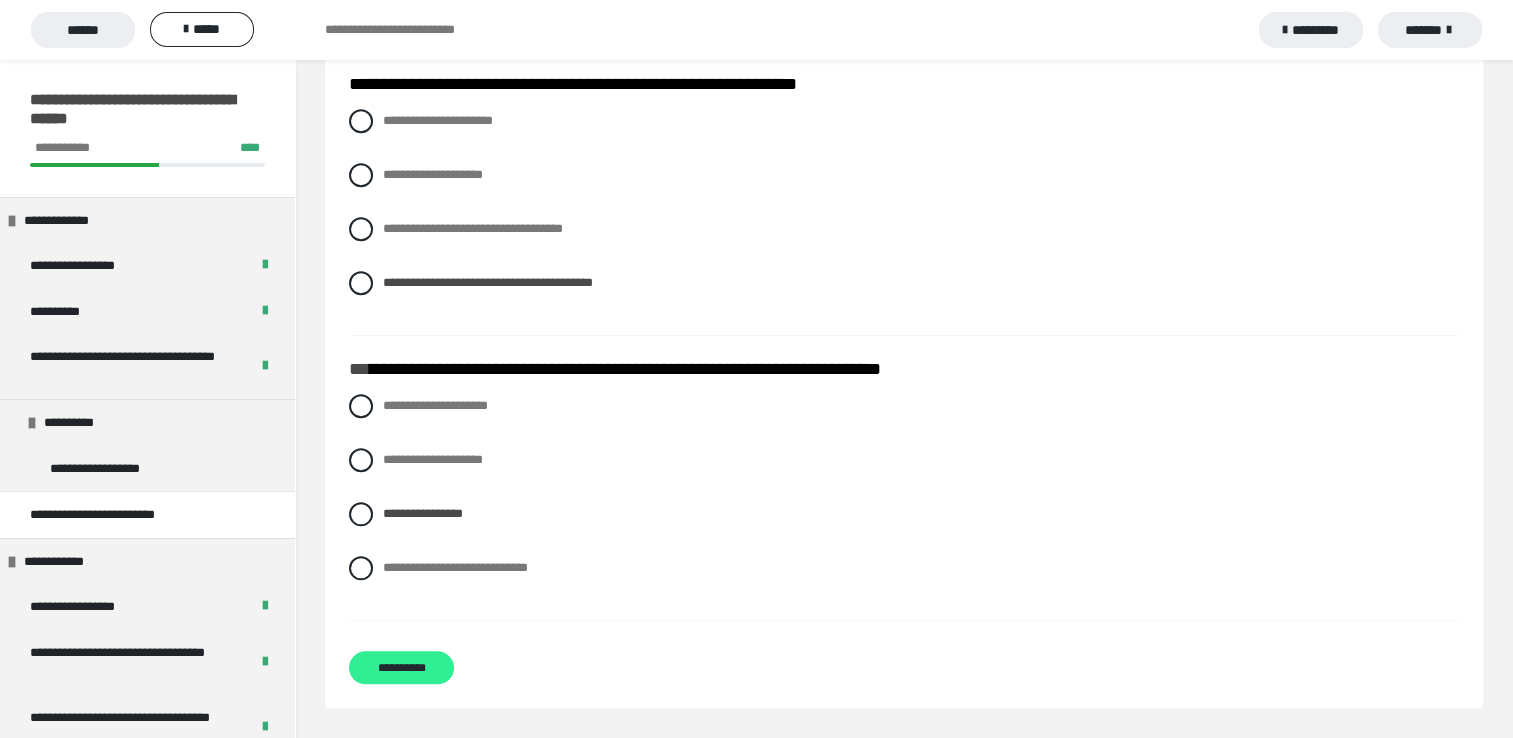 click on "**********" at bounding box center [401, 667] 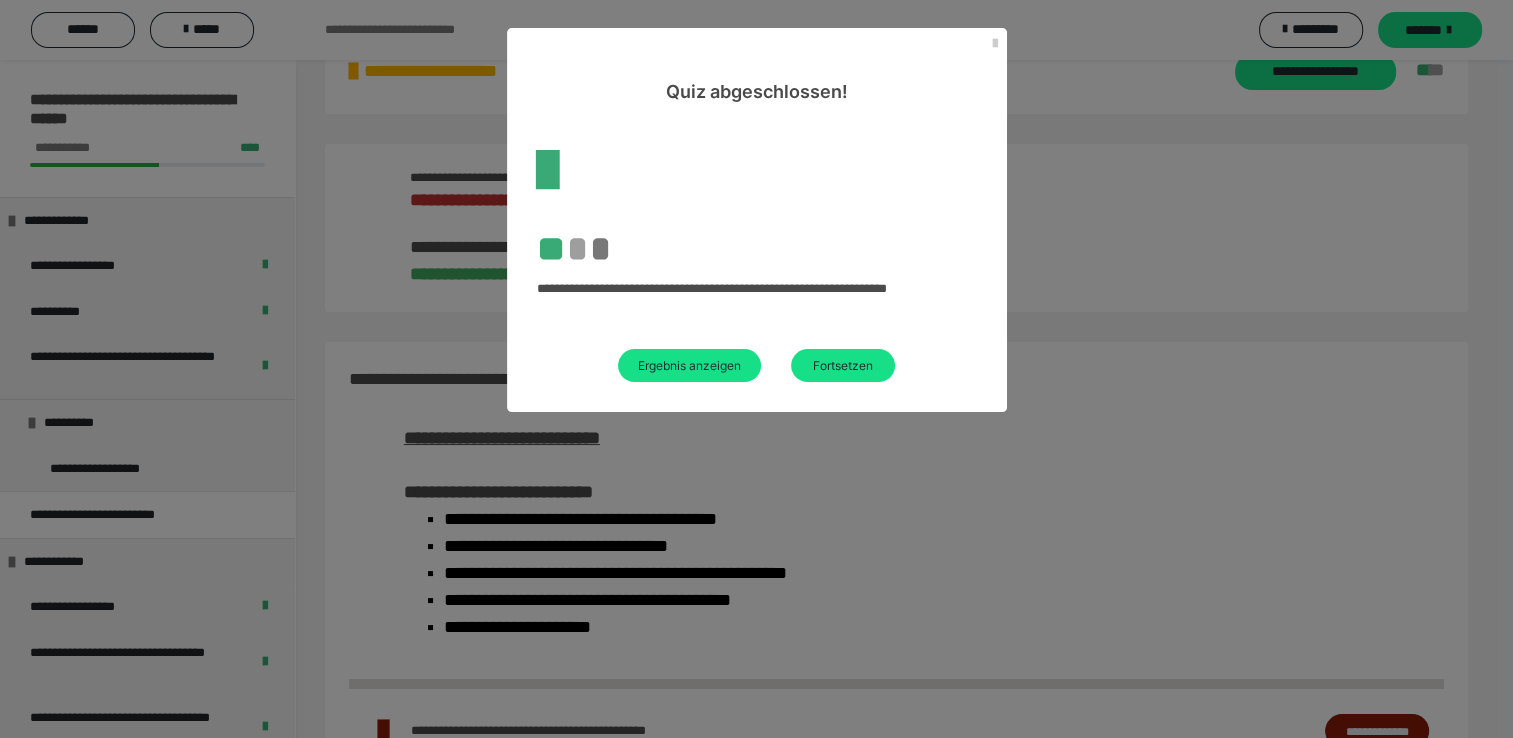 scroll, scrollTop: 1140, scrollLeft: 0, axis: vertical 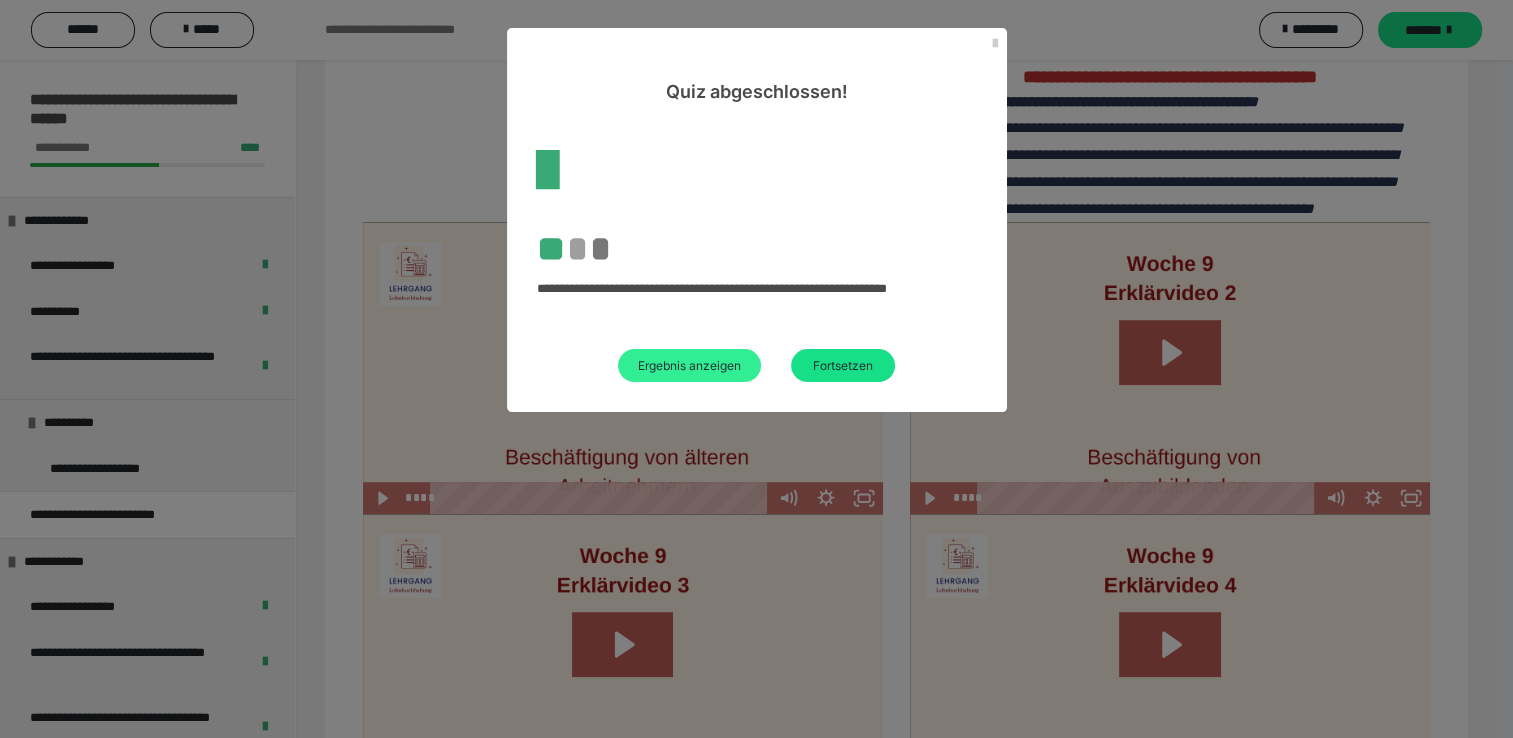 click on "Ergebnis anzeigen" at bounding box center [689, 365] 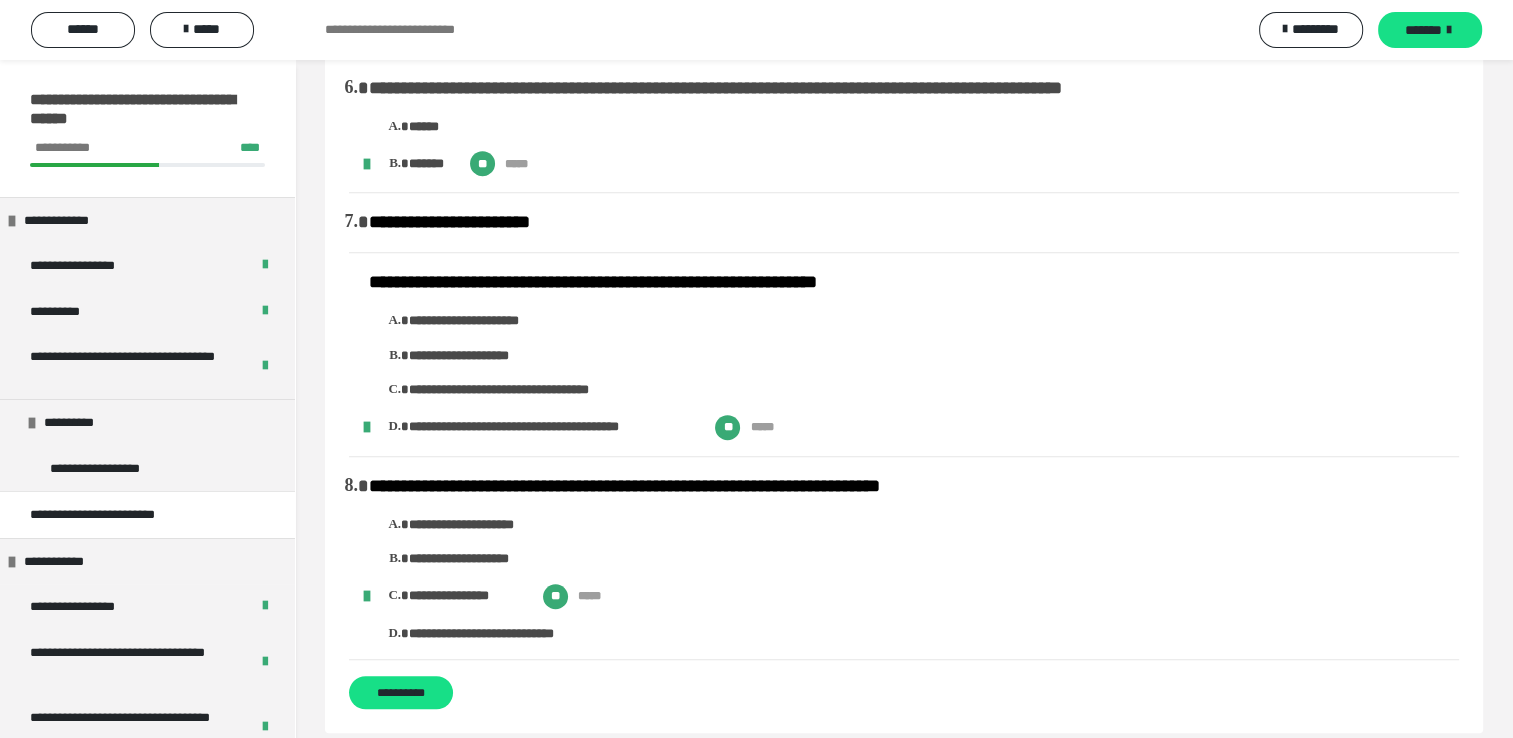 scroll, scrollTop: 1100, scrollLeft: 0, axis: vertical 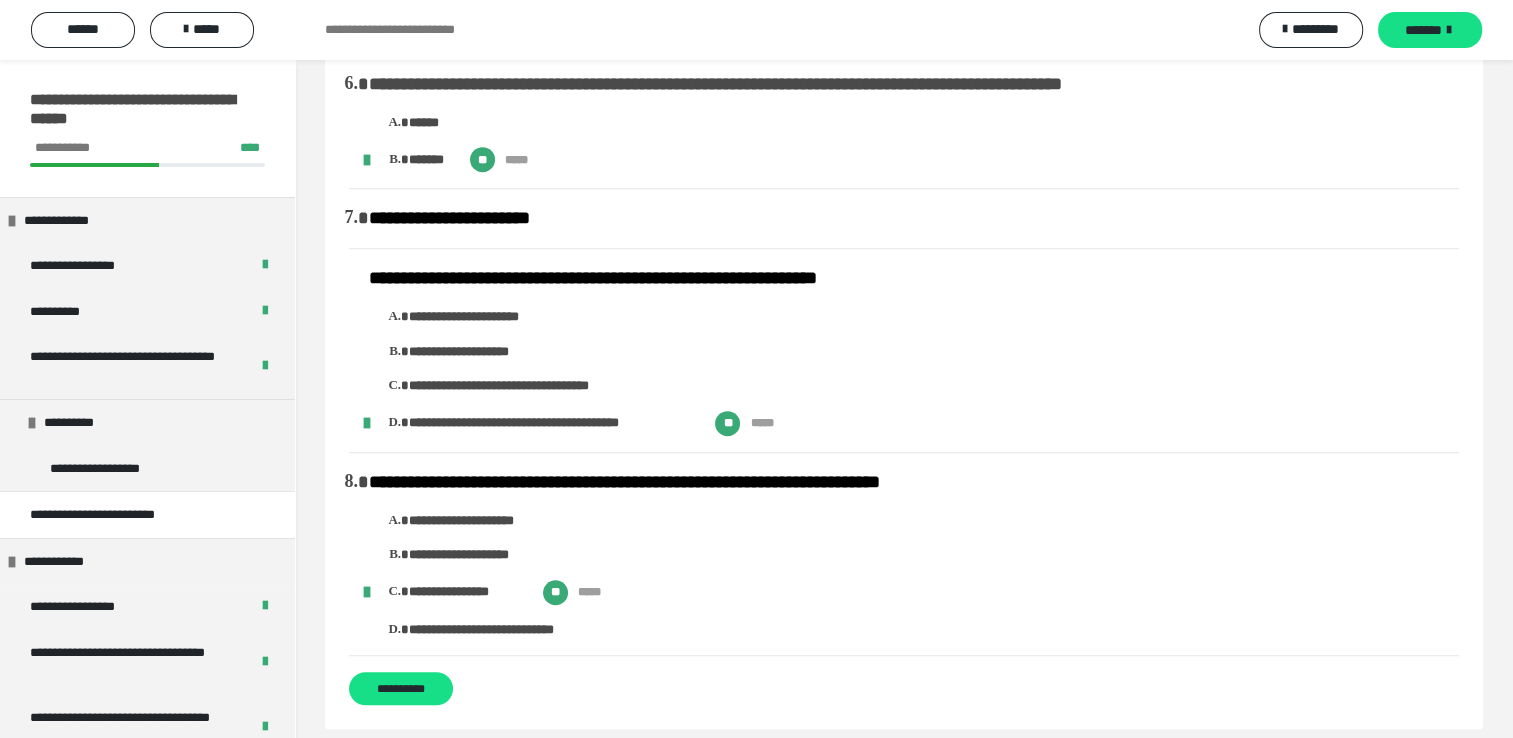 click on "**********" at bounding box center [552, 423] 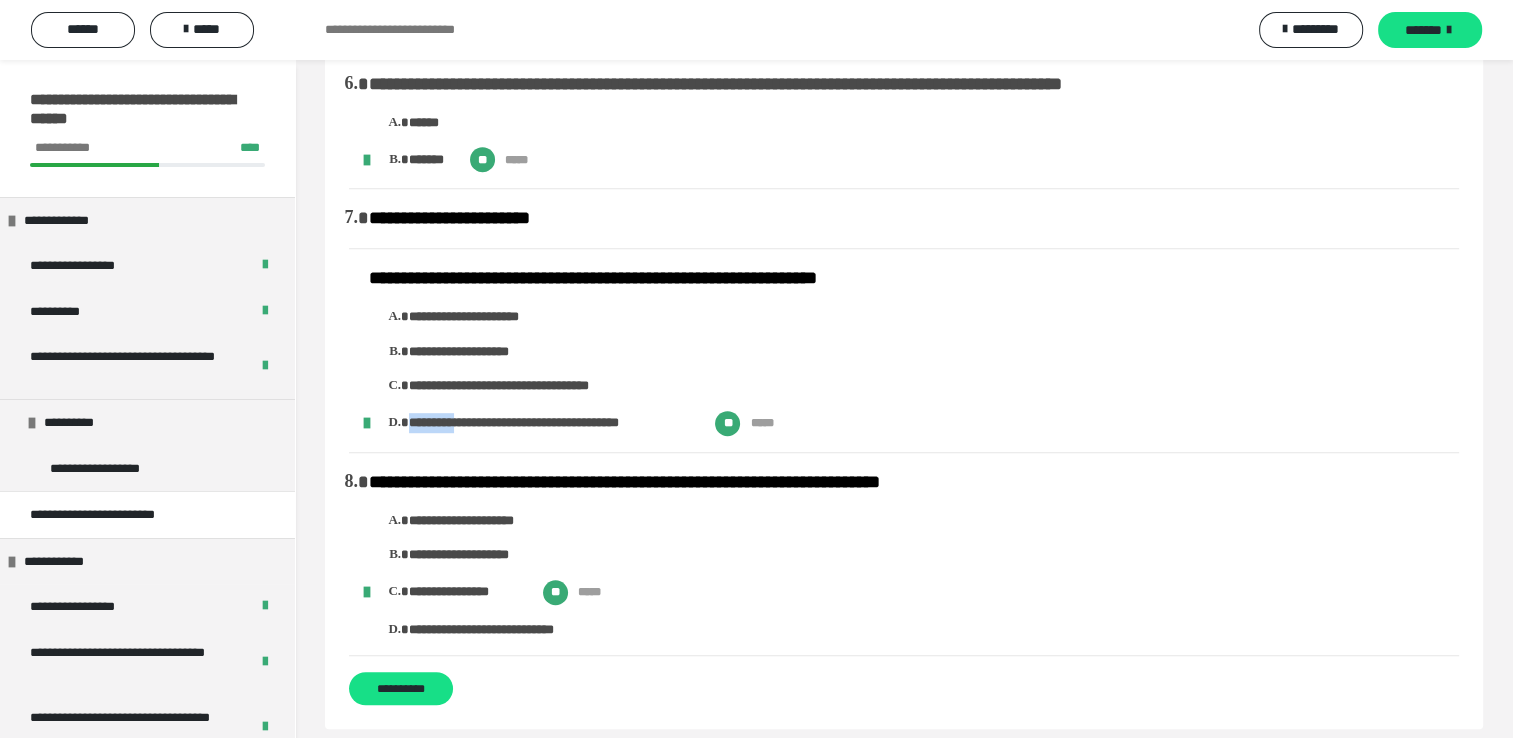 click on "**********" at bounding box center [552, 423] 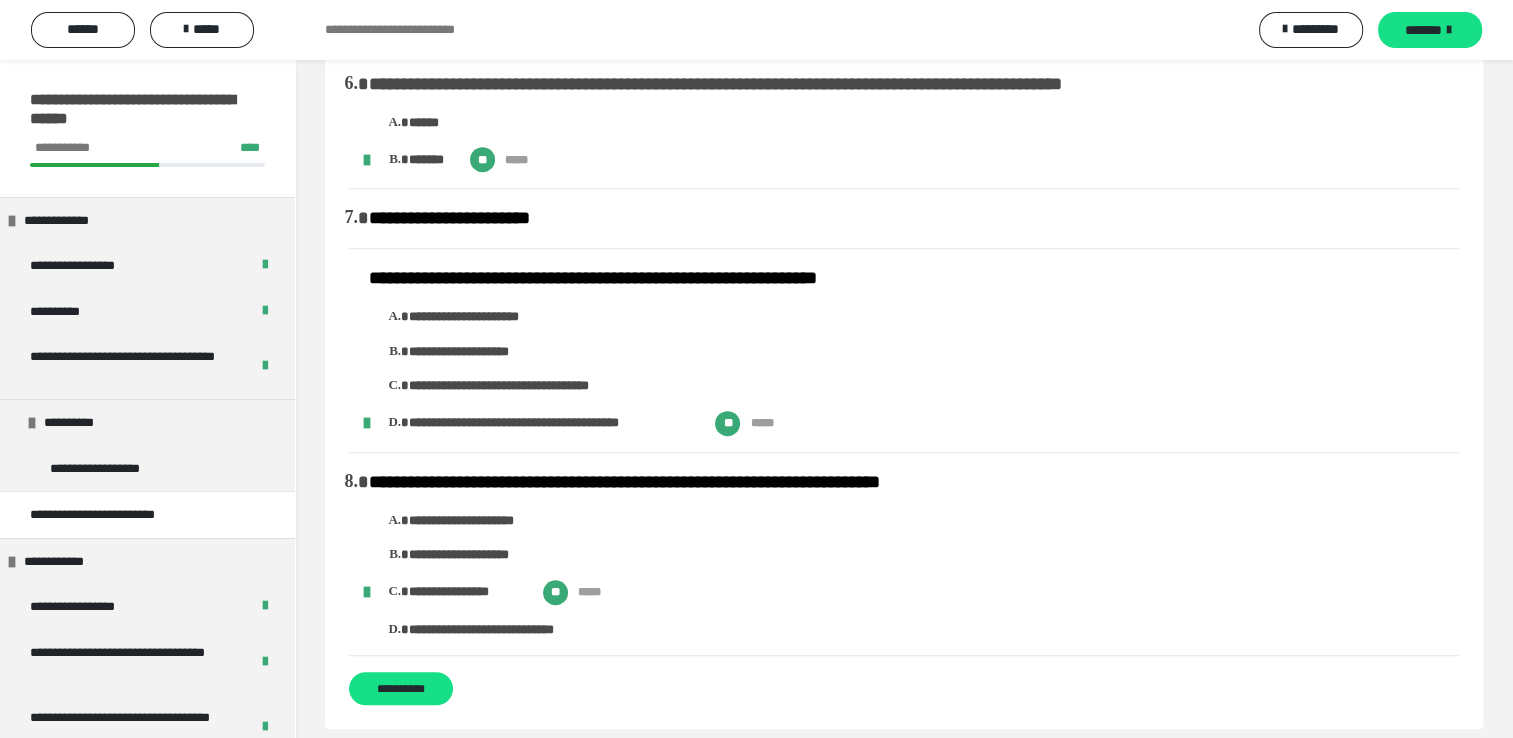 click on "**********" at bounding box center [593, 278] 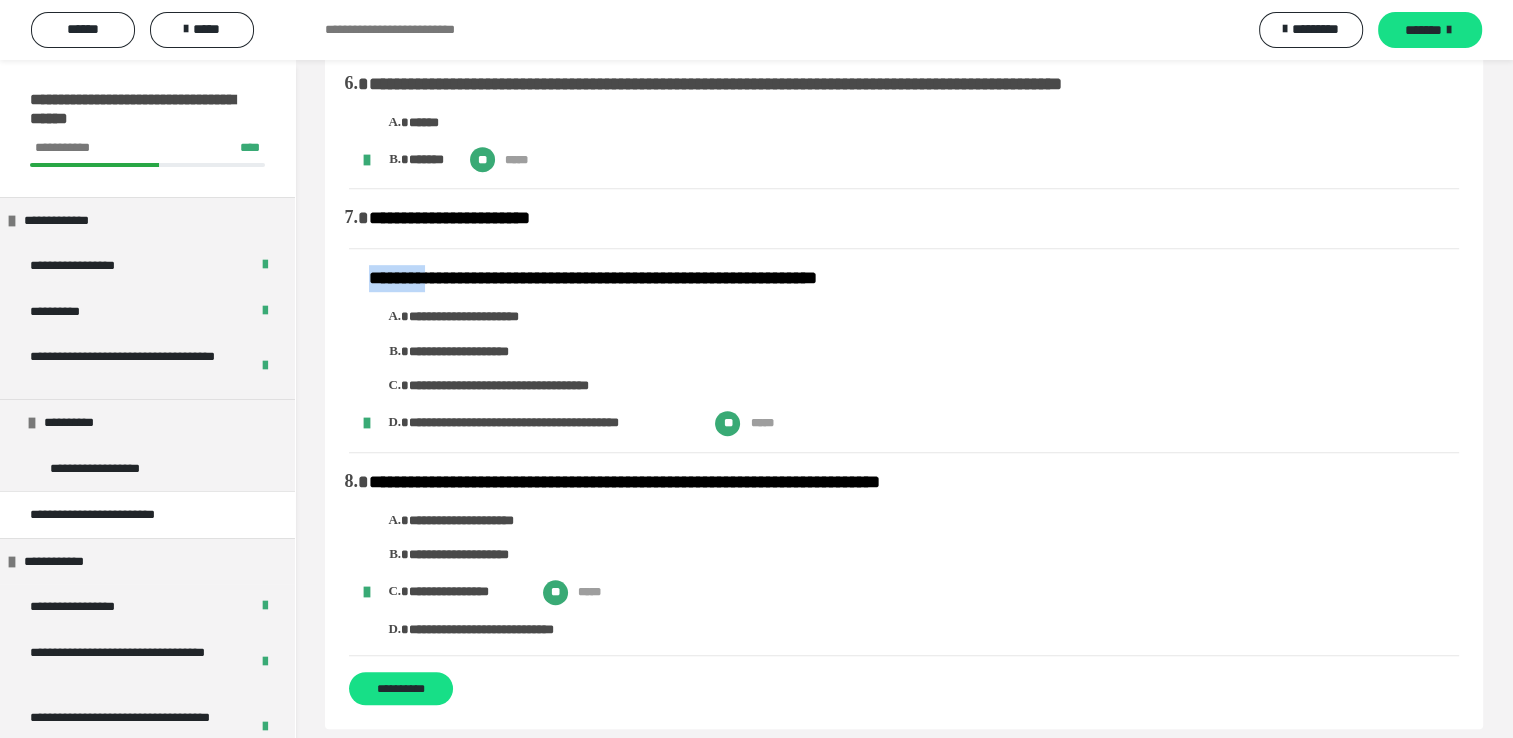 click on "**********" at bounding box center (593, 278) 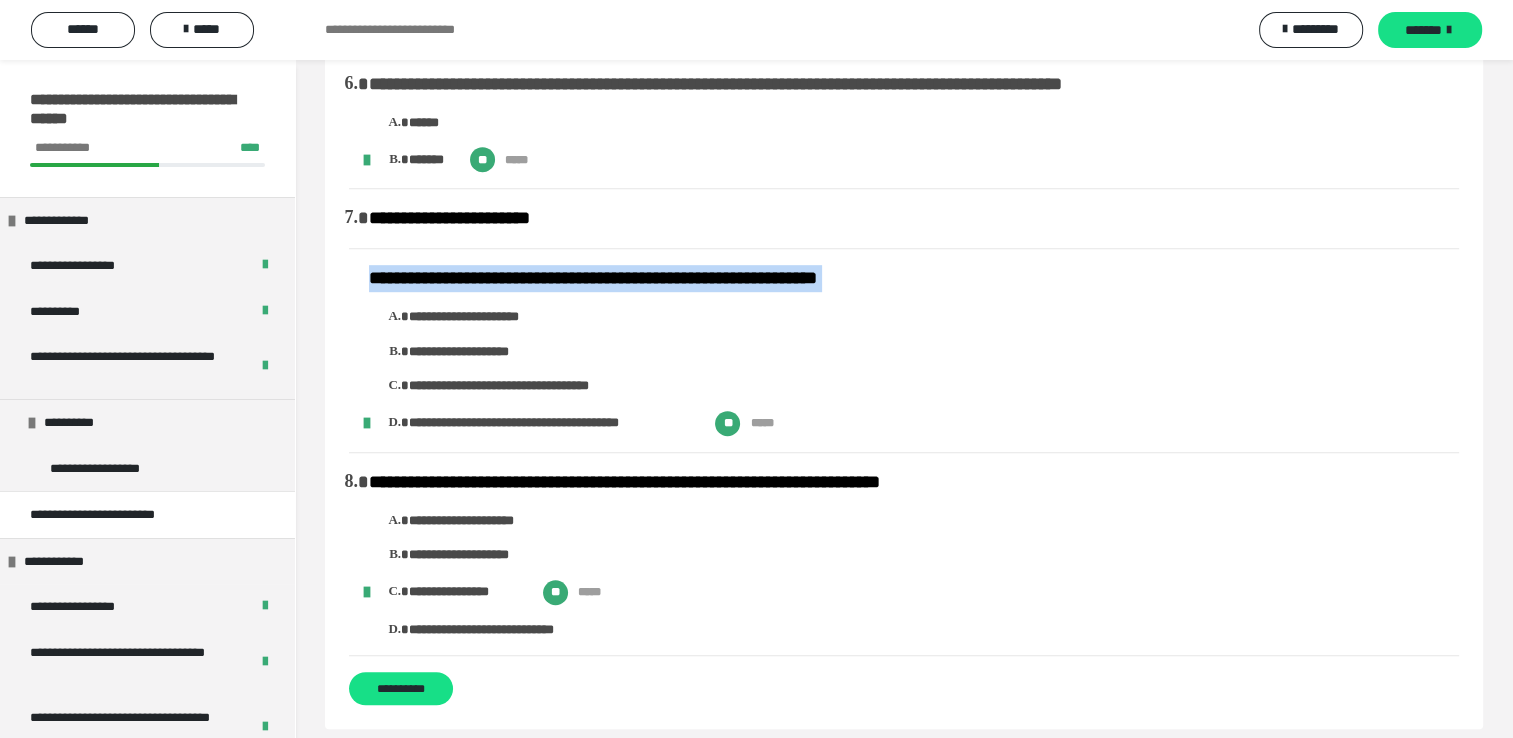 drag, startPoint x: 372, startPoint y: 310, endPoint x: 483, endPoint y: 310, distance: 111 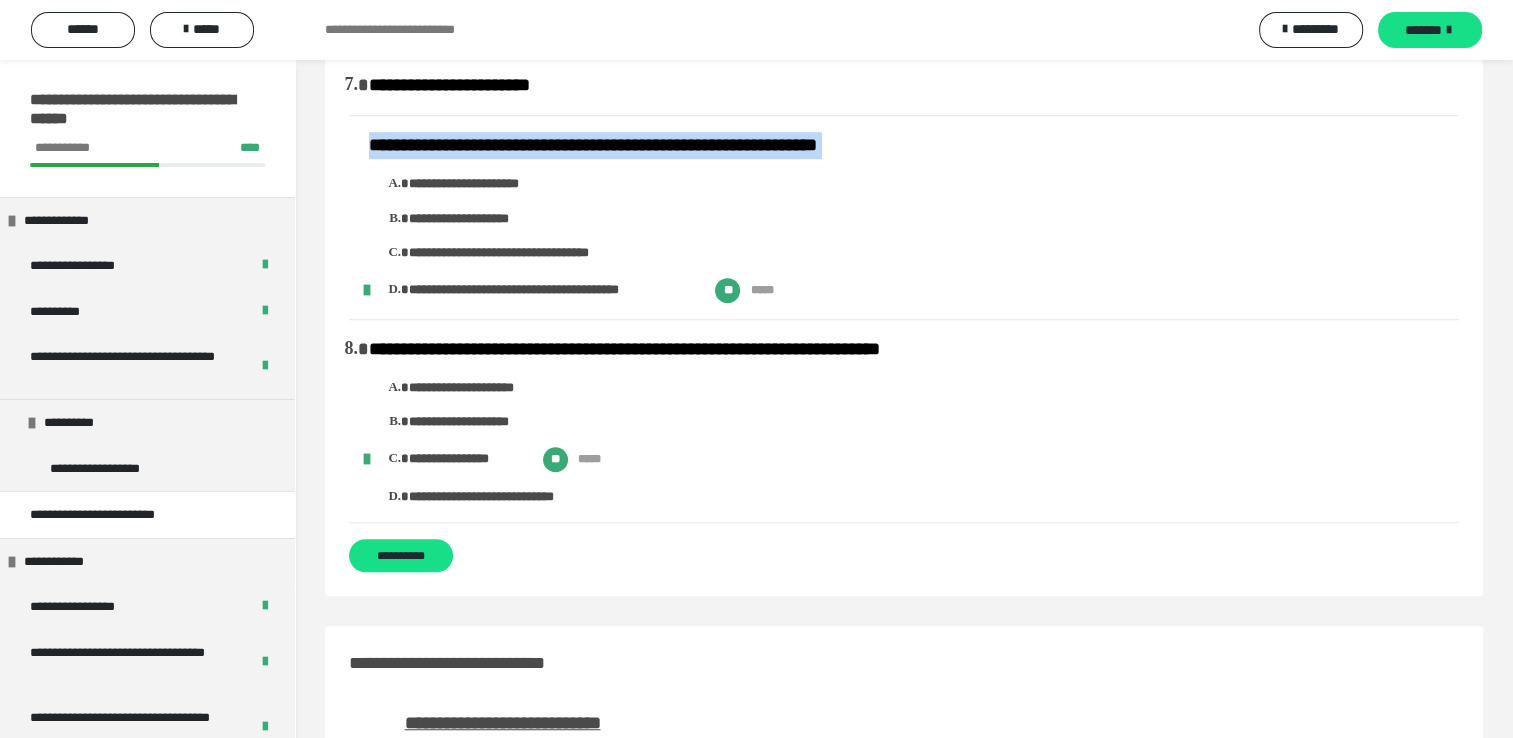 scroll, scrollTop: 1200, scrollLeft: 0, axis: vertical 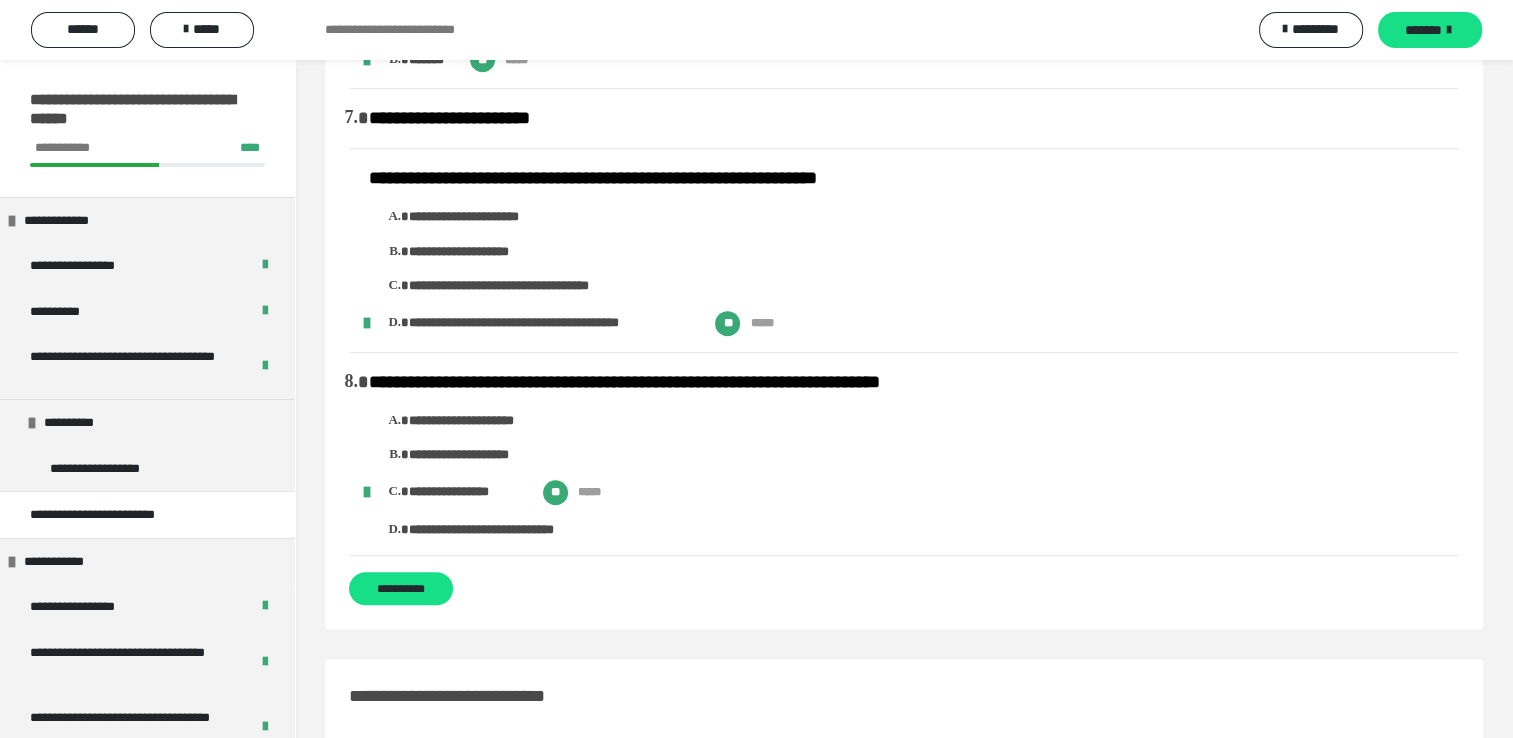 click on "**********" at bounding box center [535, 286] 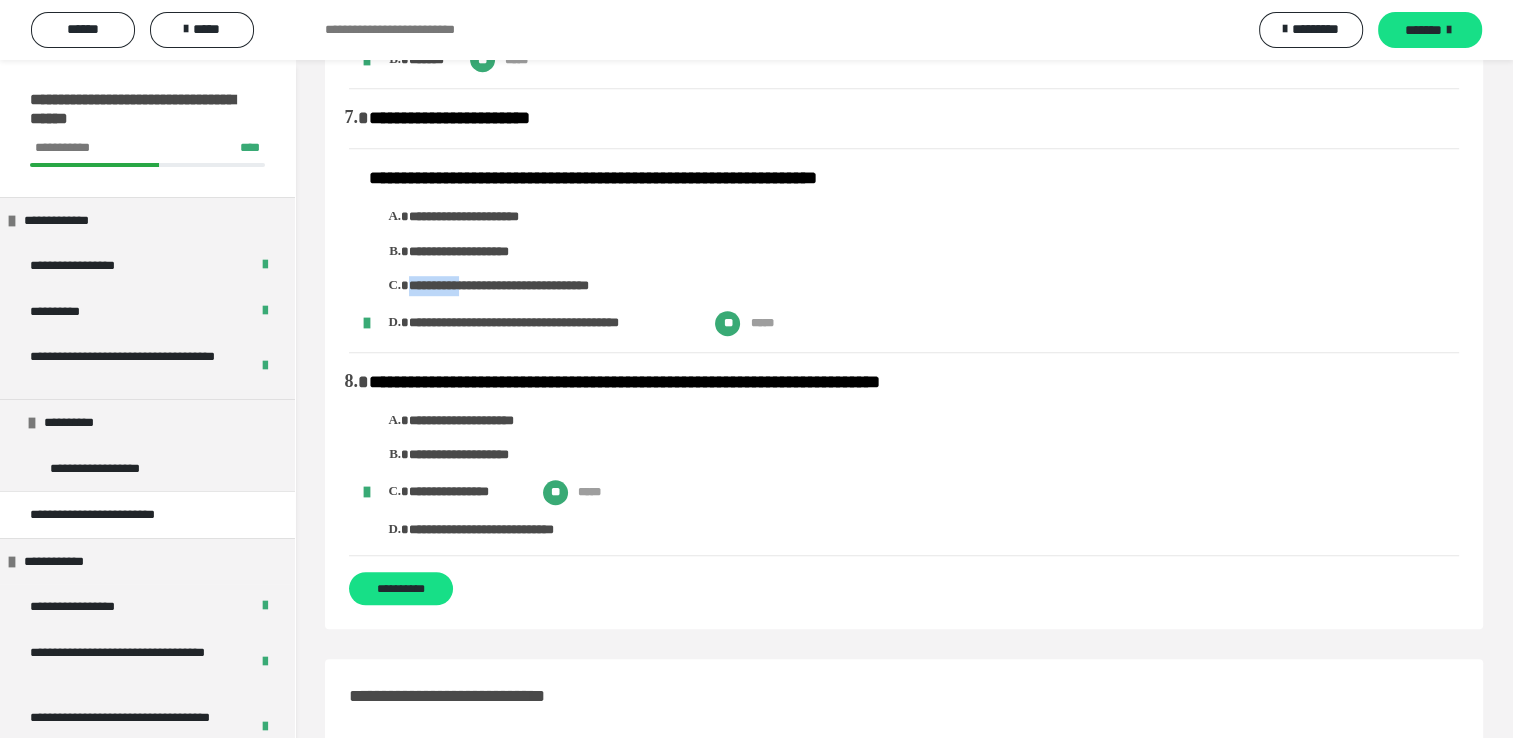 click on "**********" at bounding box center (535, 286) 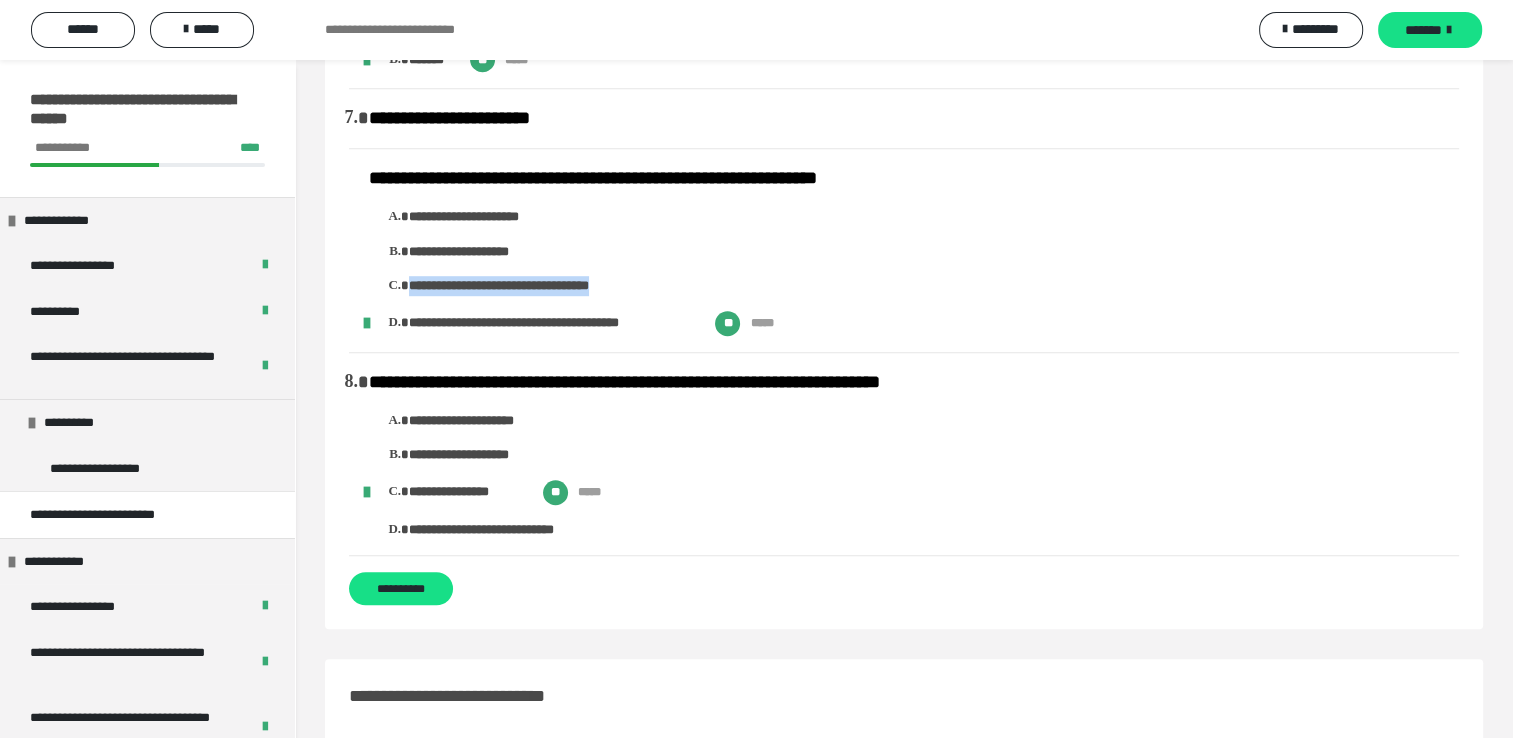 drag, startPoint x: 408, startPoint y: 314, endPoint x: 424, endPoint y: 307, distance: 17.464249 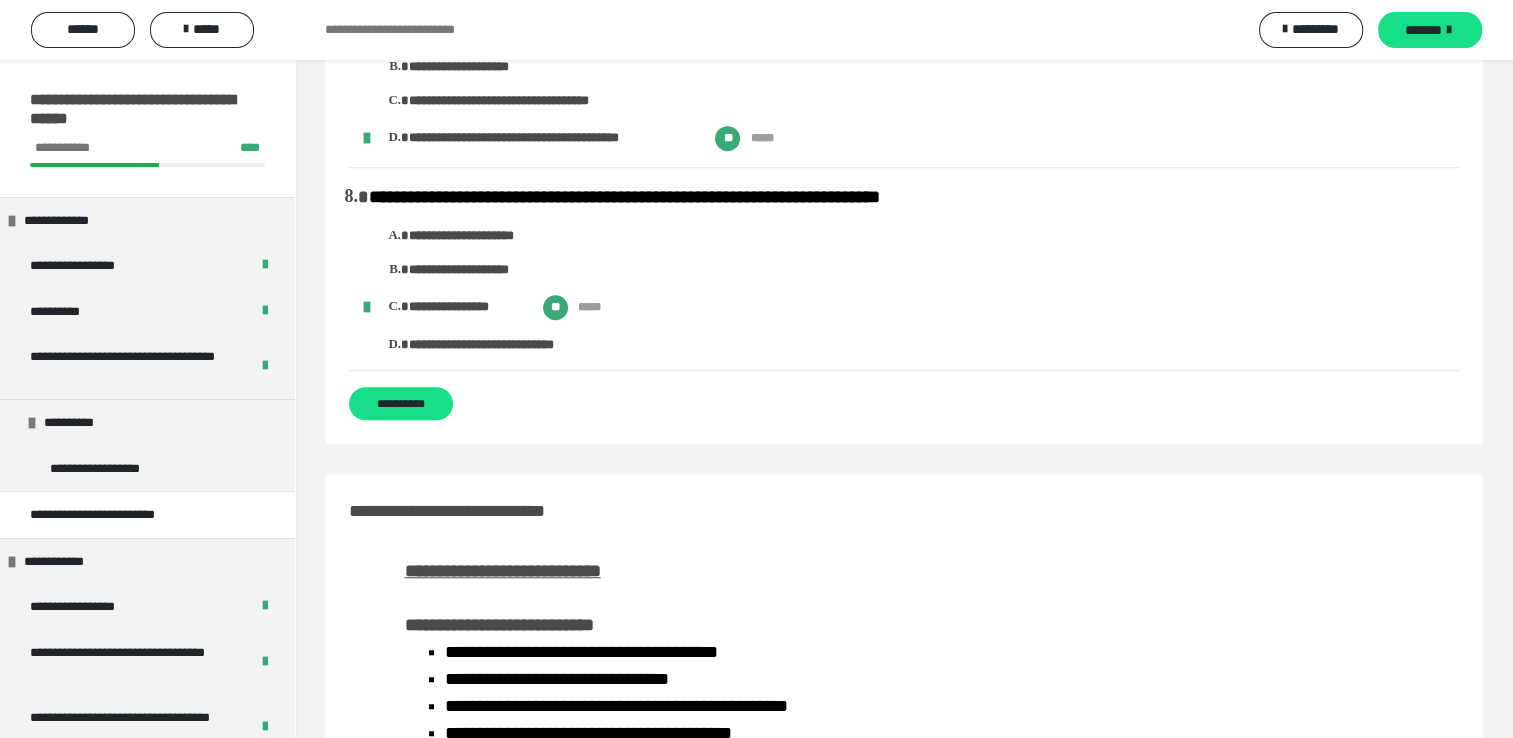 scroll, scrollTop: 1400, scrollLeft: 0, axis: vertical 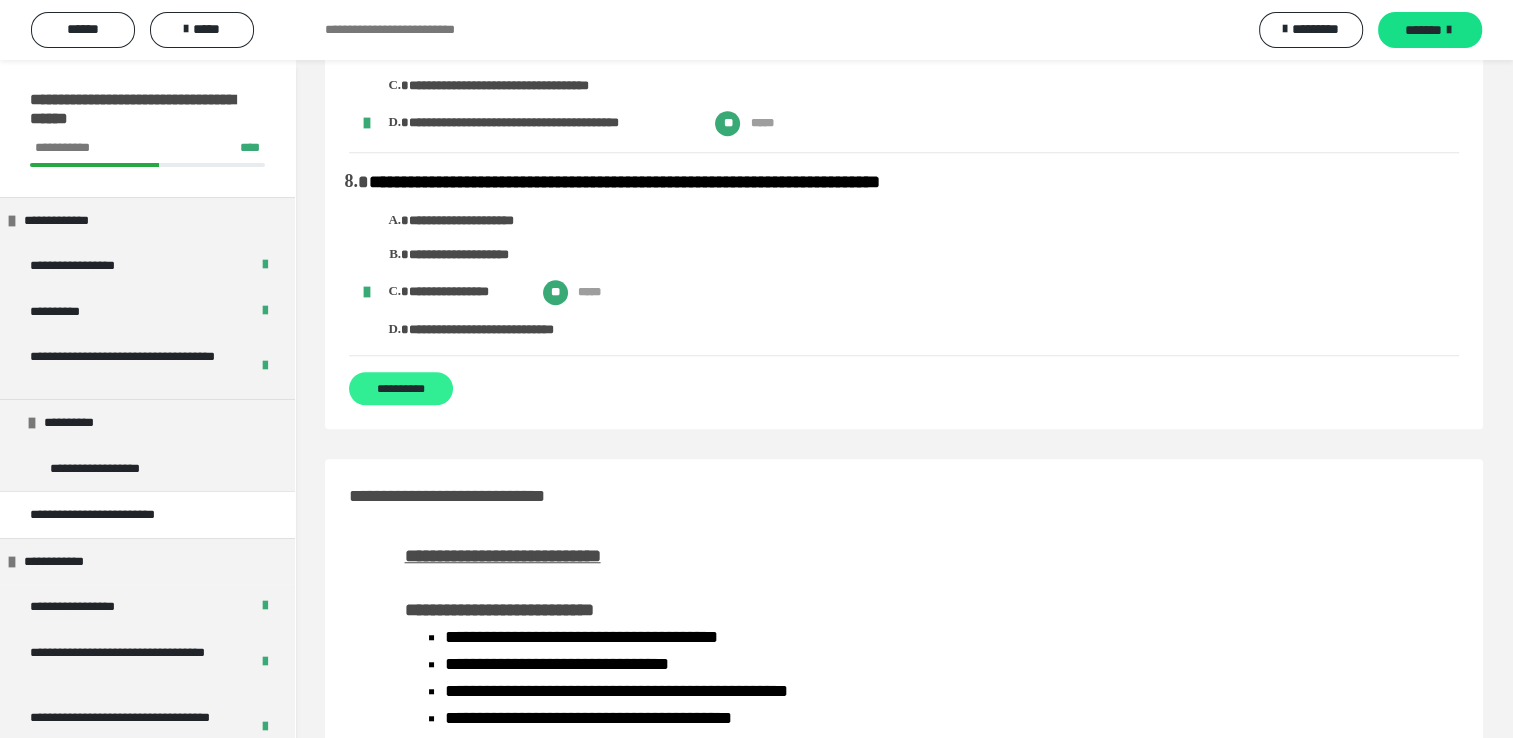 click on "**********" at bounding box center (401, 388) 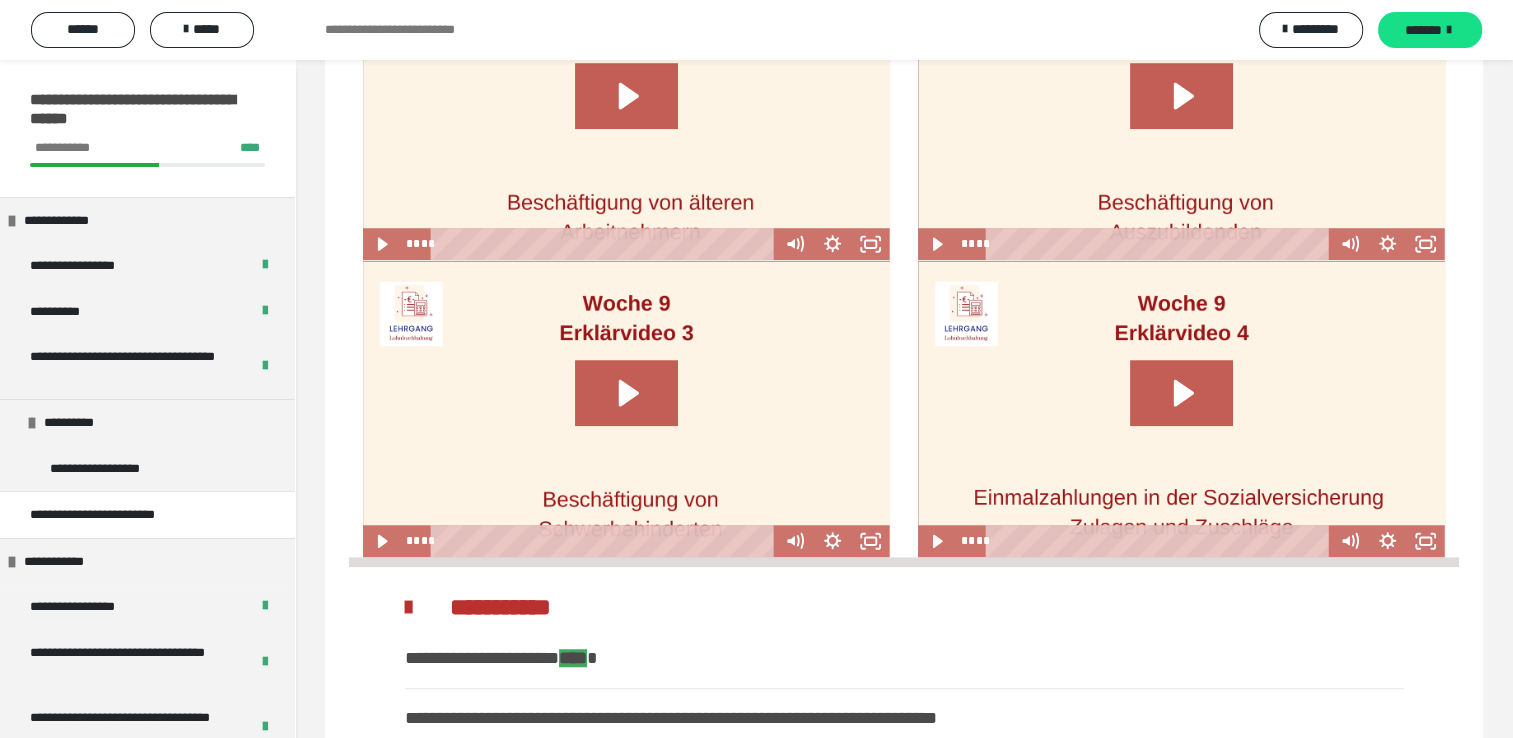 scroll, scrollTop: 0, scrollLeft: 0, axis: both 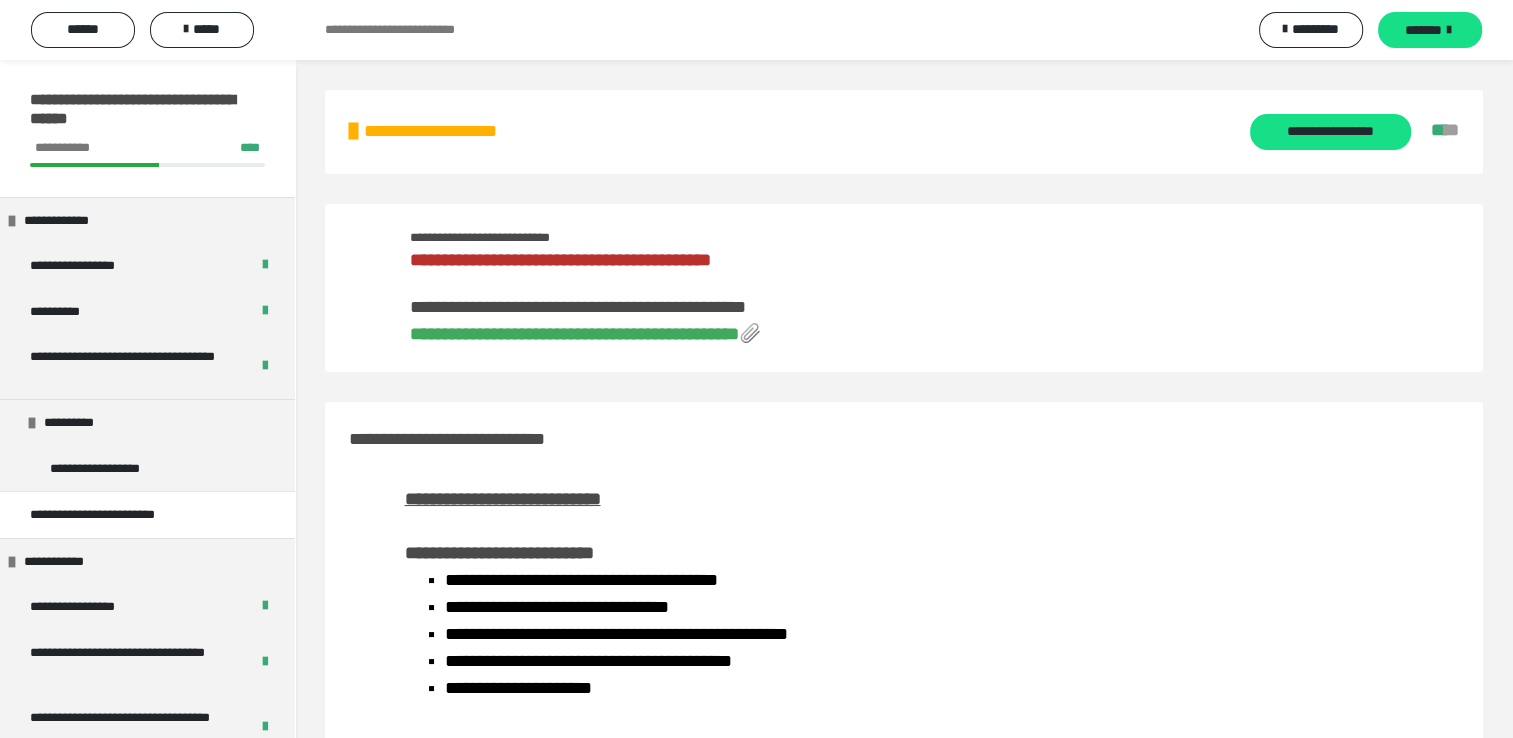 click on "**********" at bounding box center (585, 334) 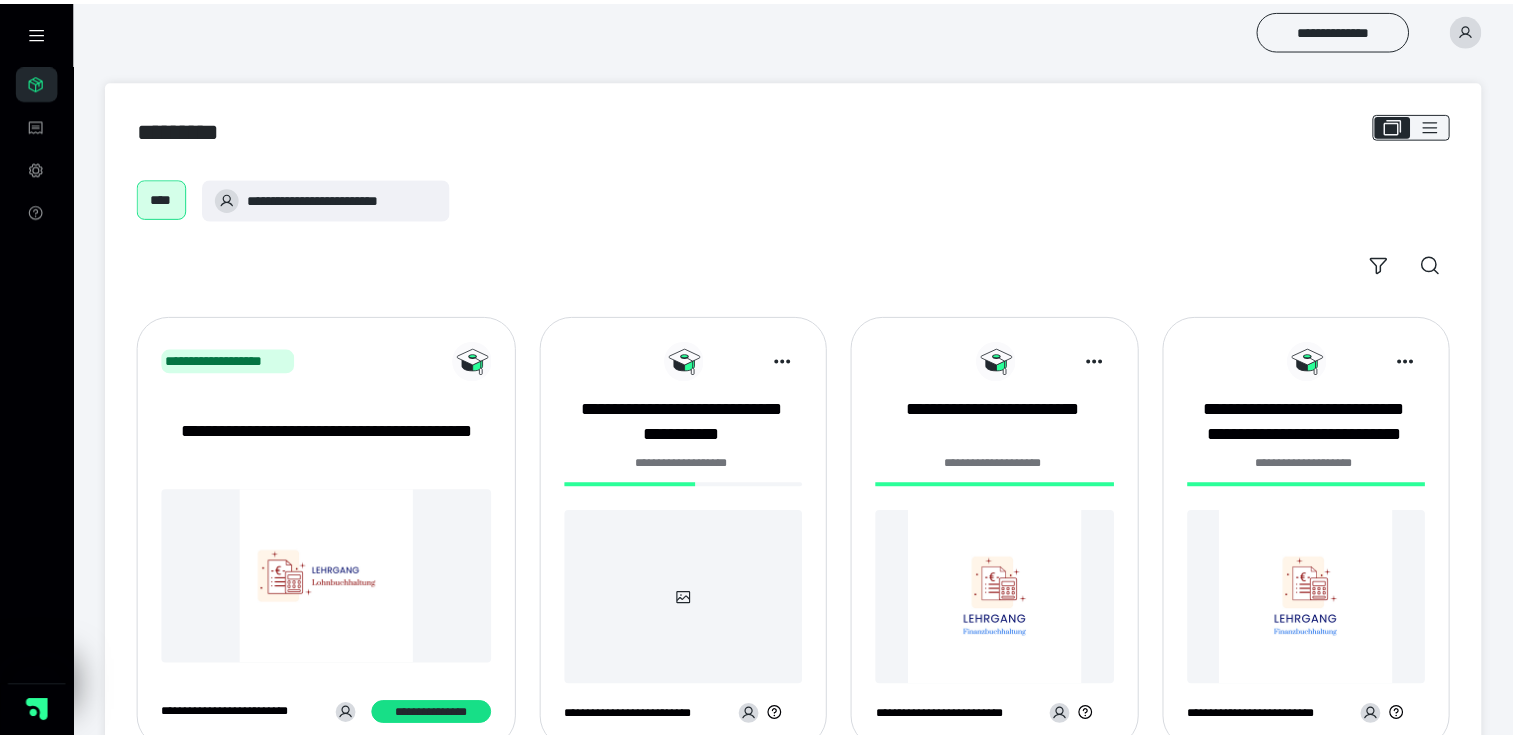 scroll, scrollTop: 0, scrollLeft: 0, axis: both 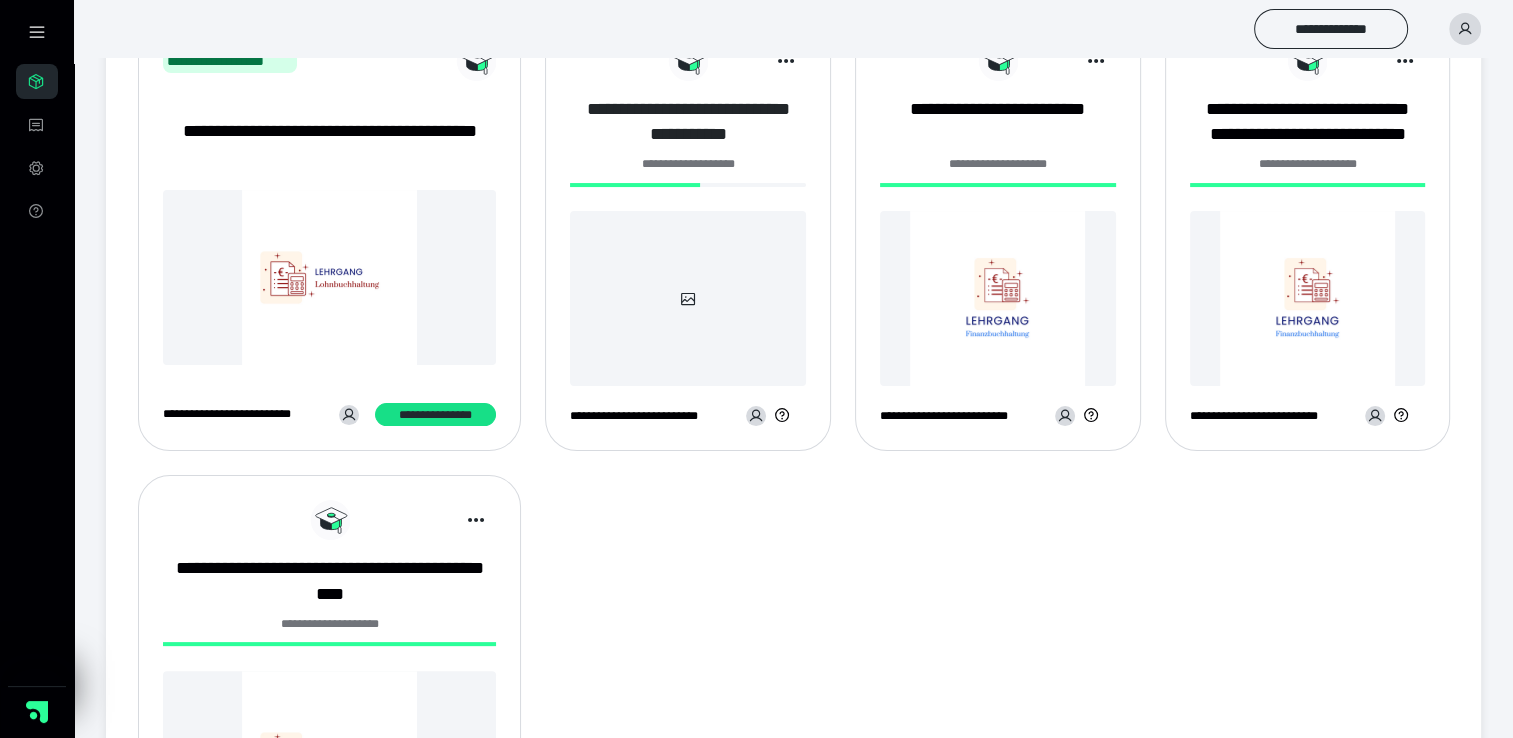 click on "**********" at bounding box center (688, 122) 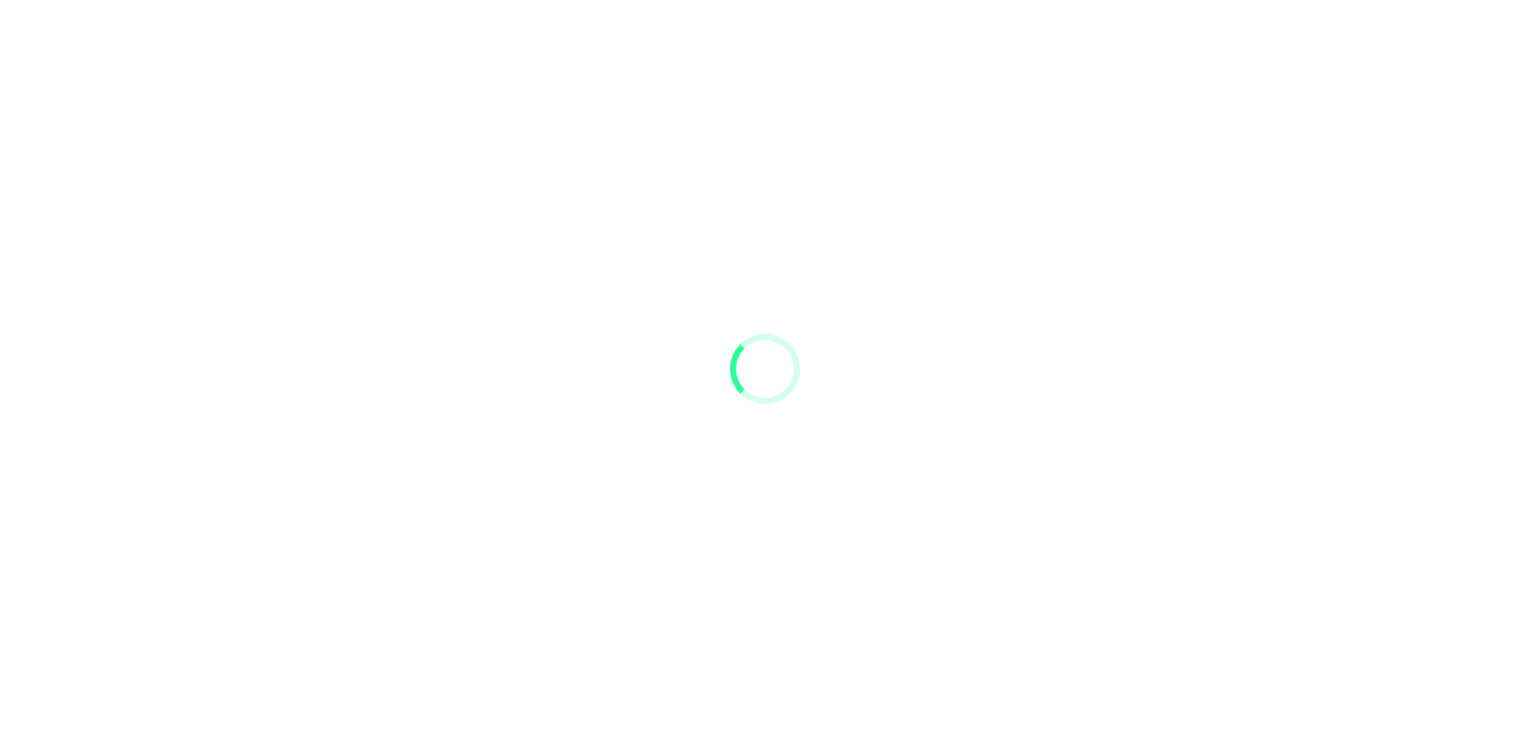 scroll, scrollTop: 0, scrollLeft: 0, axis: both 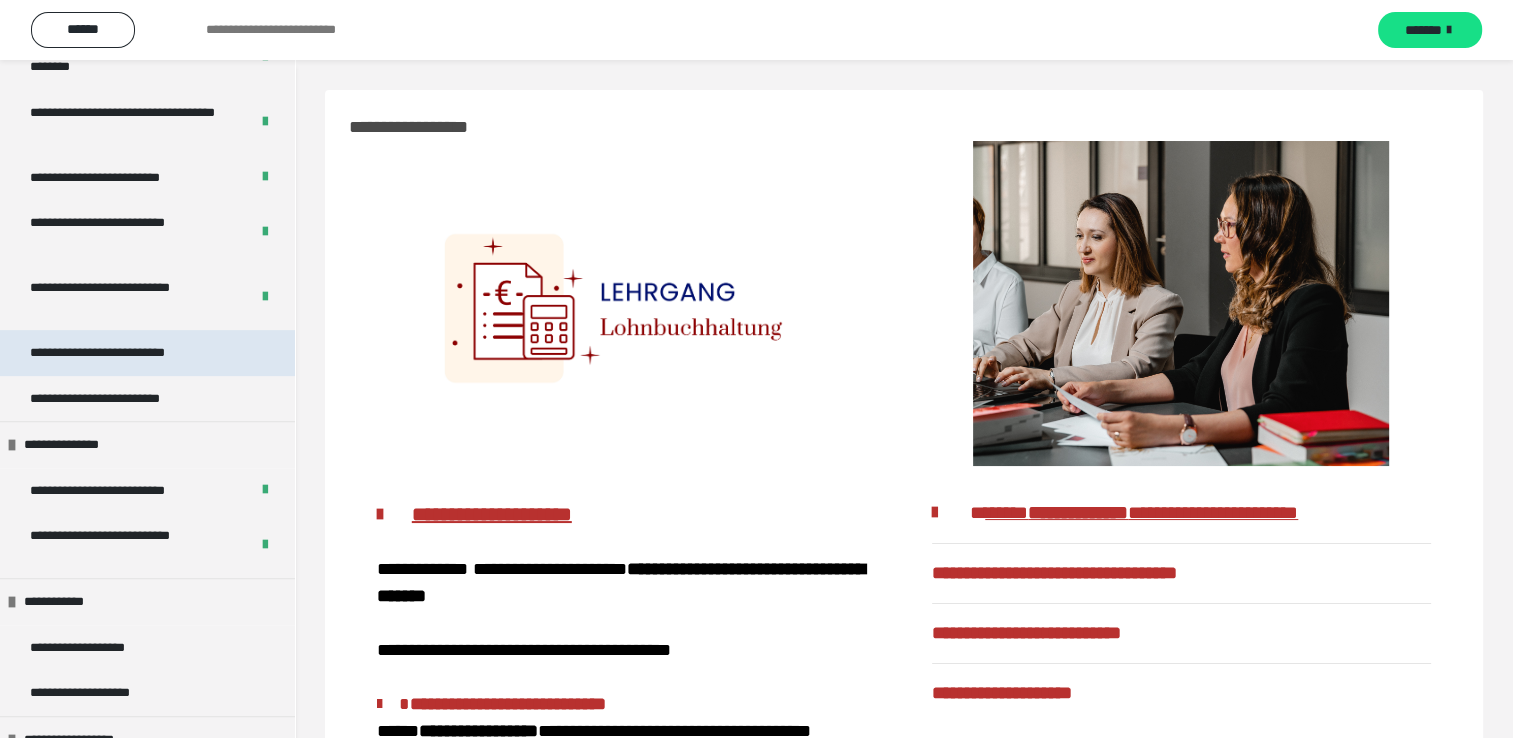 click on "**********" at bounding box center [128, 353] 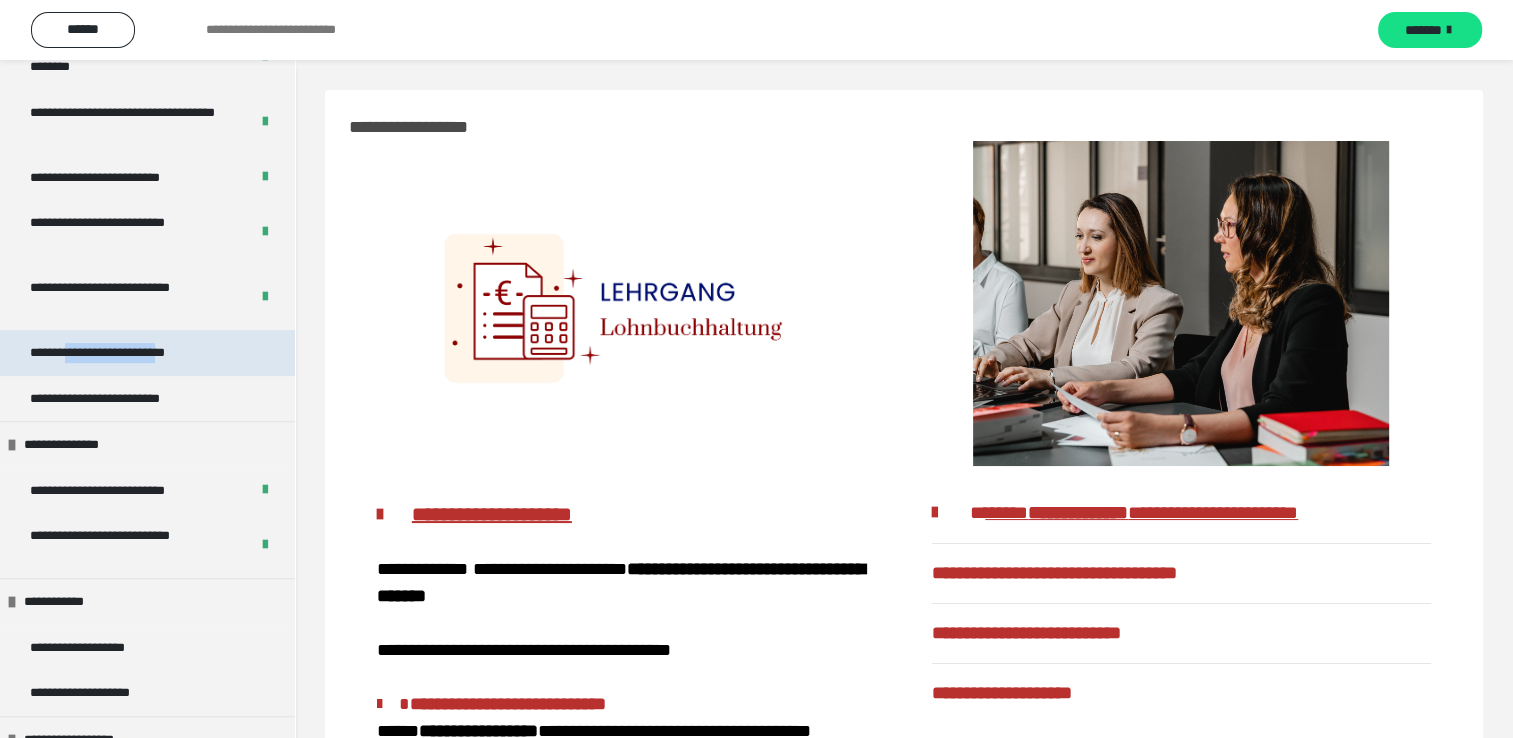 click on "**********" at bounding box center (128, 353) 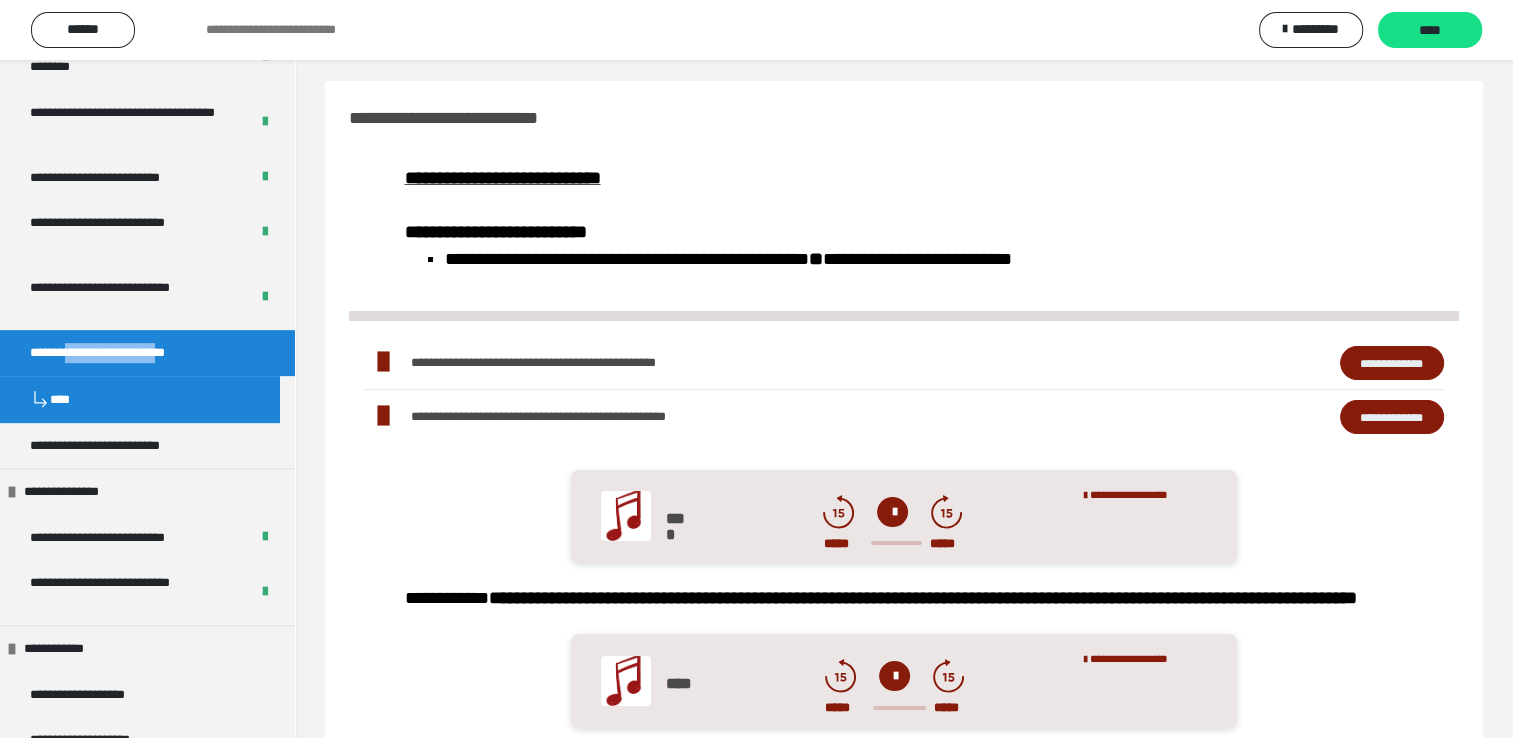 scroll, scrollTop: 0, scrollLeft: 0, axis: both 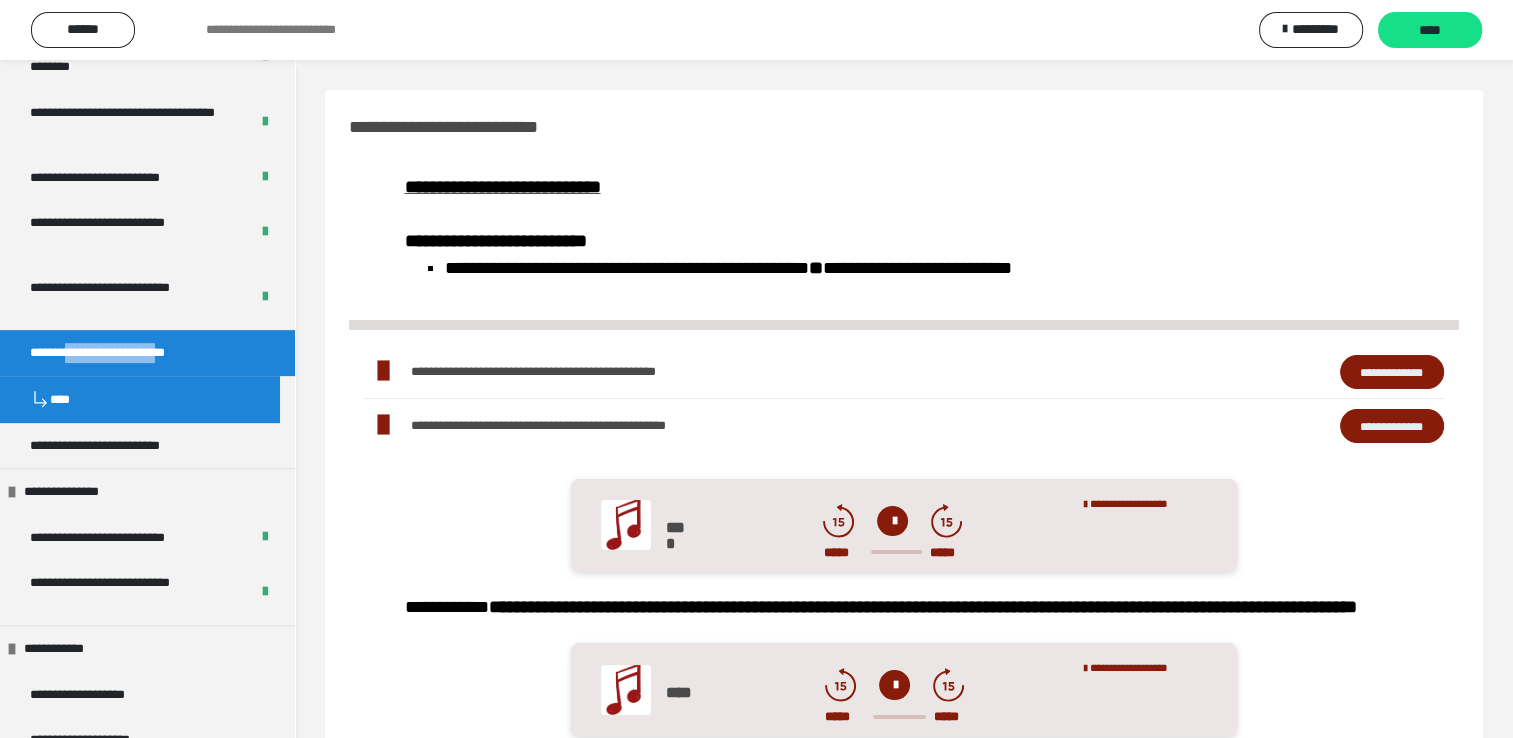 click on "**********" at bounding box center (1392, 372) 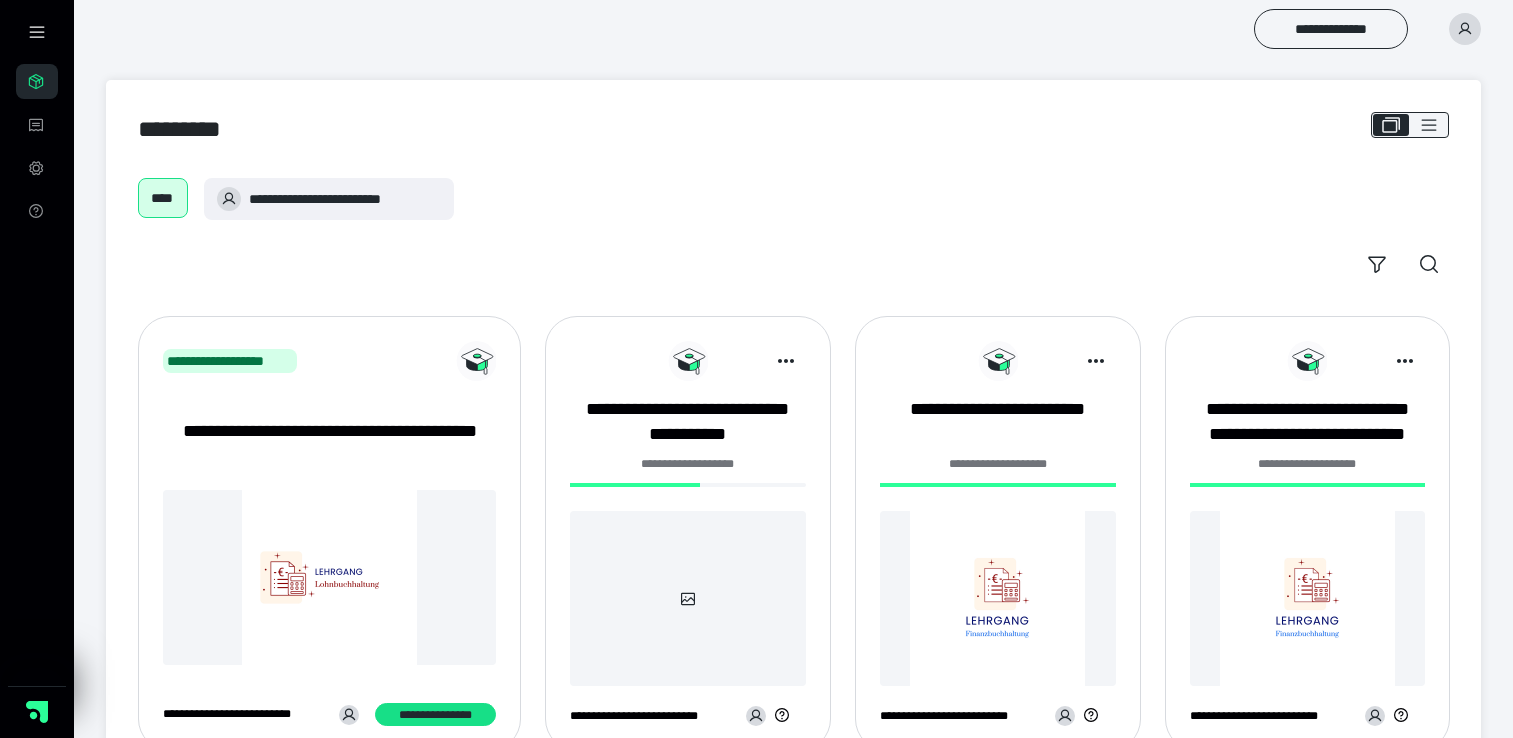 scroll, scrollTop: 0, scrollLeft: 0, axis: both 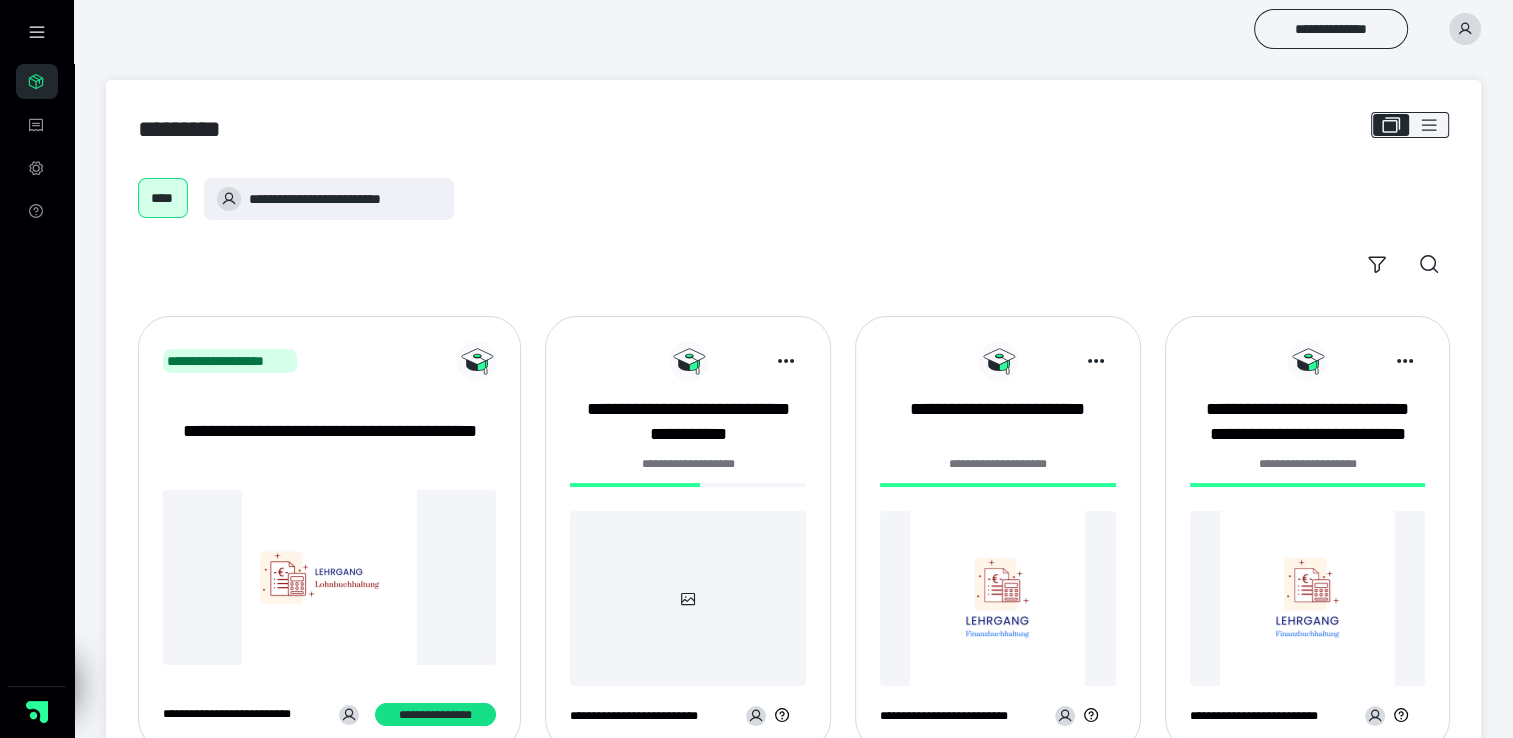 click on "**********" at bounding box center (688, 464) 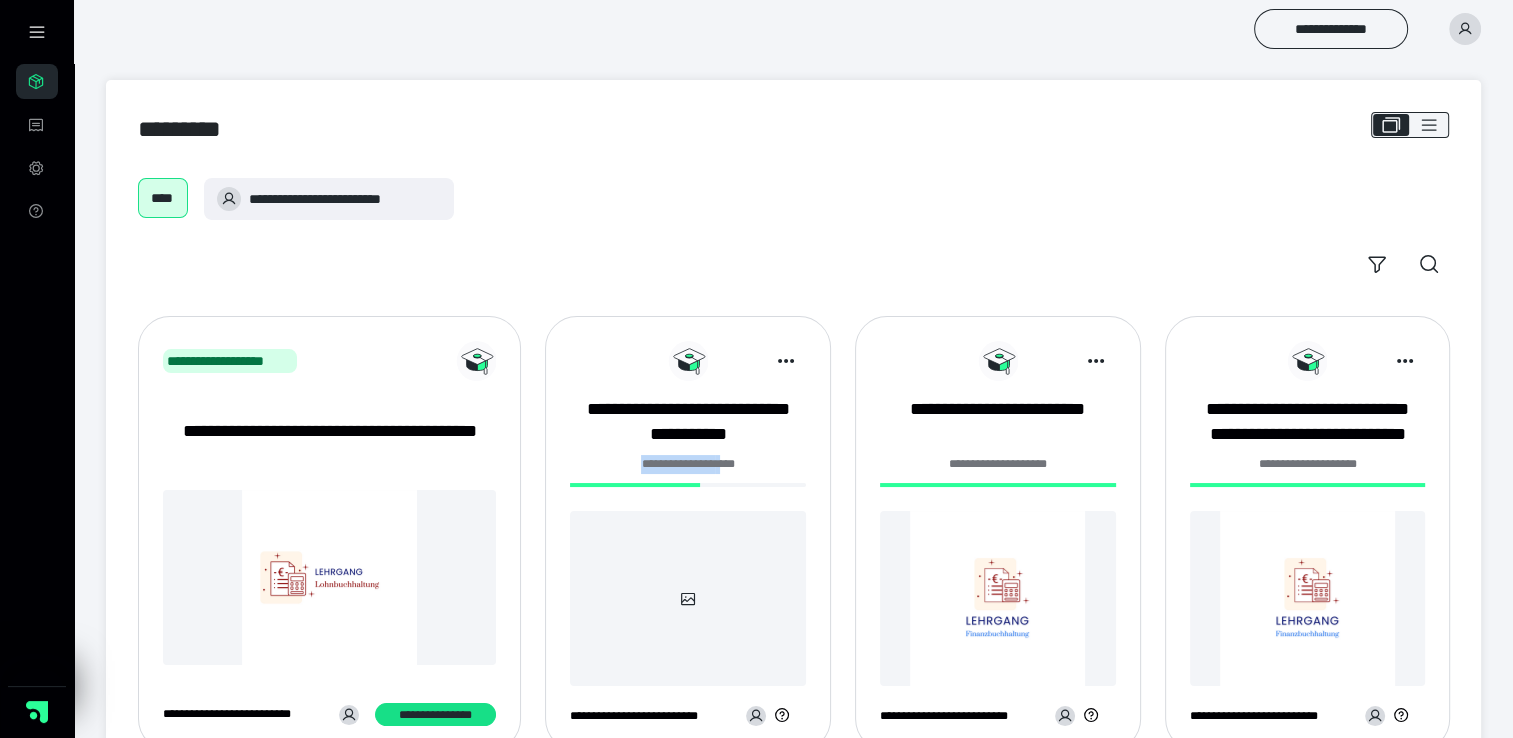 click on "**********" at bounding box center (688, 464) 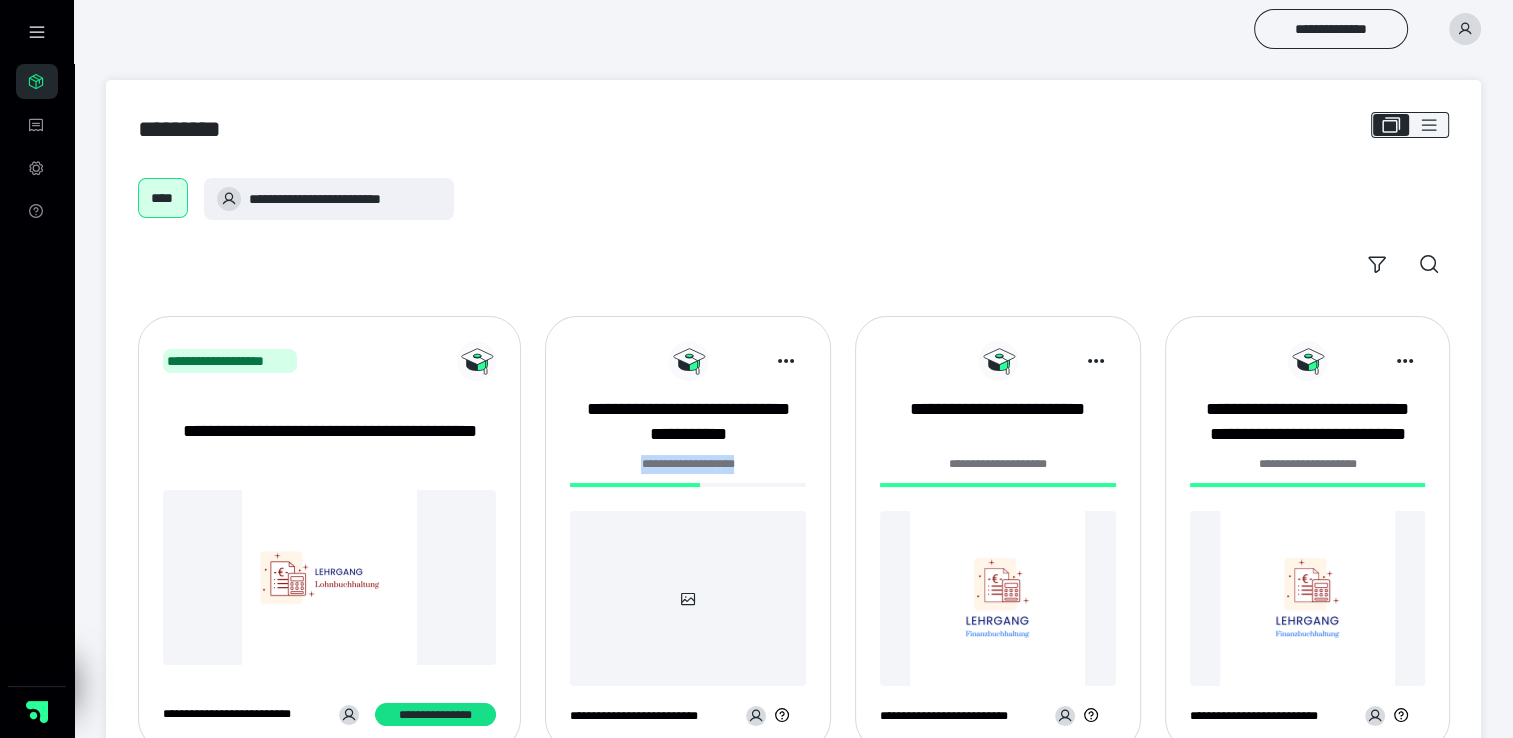 click on "**********" at bounding box center (688, 541) 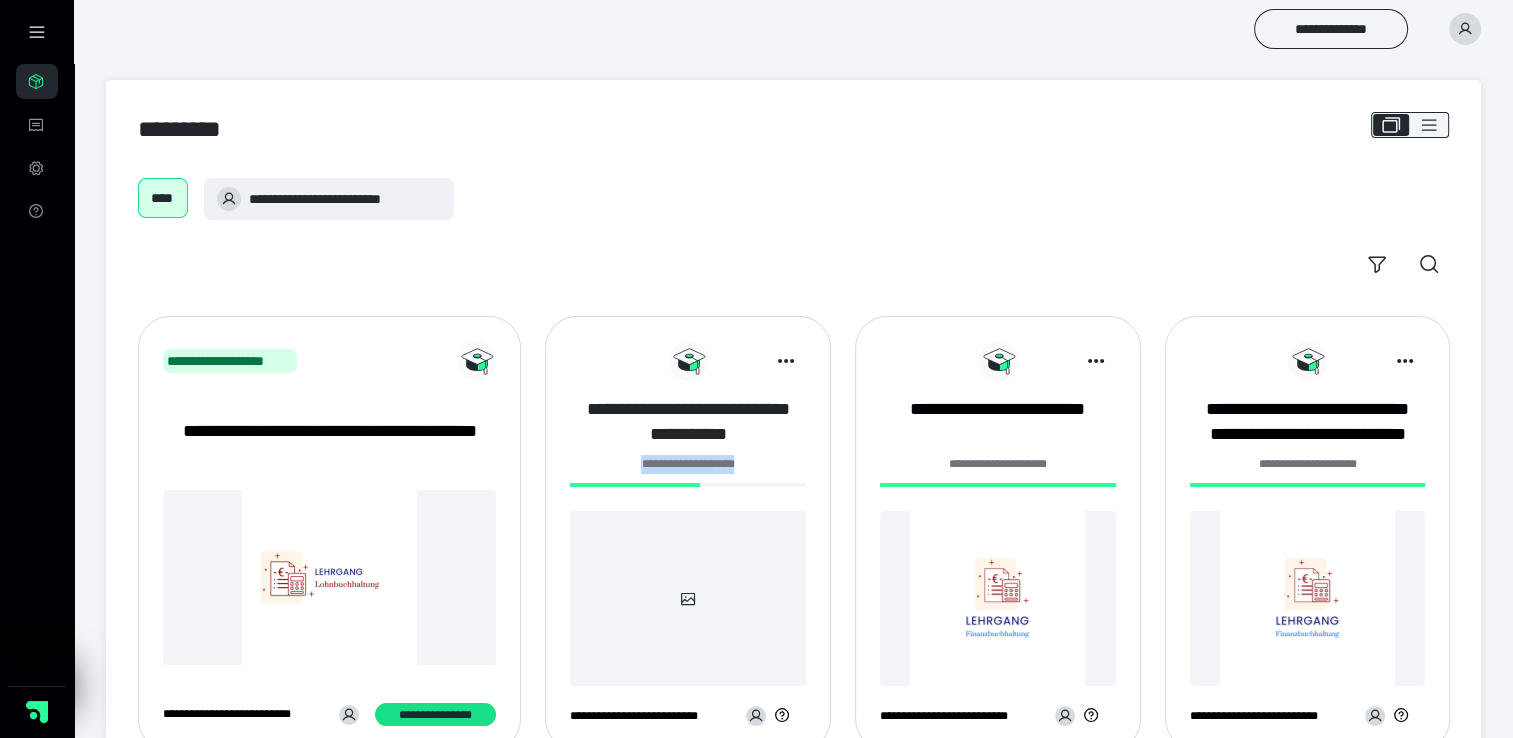 drag, startPoint x: 662, startPoint y: 454, endPoint x: 621, endPoint y: 430, distance: 47.507893 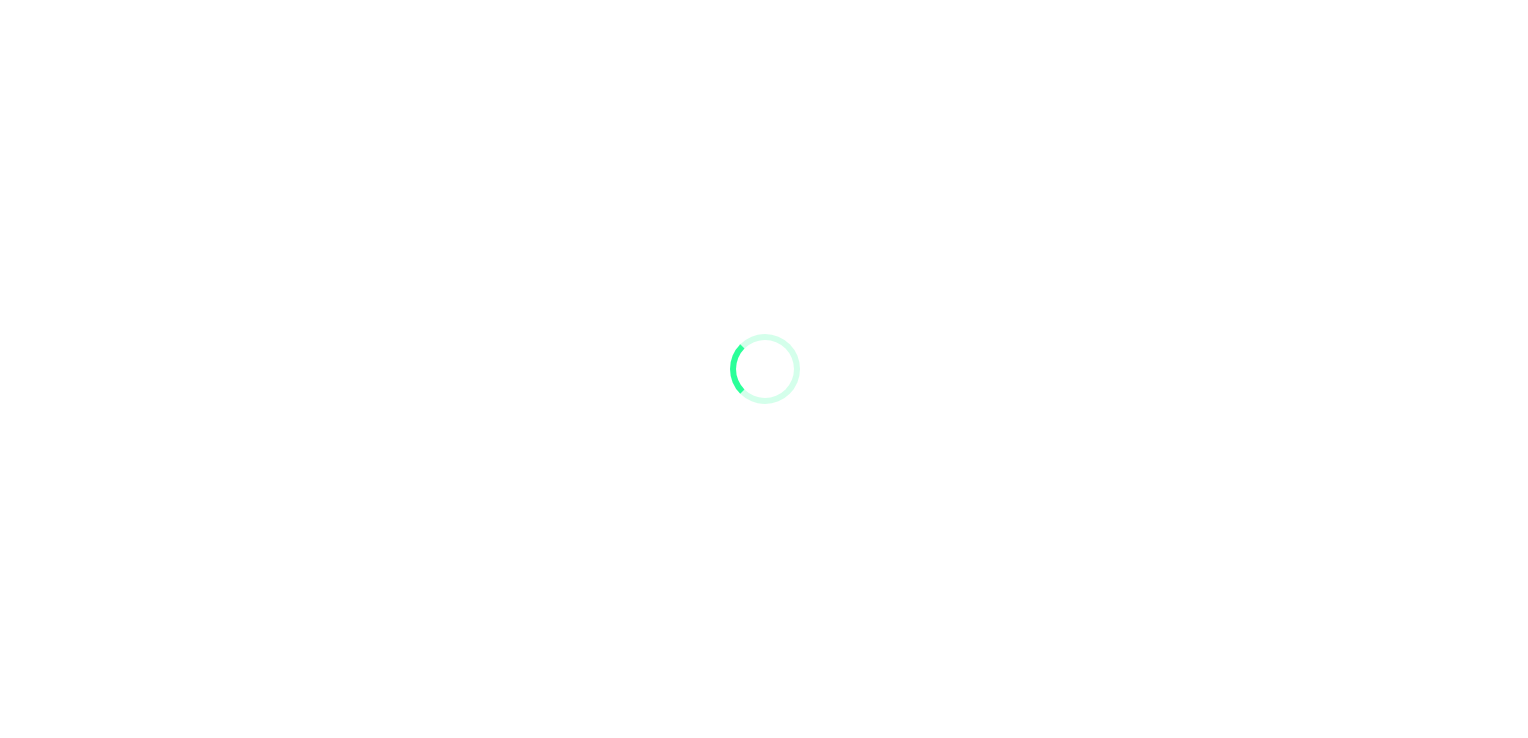 scroll, scrollTop: 0, scrollLeft: 0, axis: both 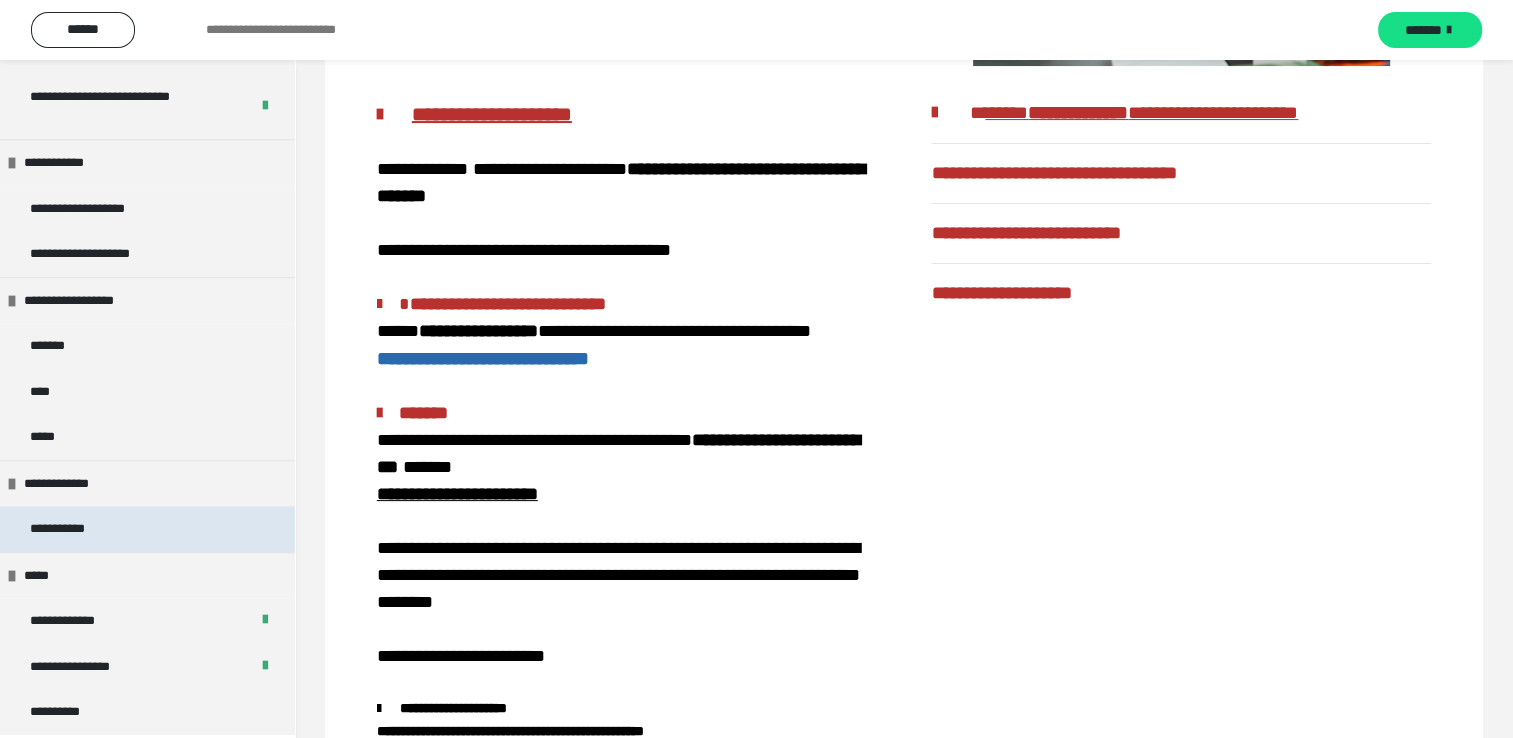 click on "**********" at bounding box center (68, 529) 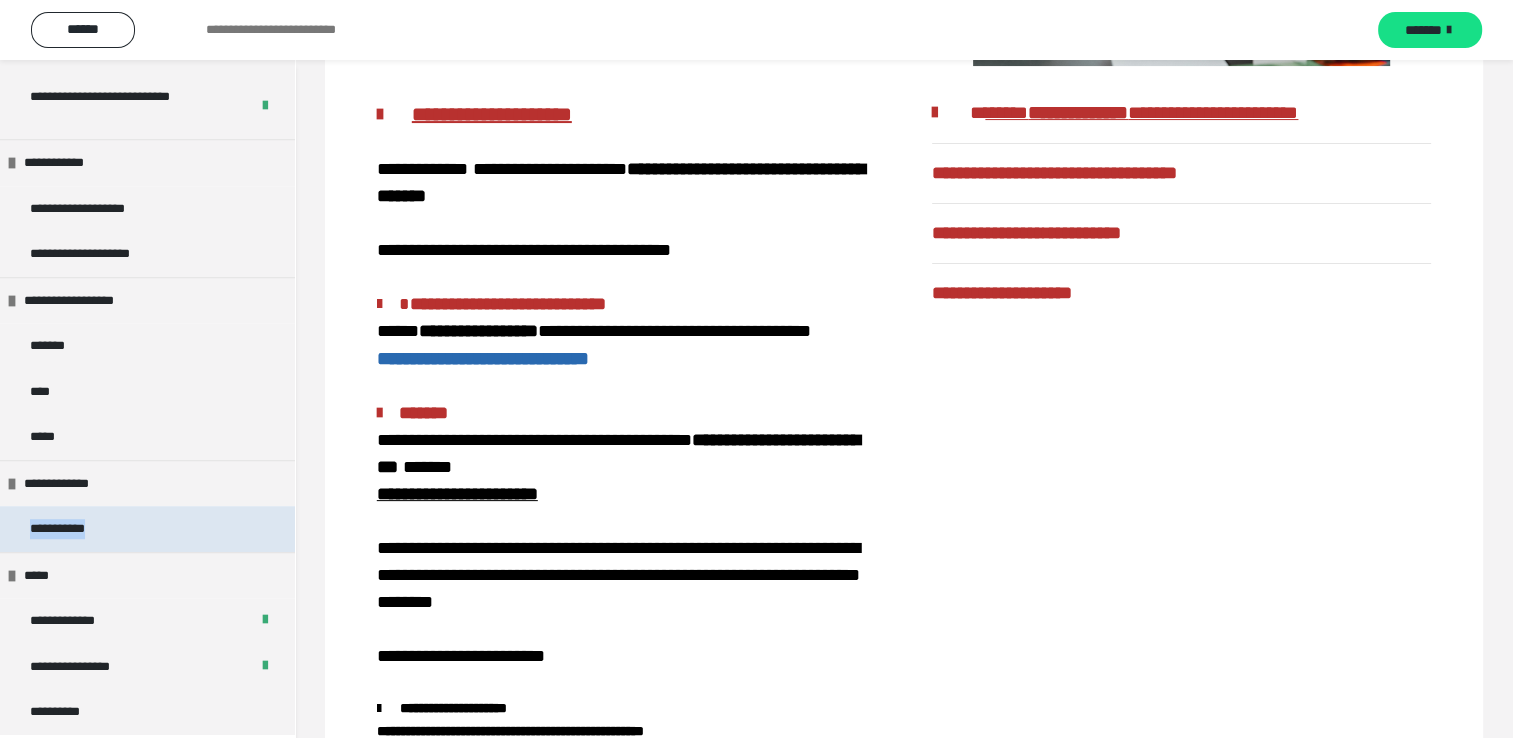 click on "**********" at bounding box center (68, 529) 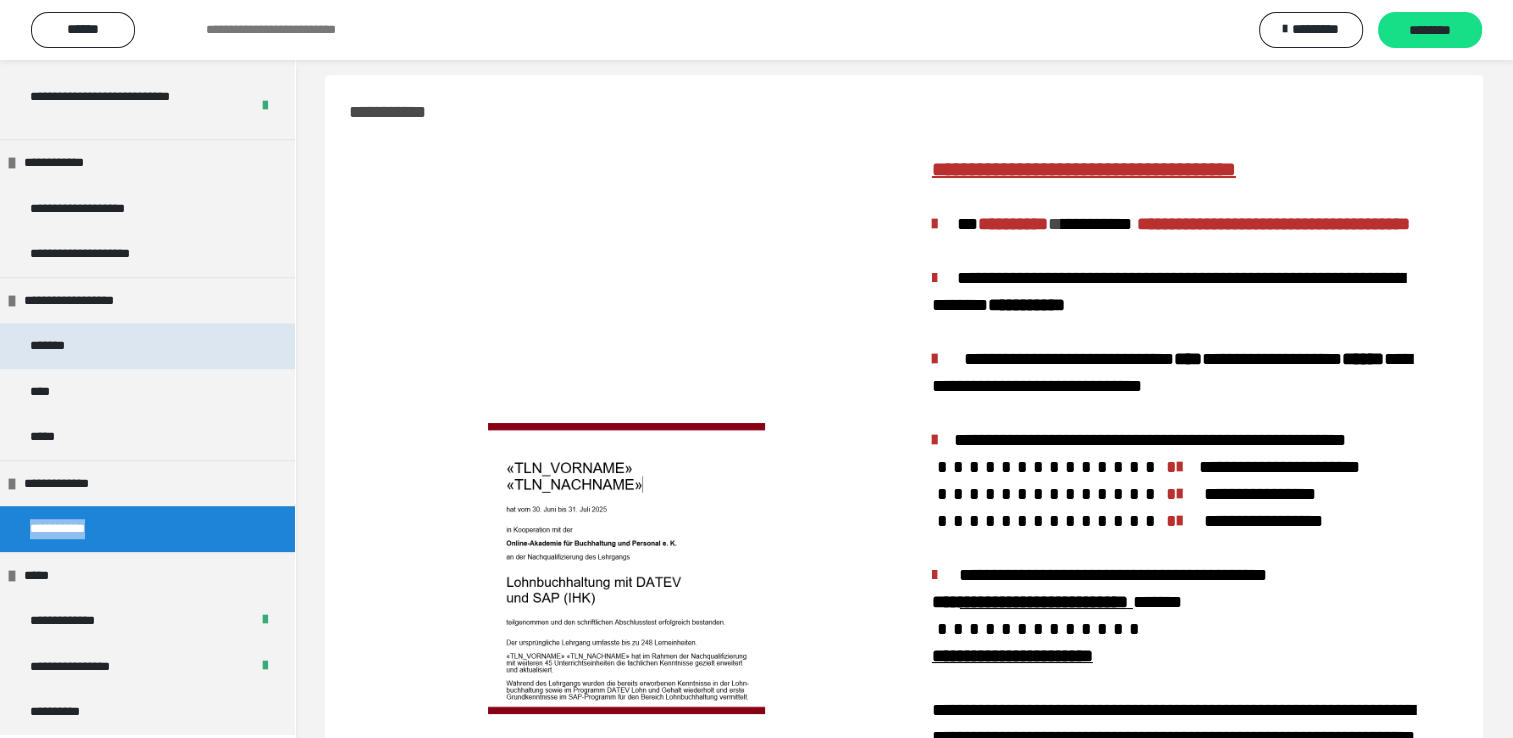 scroll, scrollTop: 0, scrollLeft: 0, axis: both 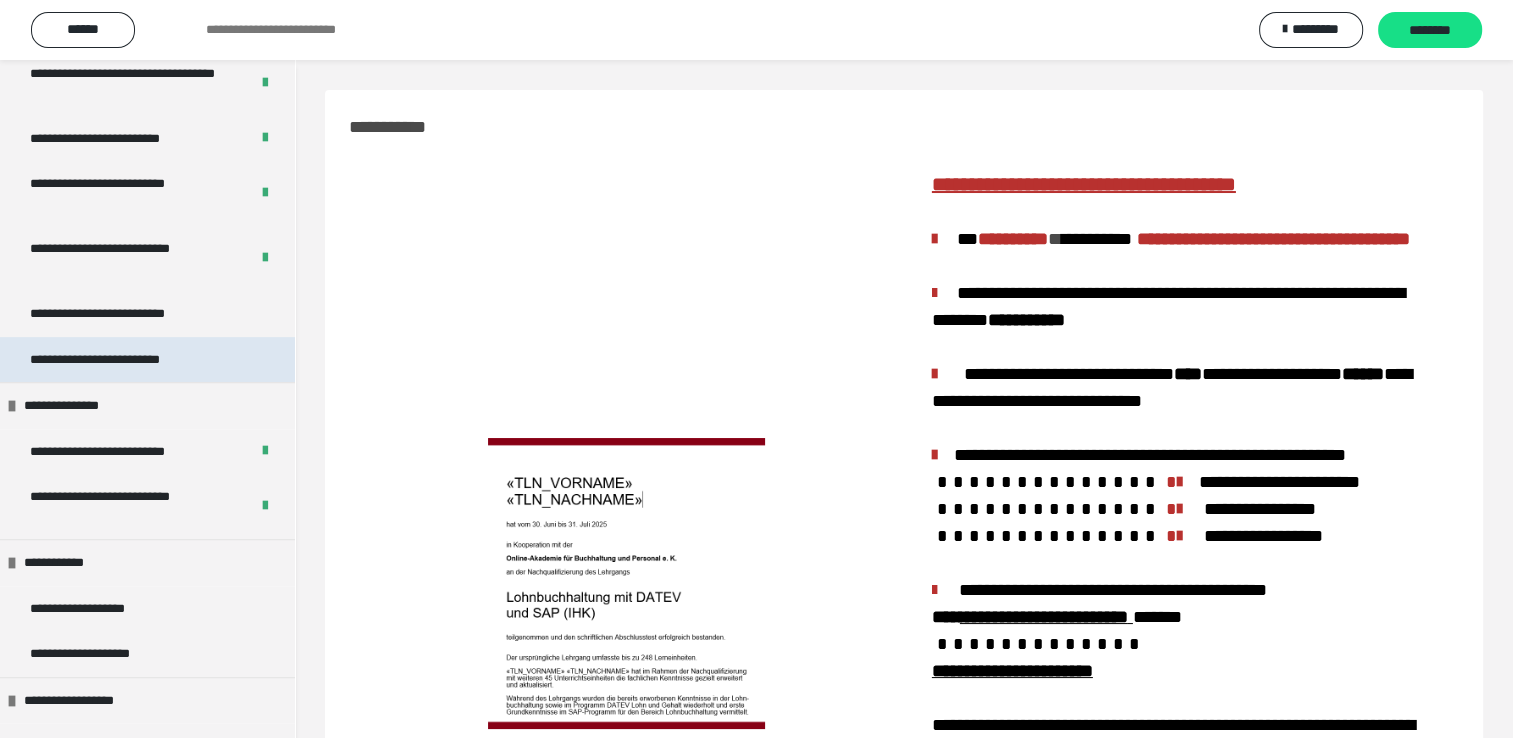 click on "**********" at bounding box center [126, 360] 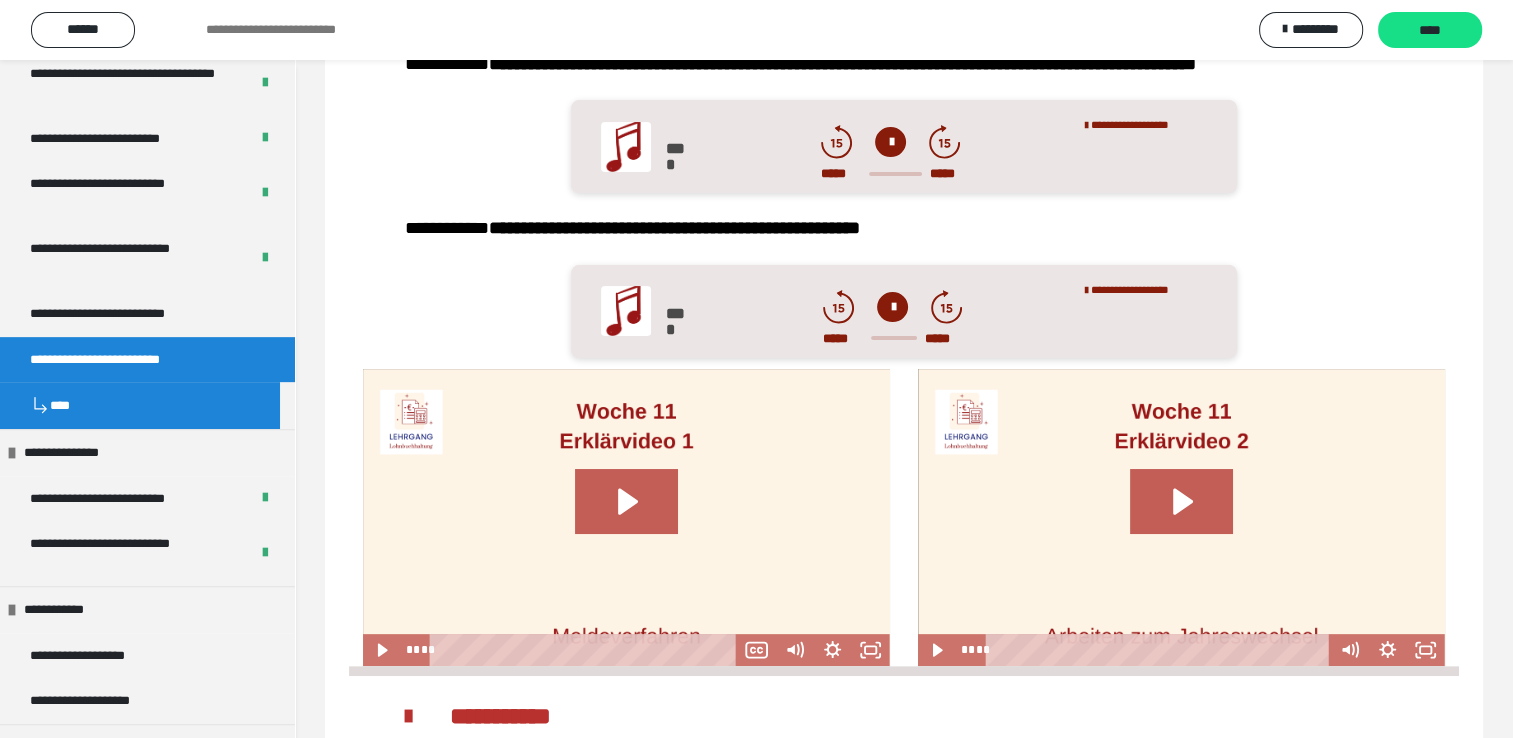 scroll, scrollTop: 200, scrollLeft: 0, axis: vertical 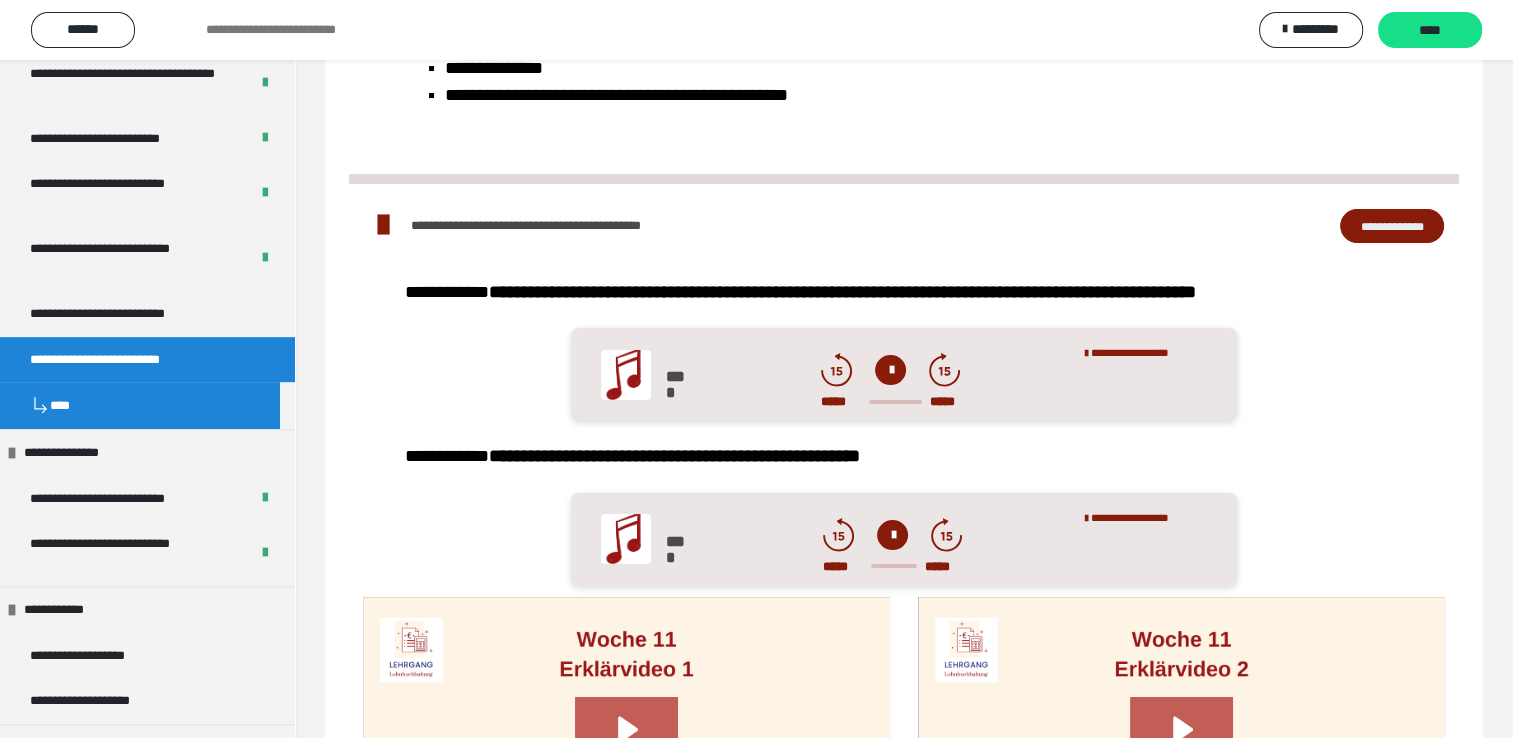 click on "**********" at bounding box center [1392, 226] 